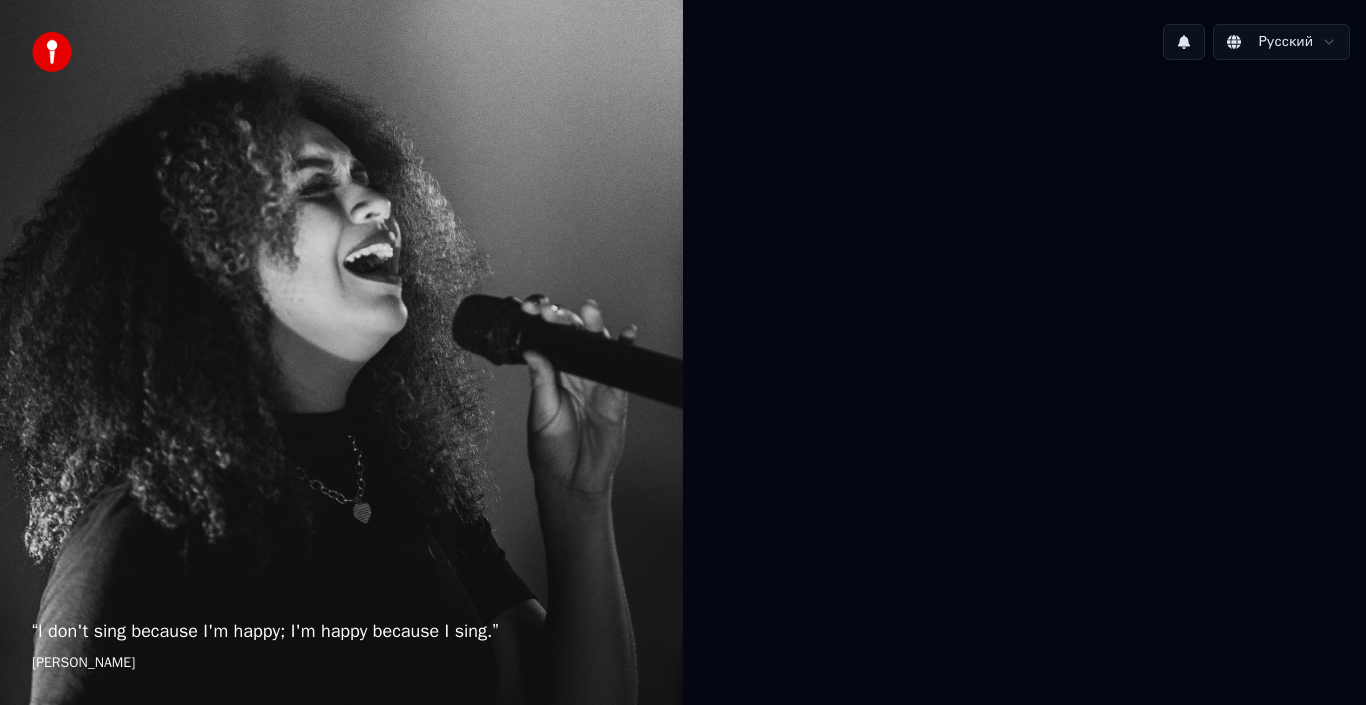 scroll, scrollTop: 0, scrollLeft: 0, axis: both 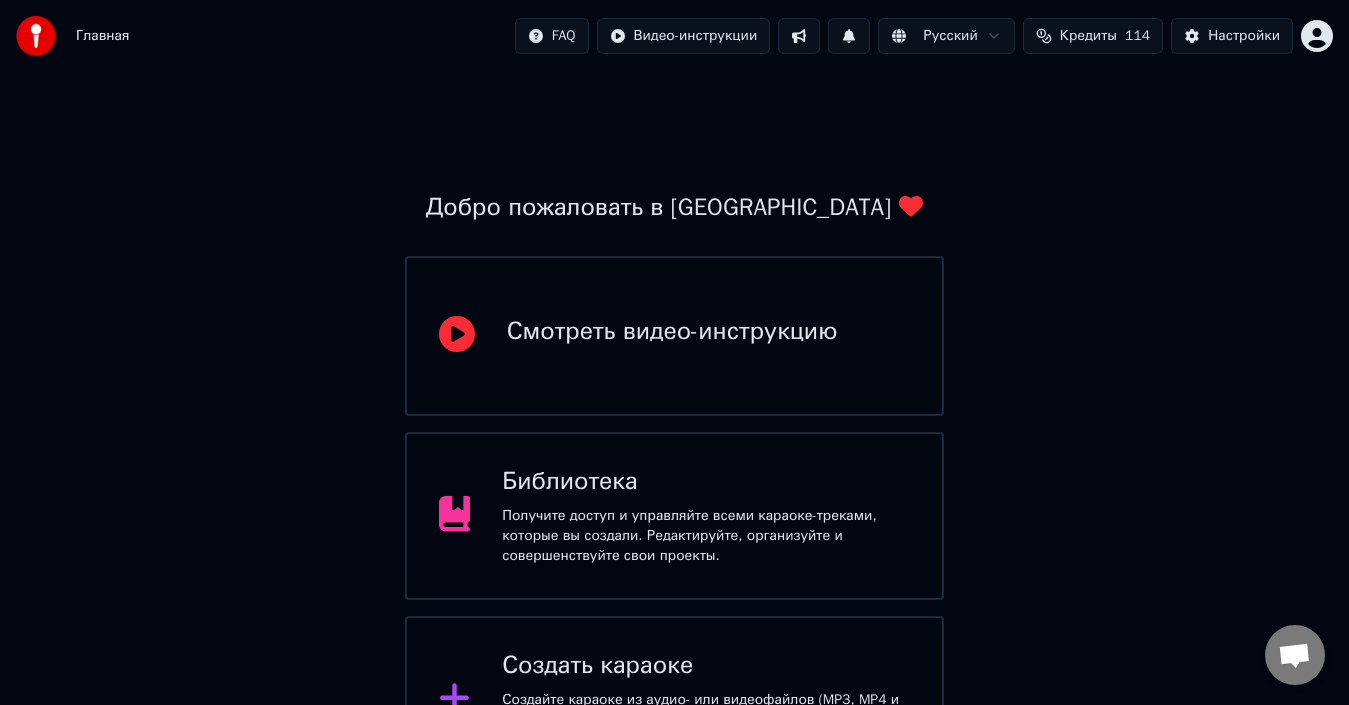 click on "Создать караоке" at bounding box center (706, 666) 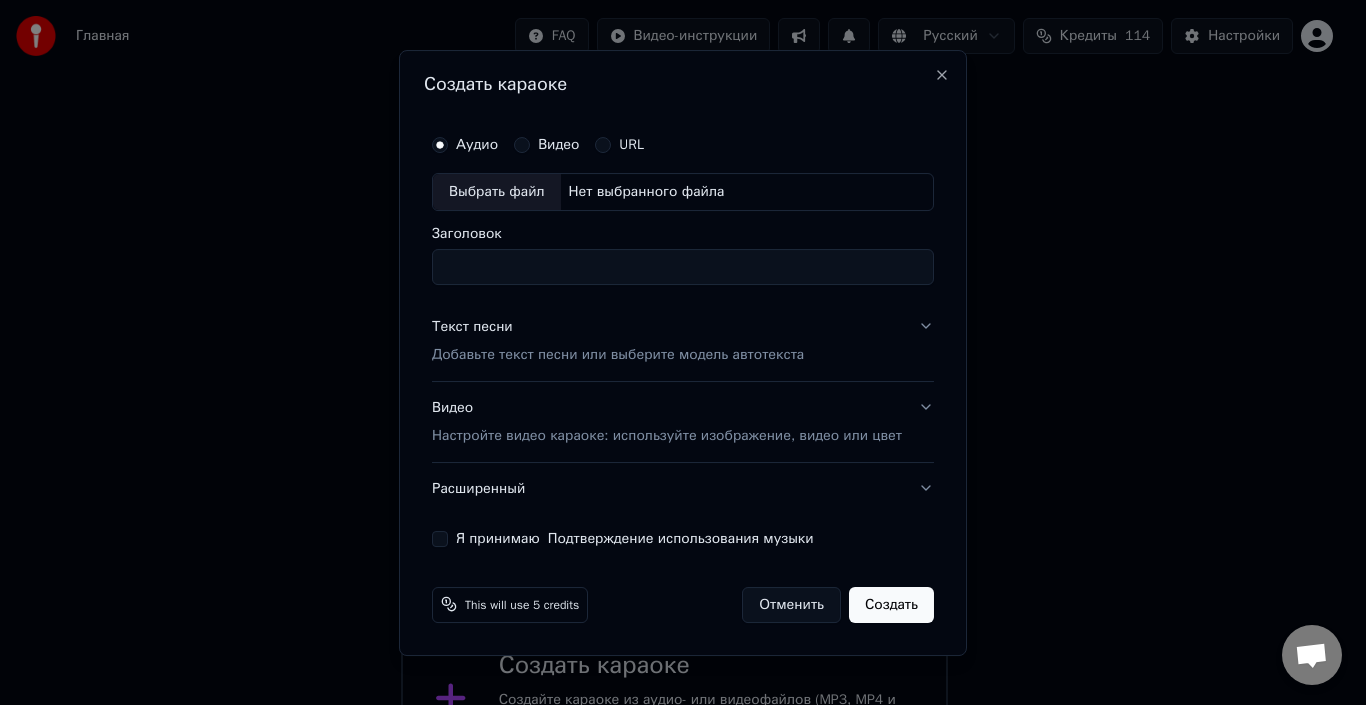 click on "Выбрать файл" at bounding box center [497, 192] 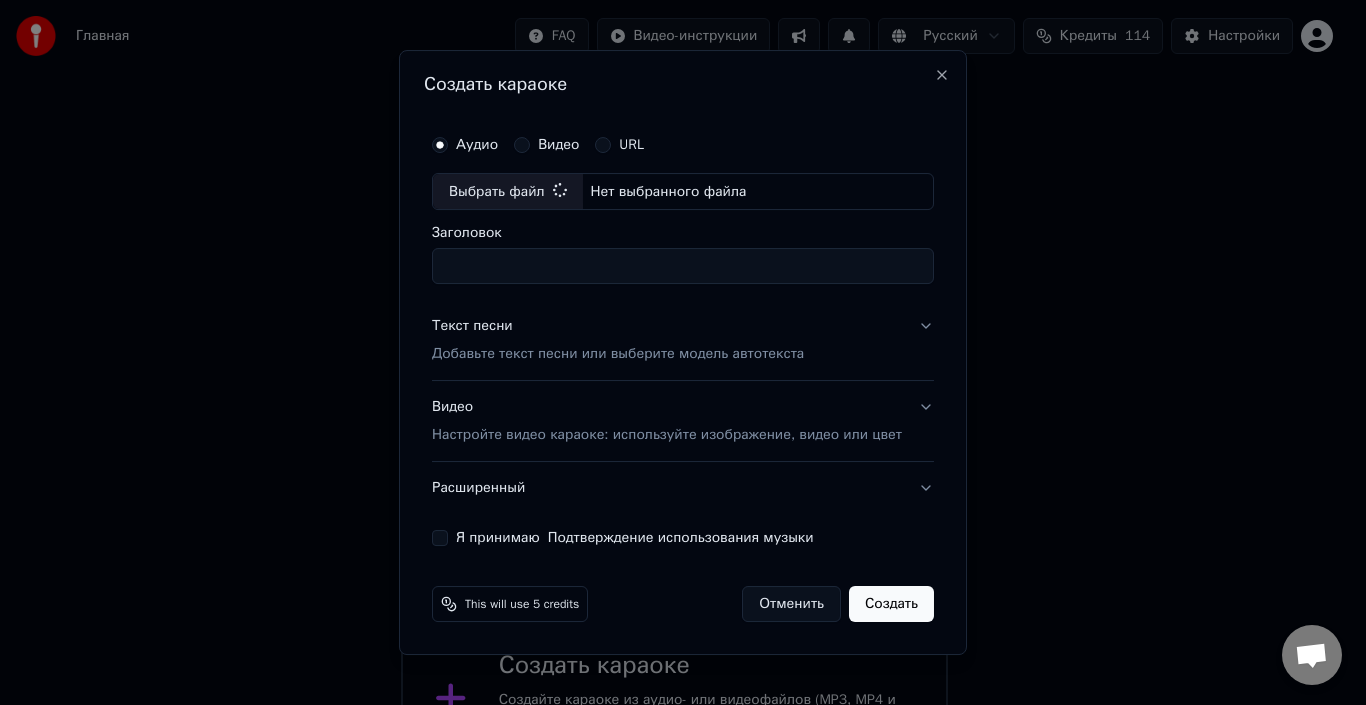 type on "**********" 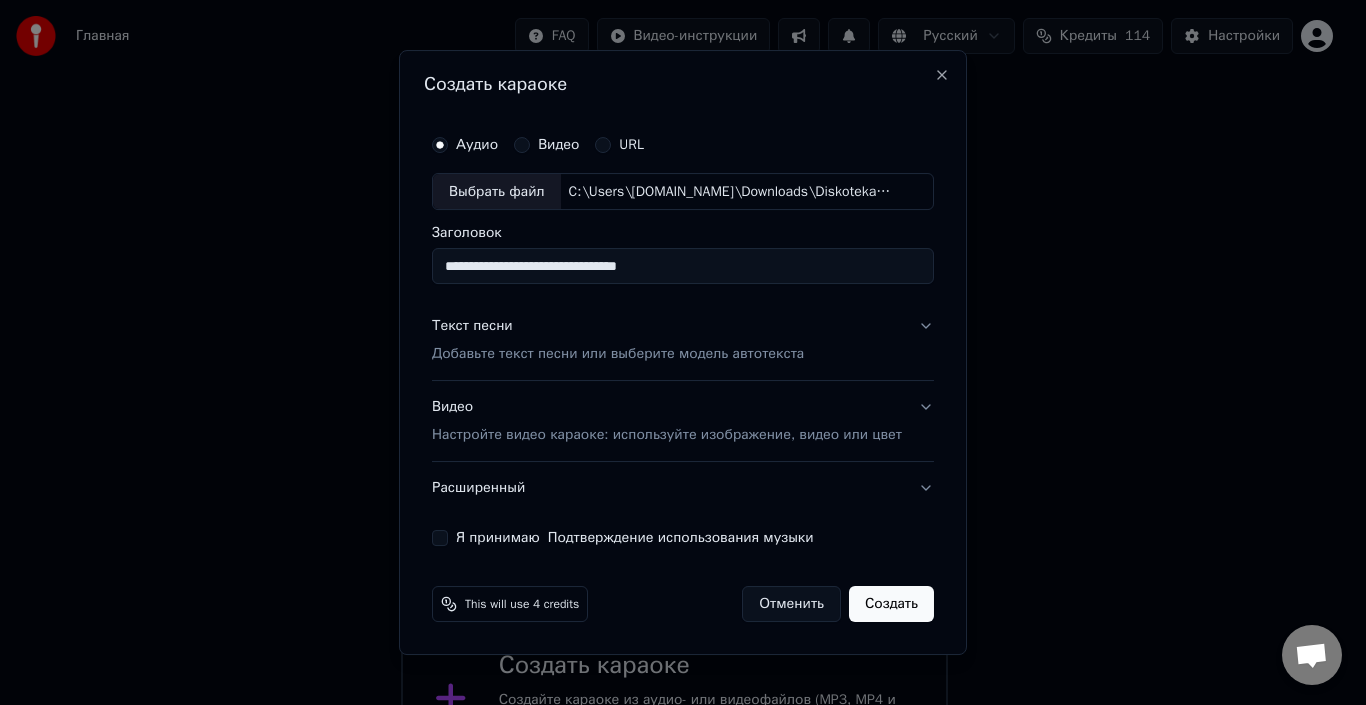 click on "Добавьте текст песни или выберите модель автотекста" at bounding box center (618, 355) 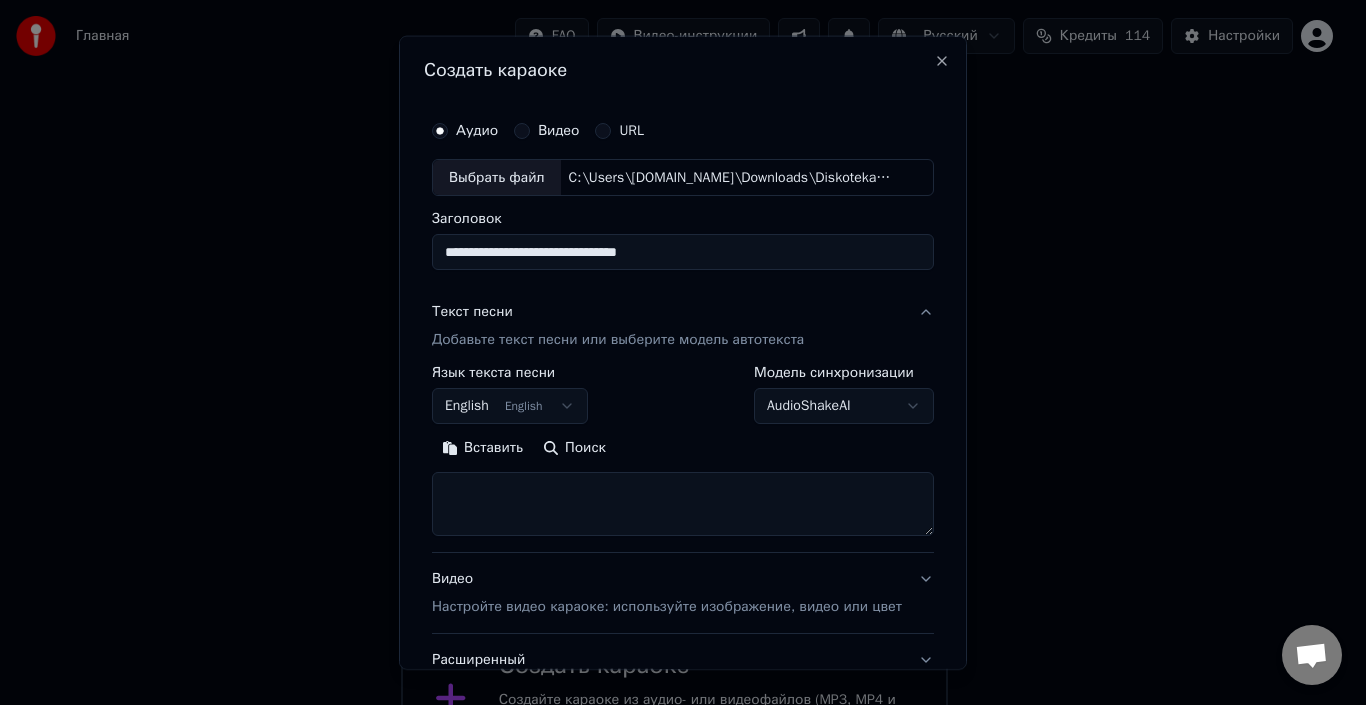 click at bounding box center (683, 504) 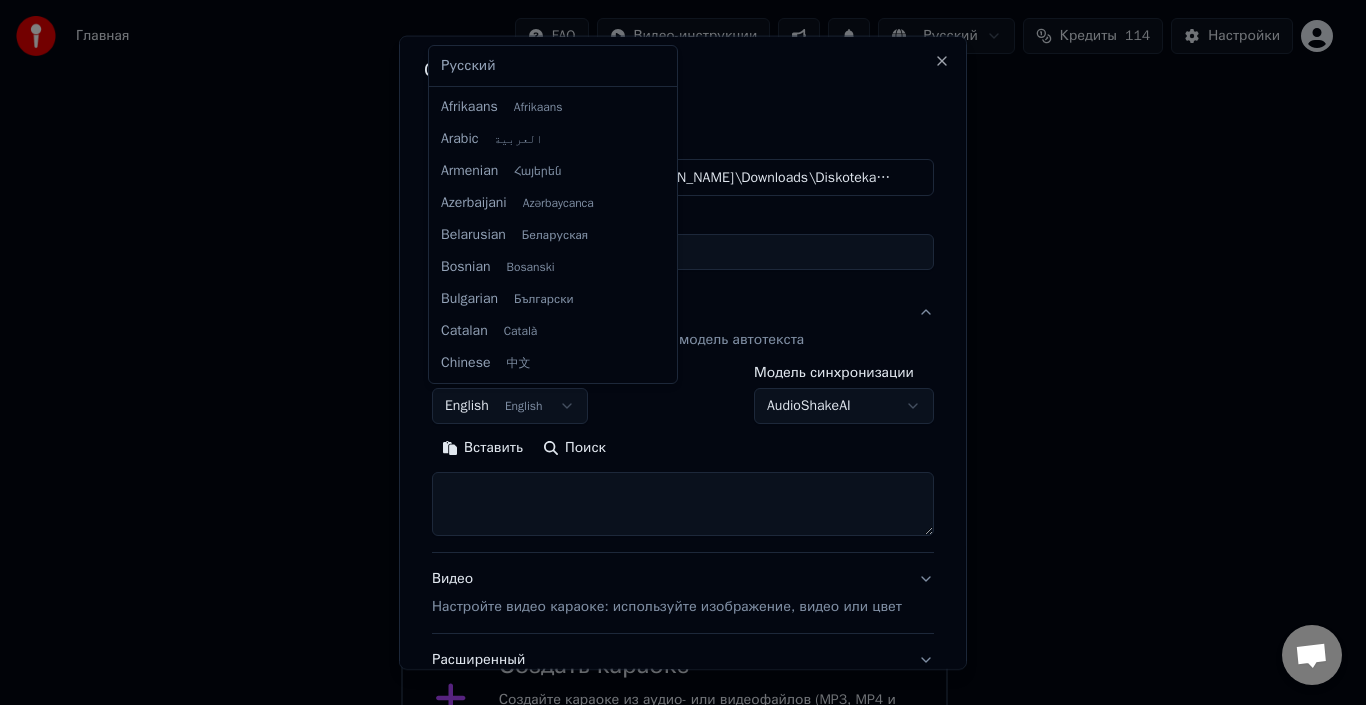 scroll, scrollTop: 160, scrollLeft: 0, axis: vertical 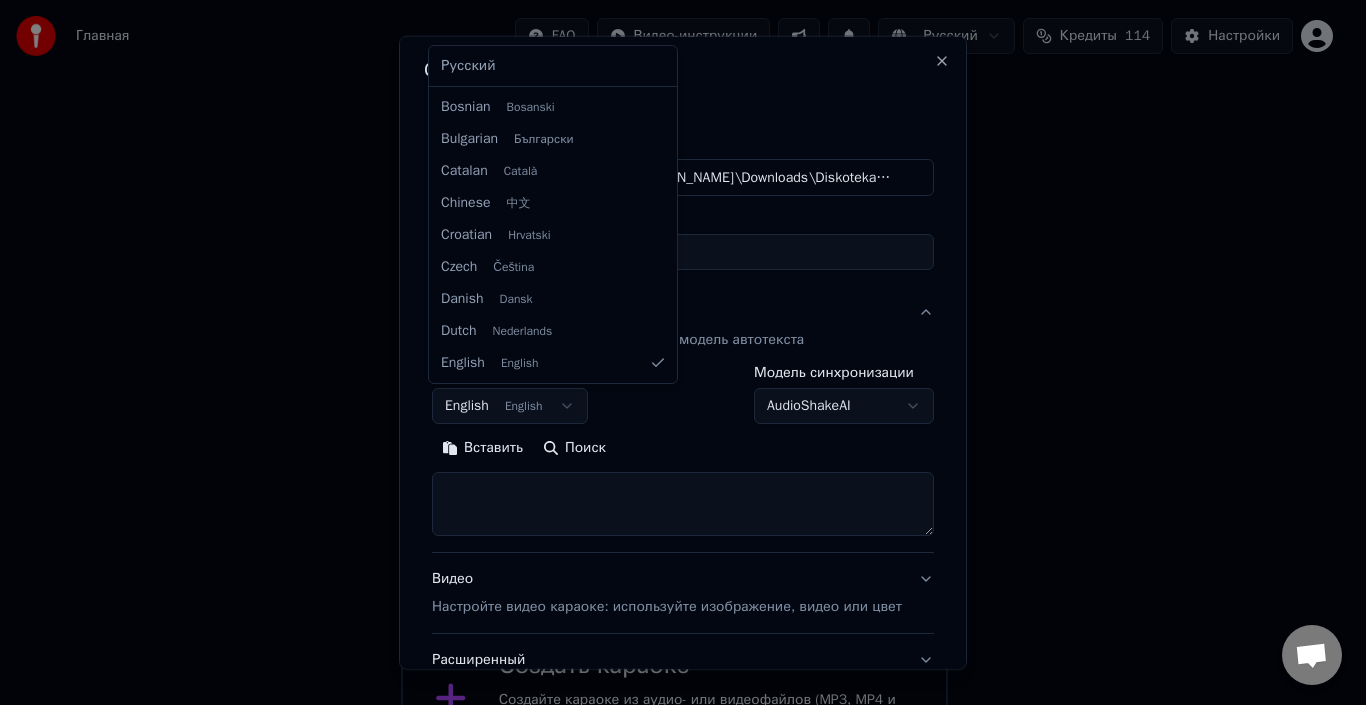 select on "**" 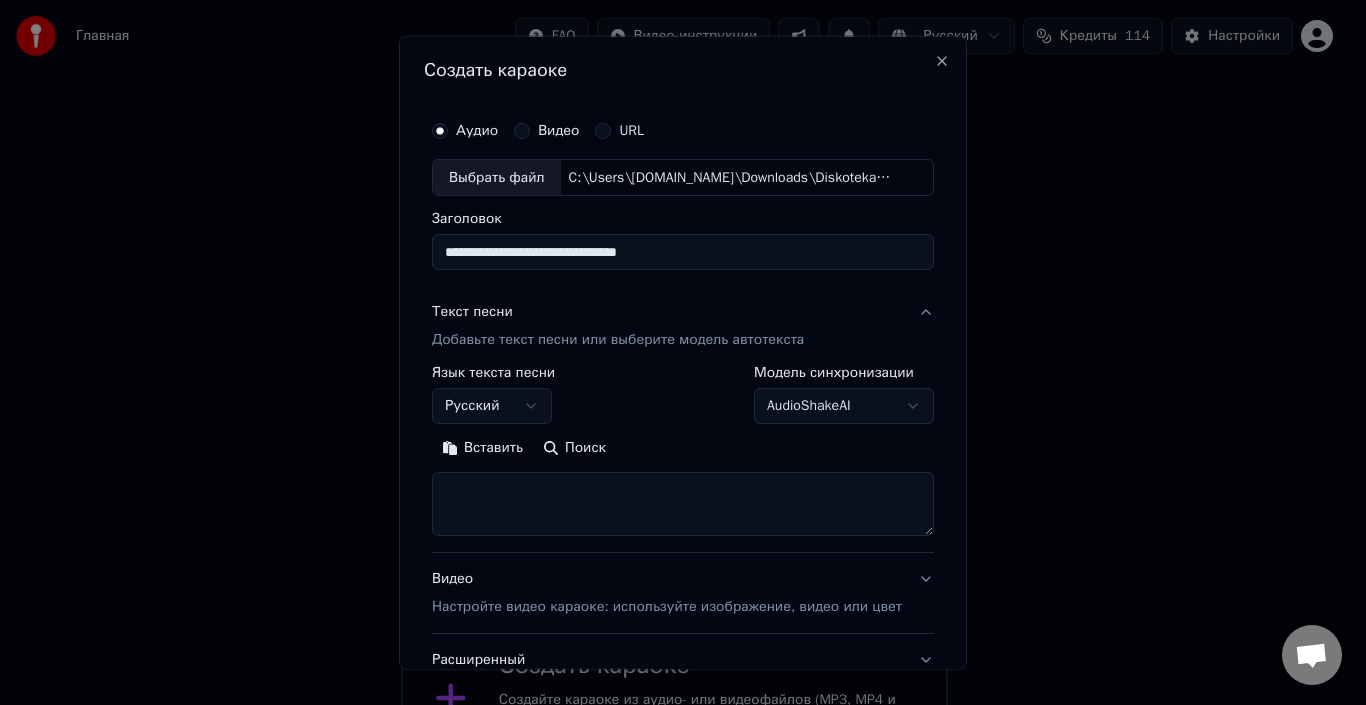click on "Вставить" at bounding box center (482, 448) 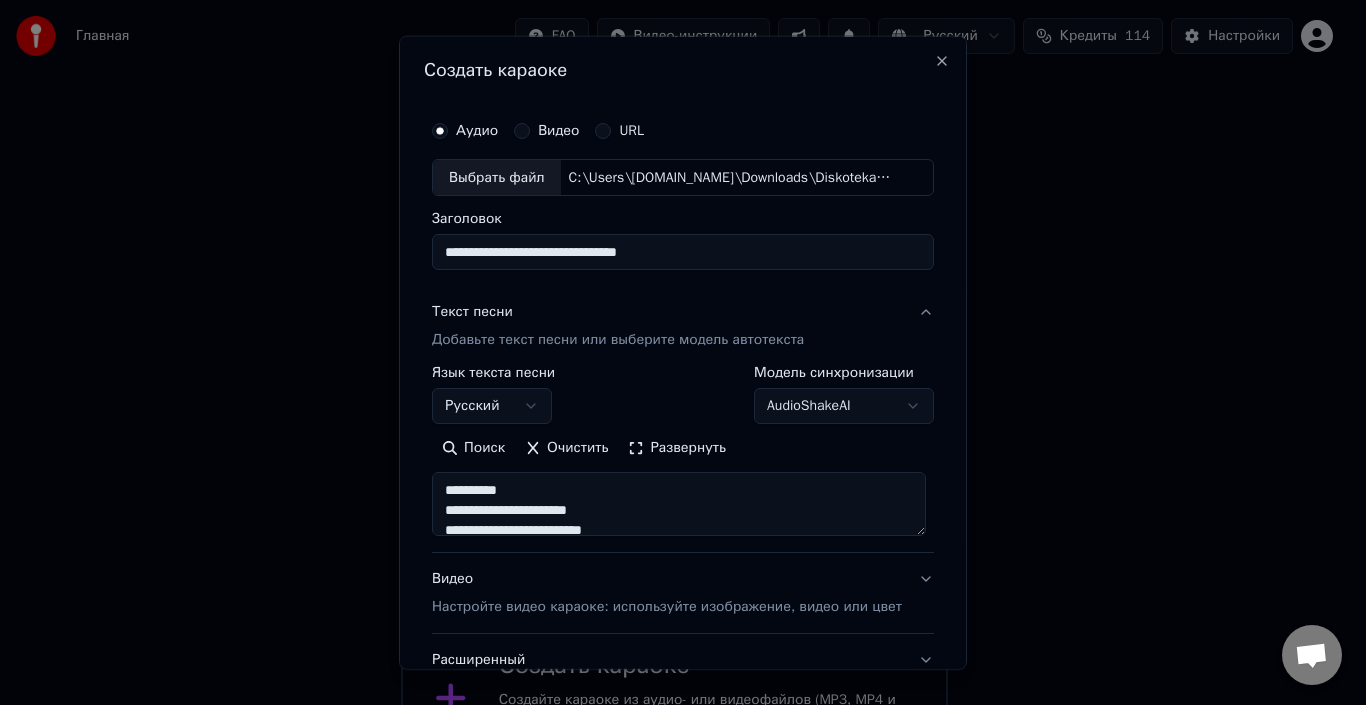 click at bounding box center [679, 504] 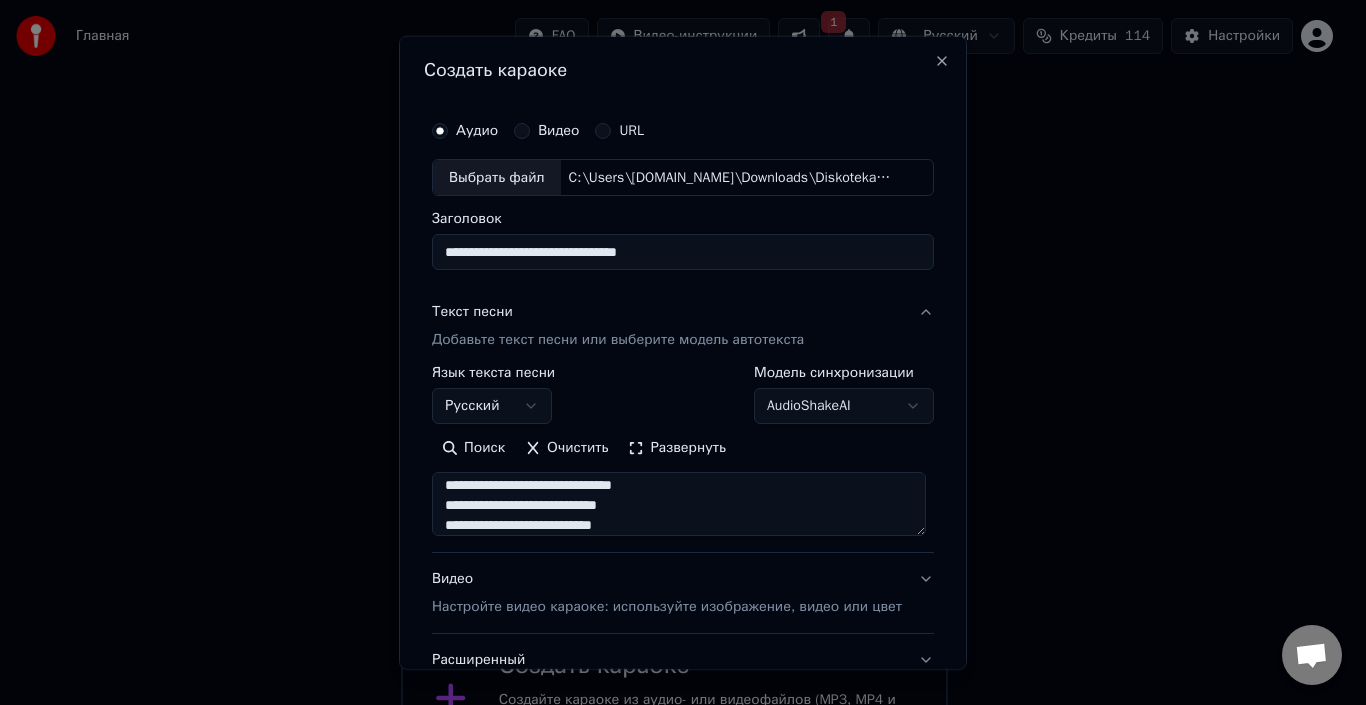 scroll, scrollTop: 607, scrollLeft: 0, axis: vertical 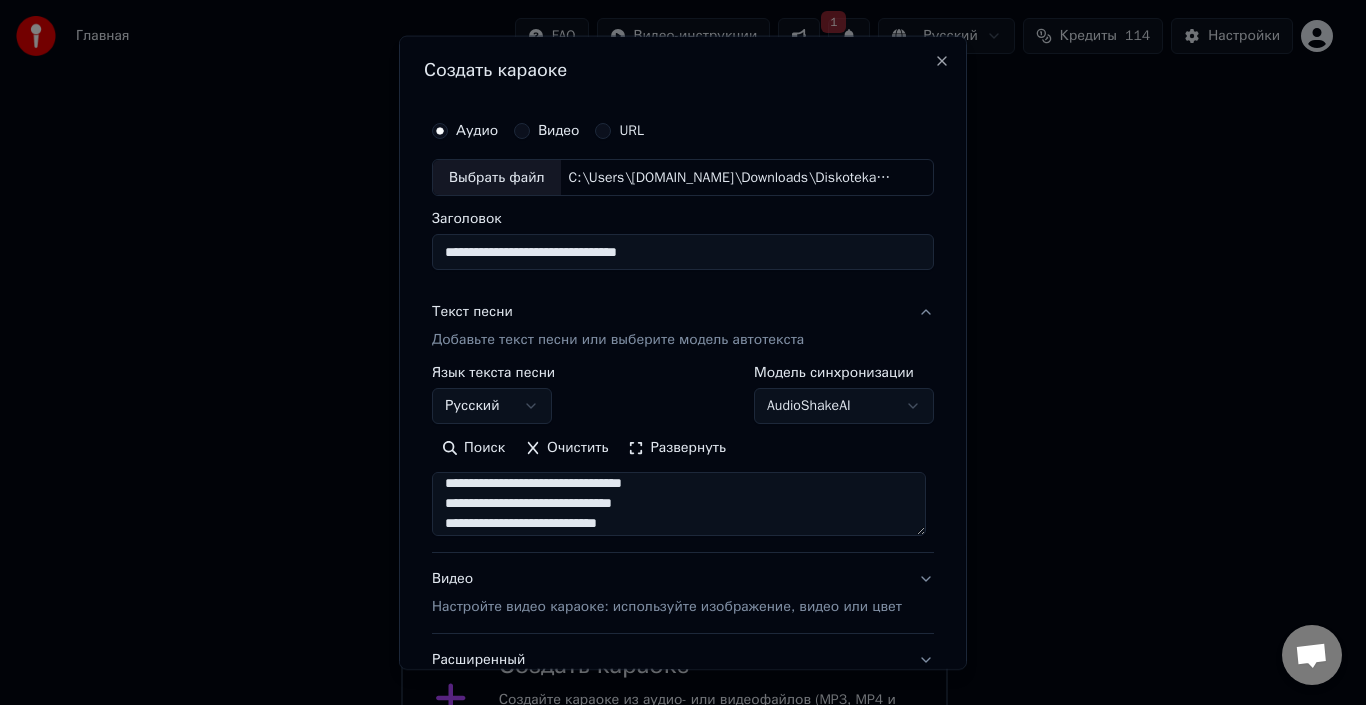 click at bounding box center [679, 504] 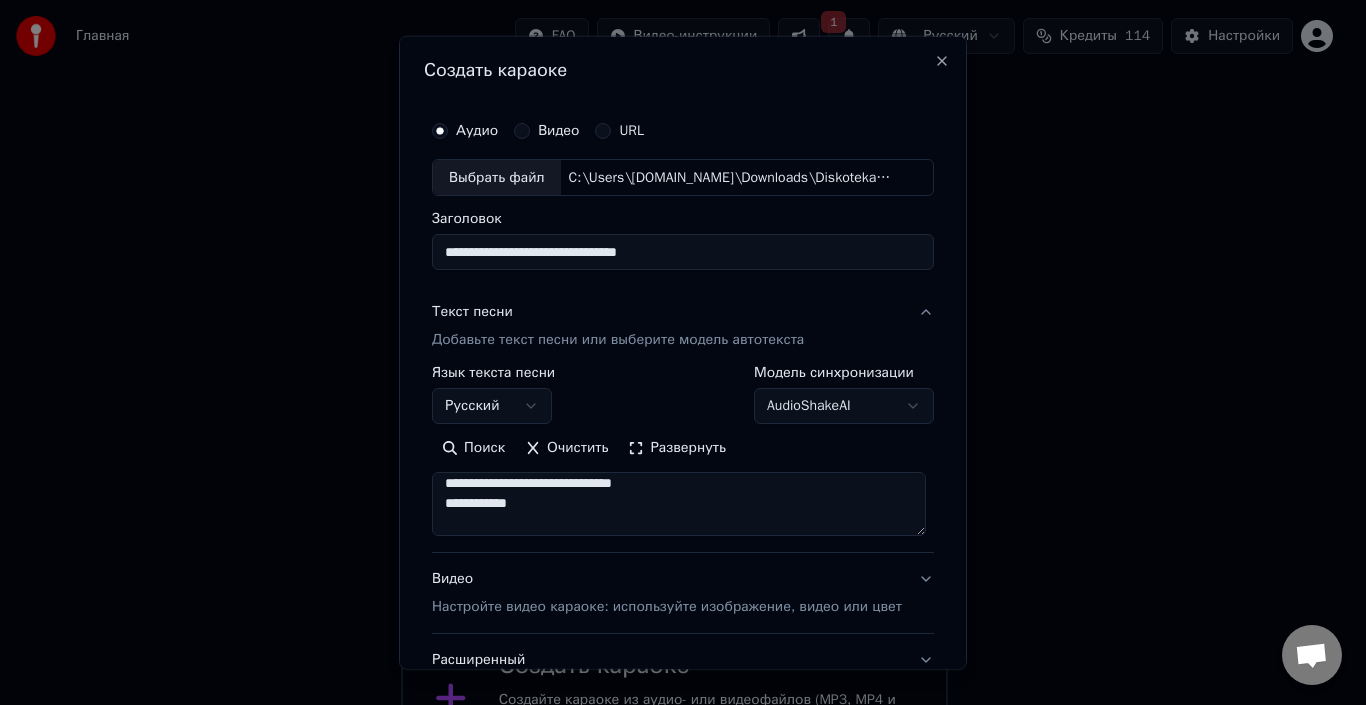 scroll, scrollTop: 387, scrollLeft: 0, axis: vertical 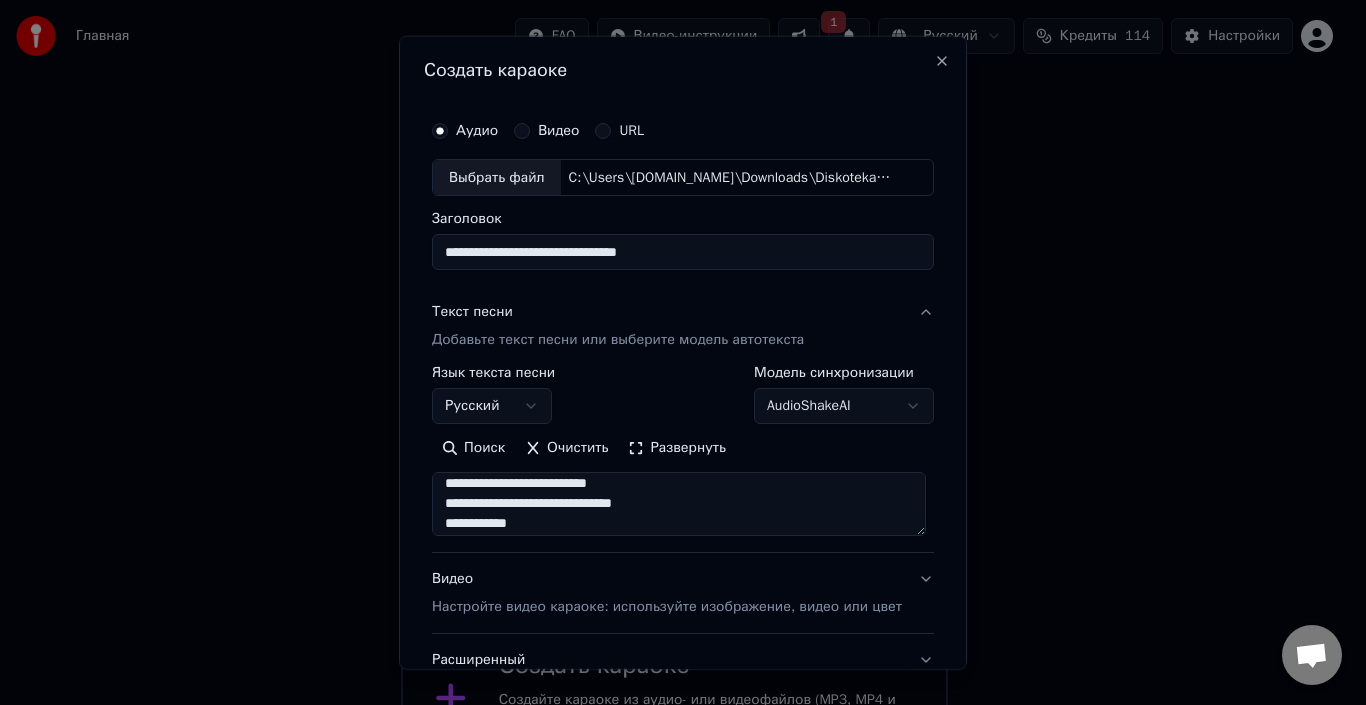 click at bounding box center (679, 504) 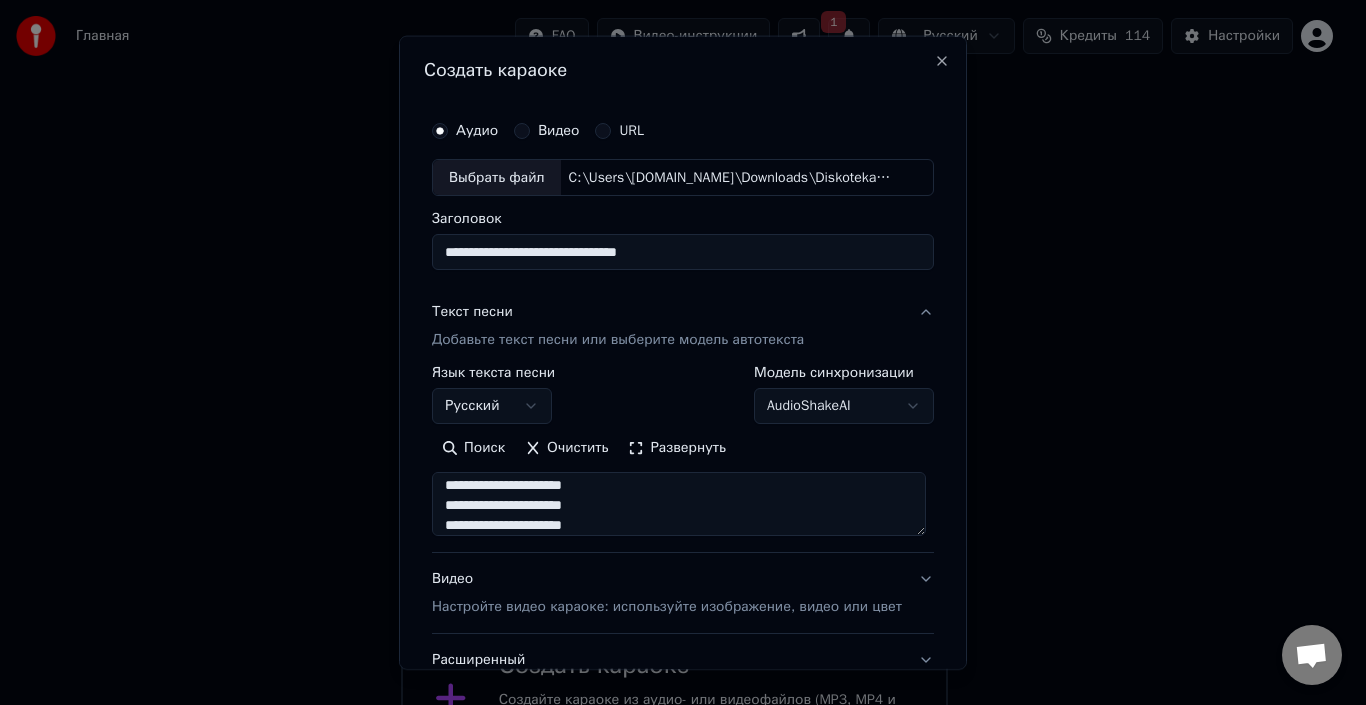 scroll, scrollTop: 965, scrollLeft: 0, axis: vertical 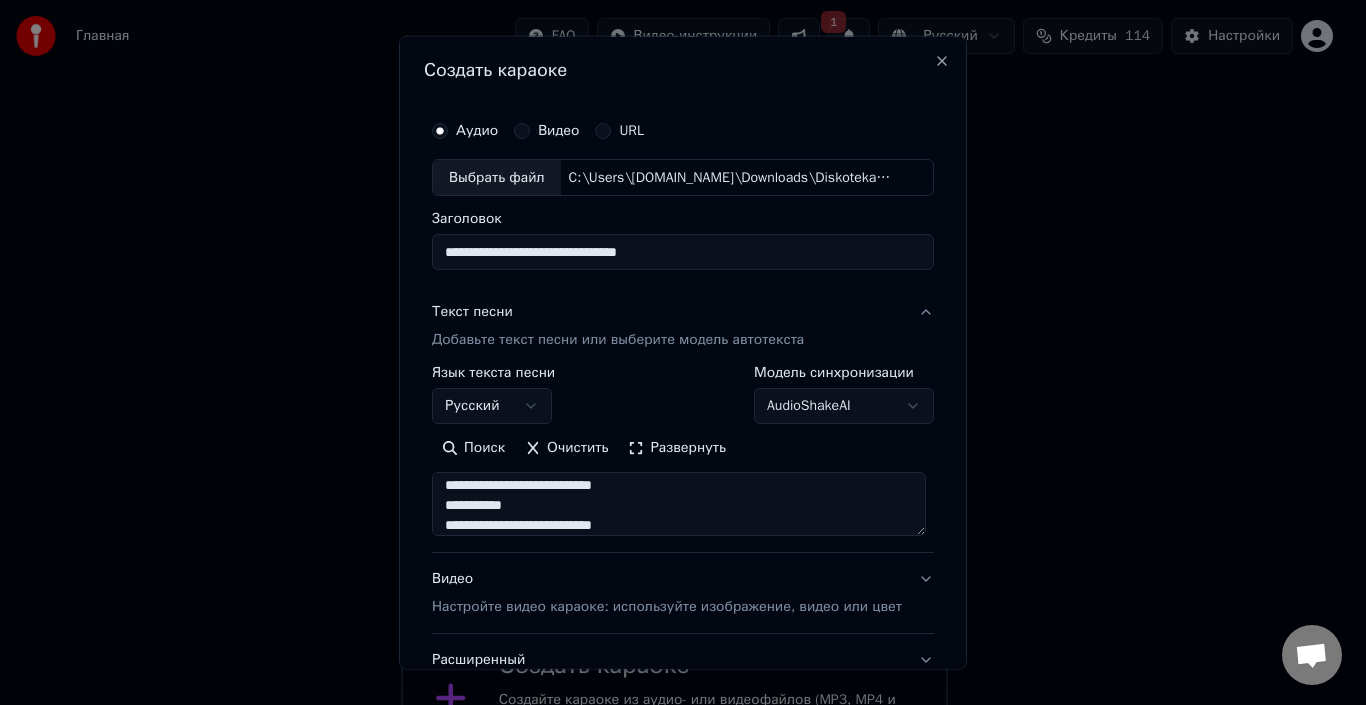 click at bounding box center (679, 504) 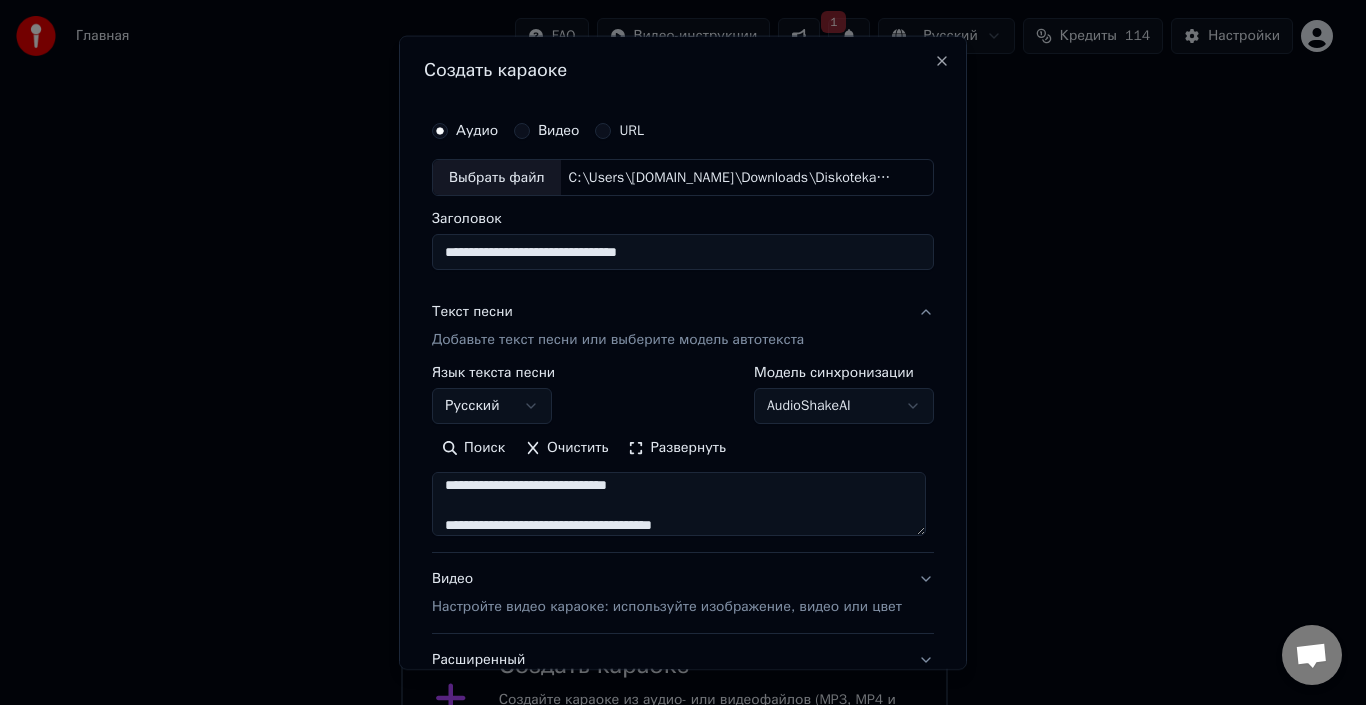 scroll, scrollTop: 825, scrollLeft: 0, axis: vertical 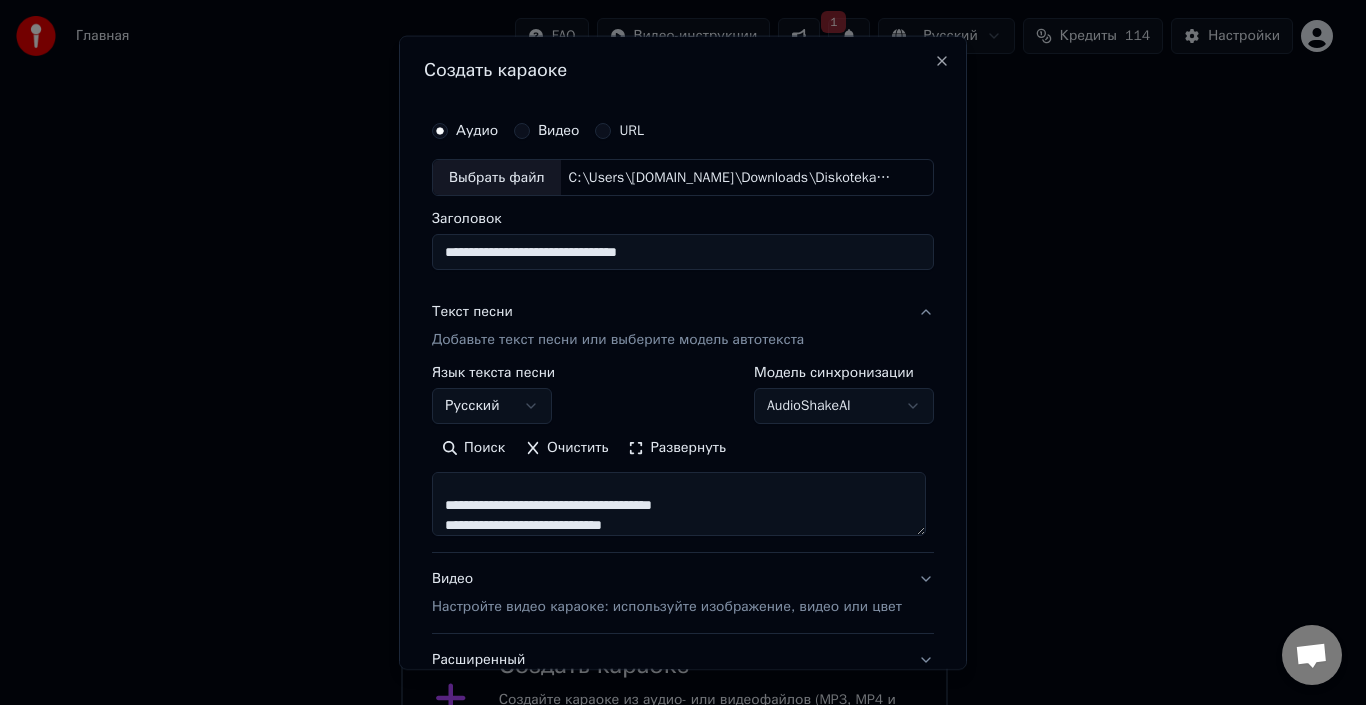 type on "**********" 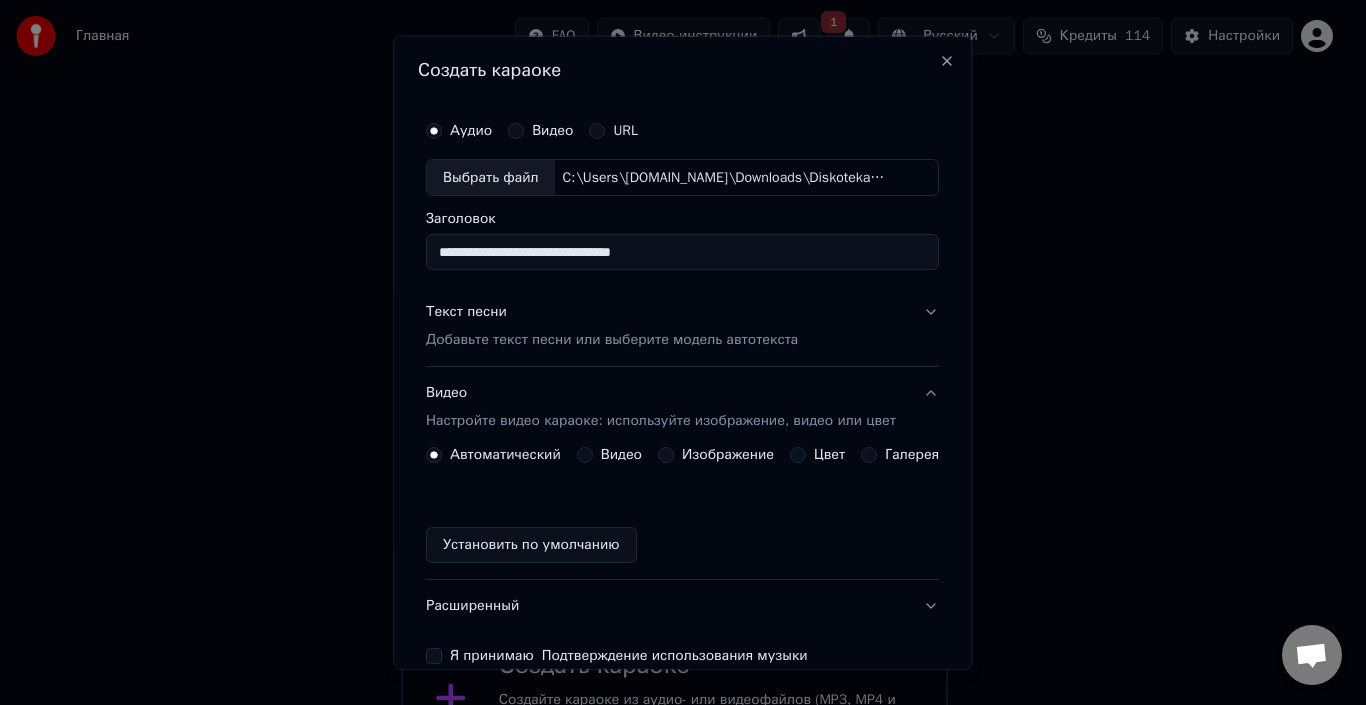 click on "Цвет" at bounding box center (799, 455) 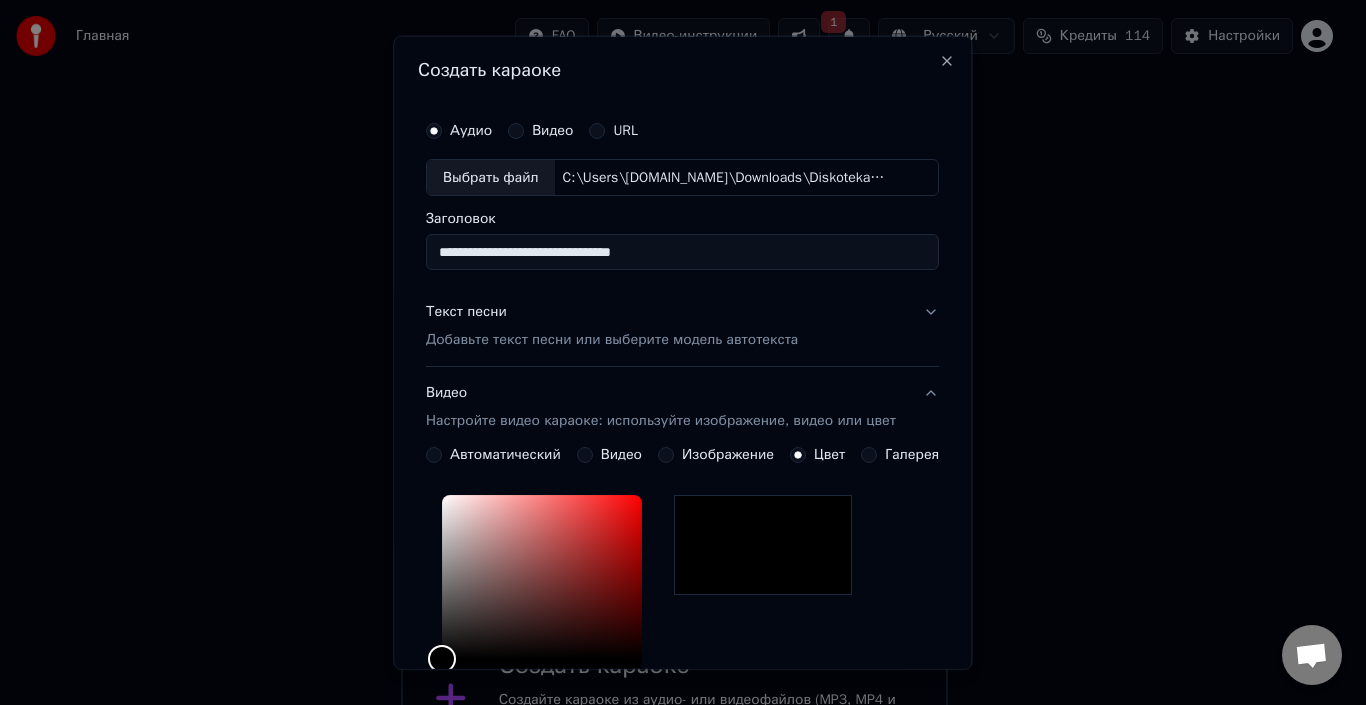 click on "Галерея" at bounding box center [870, 455] 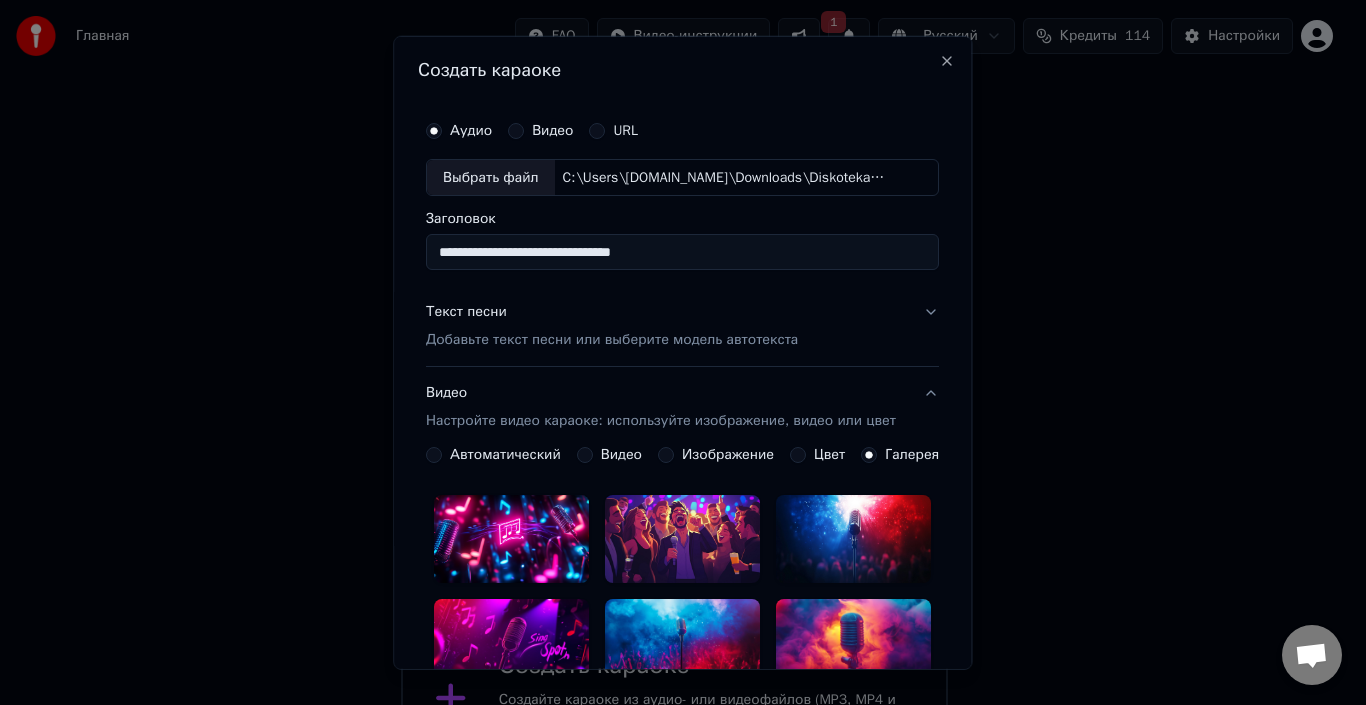 scroll, scrollTop: 595, scrollLeft: 0, axis: vertical 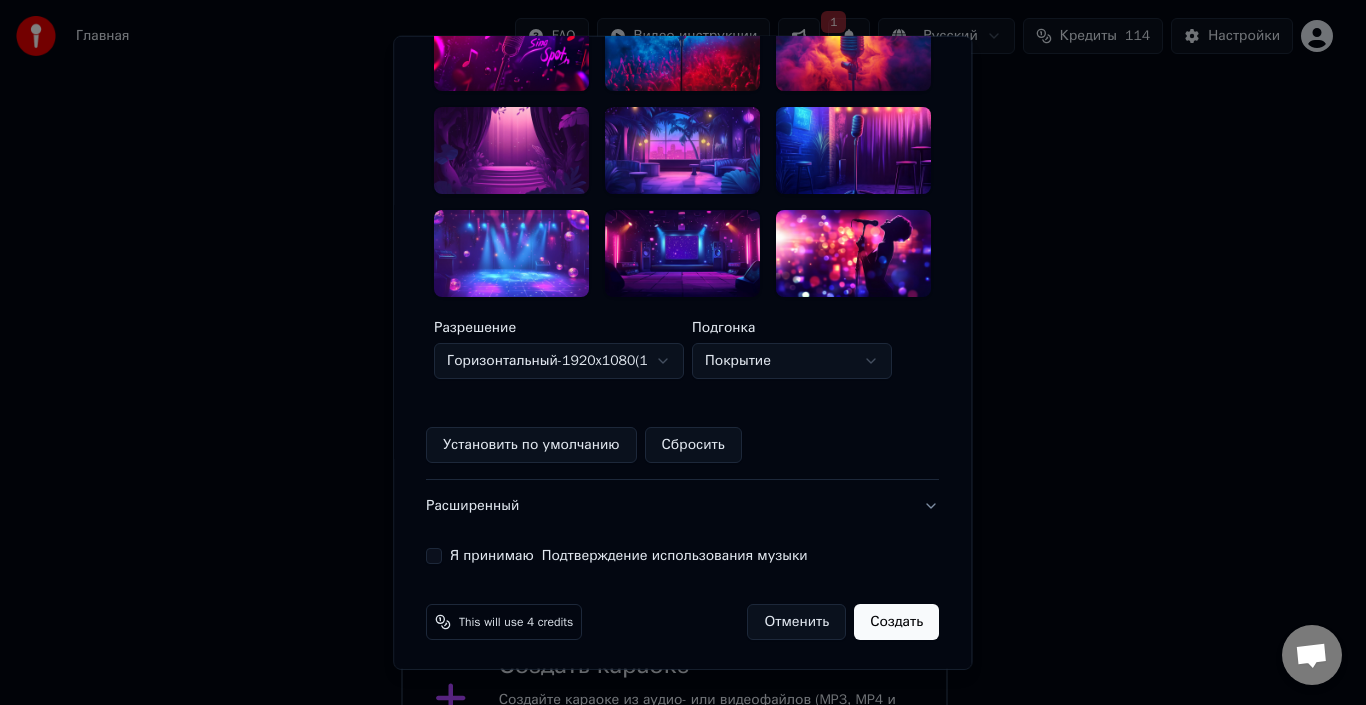 click at bounding box center (511, 253) 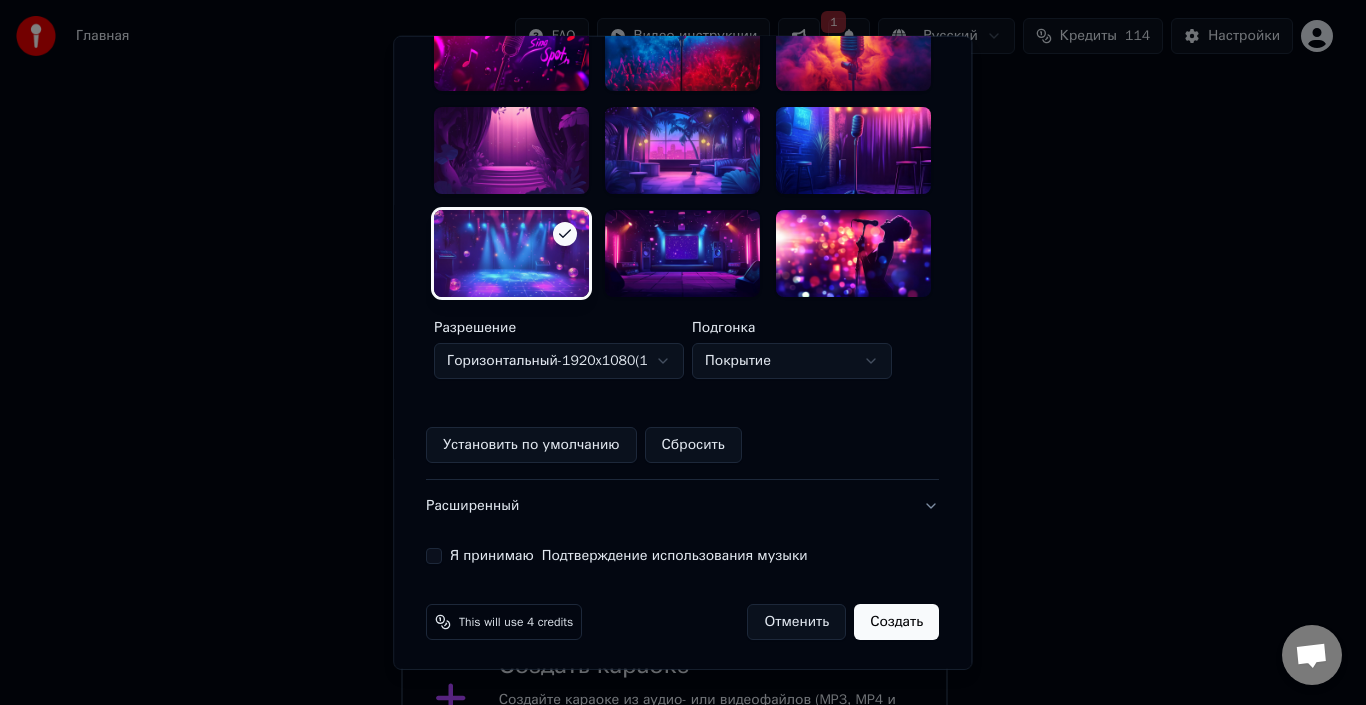 click on "Я принимаю   Подтверждение использования музыки" at bounding box center [434, 556] 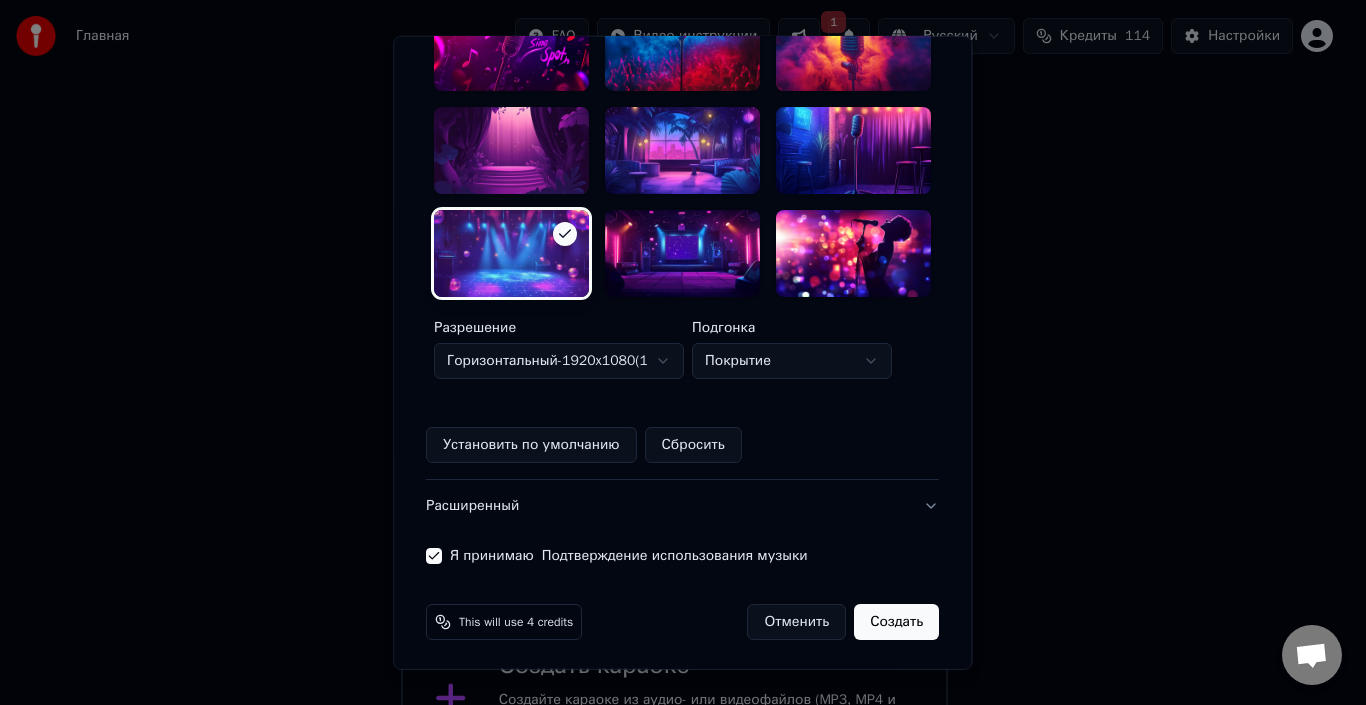 click on "Создать" at bounding box center (897, 622) 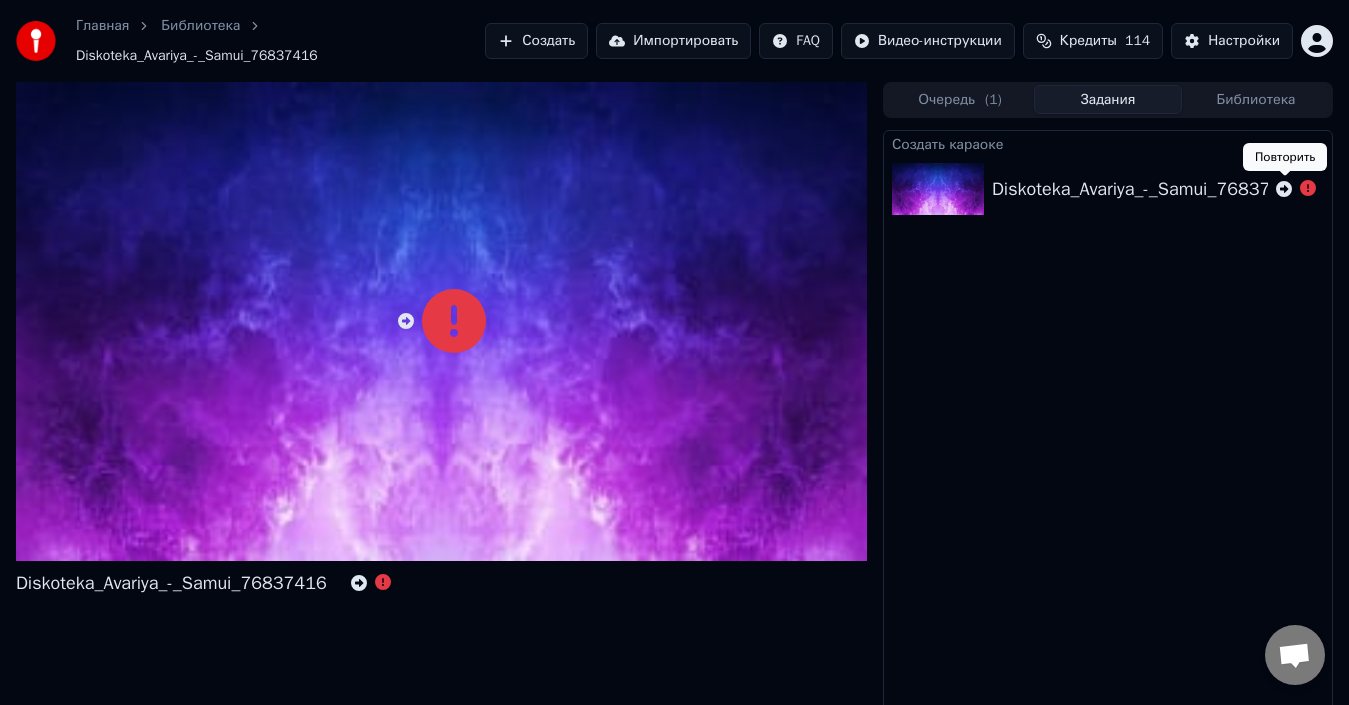 click 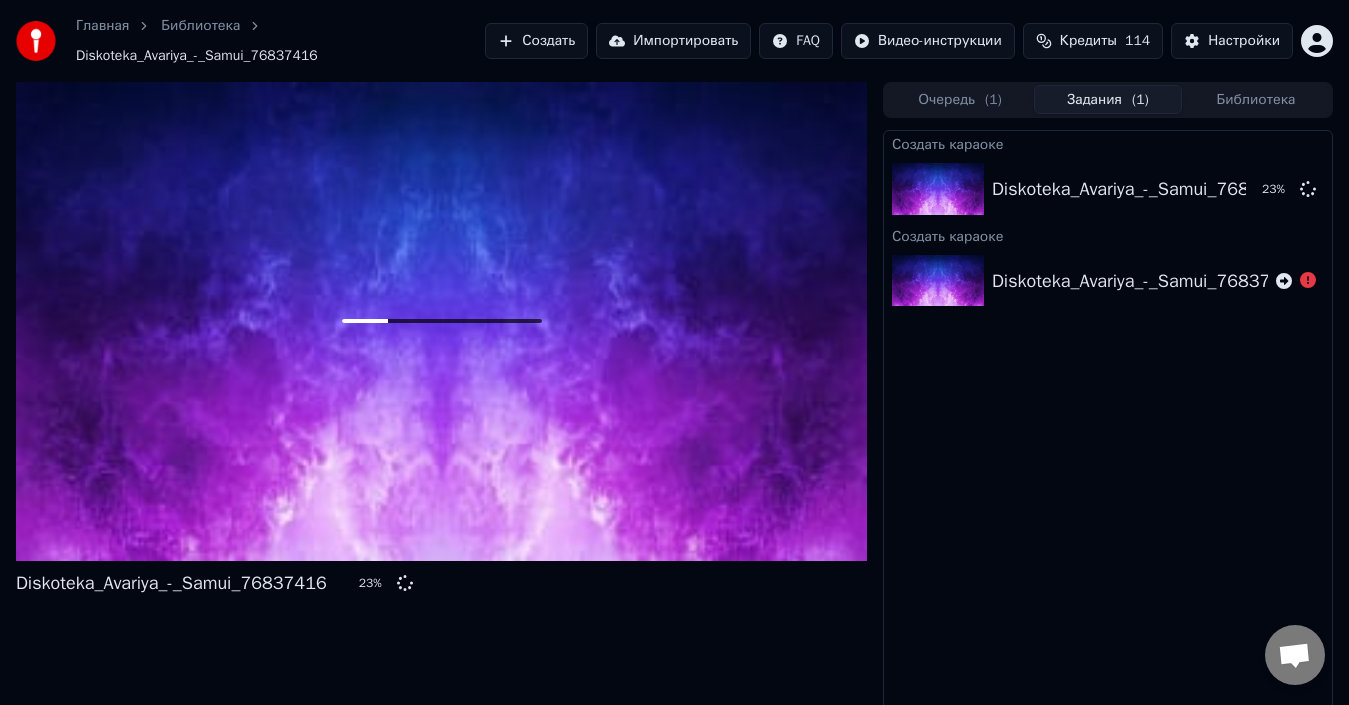 click on "Создать караоке Diskoteka_Avariya_-_Samui_76837416 23 % Создать караоке Diskoteka_Avariya_-_Samui_76837416" at bounding box center [1108, 429] 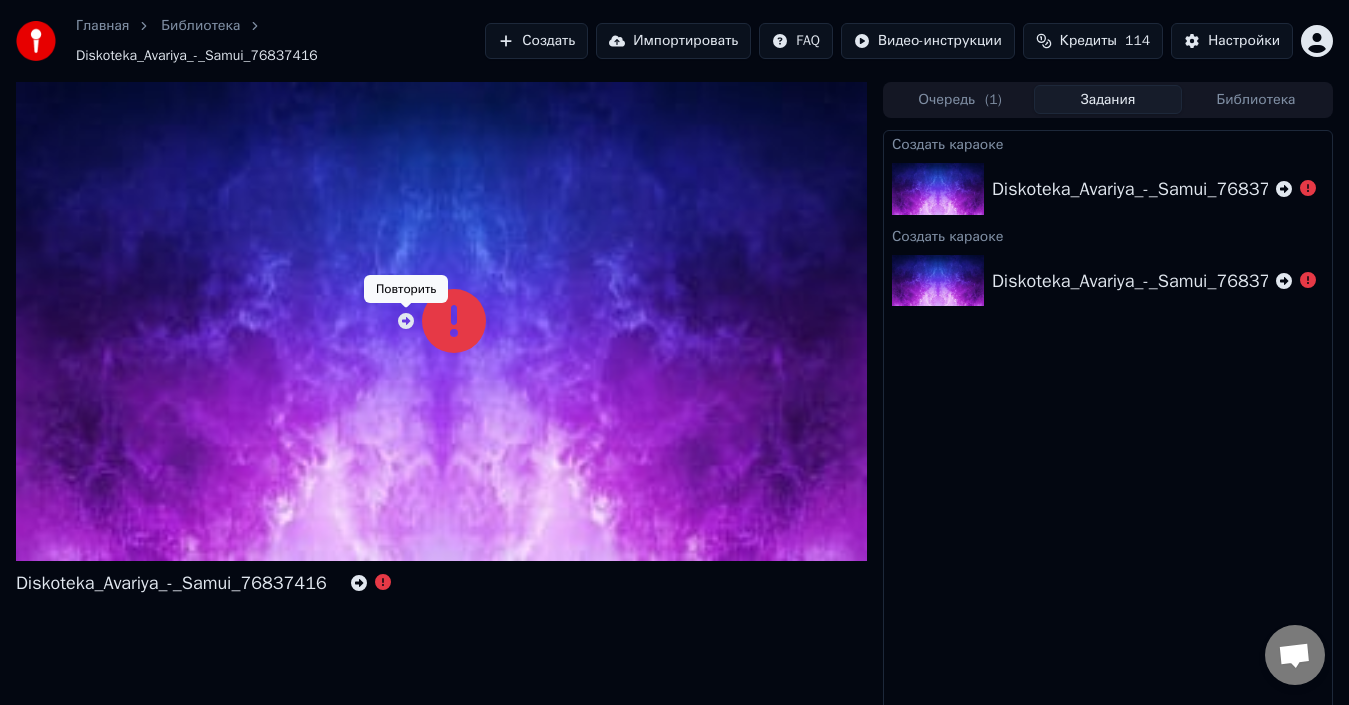 click 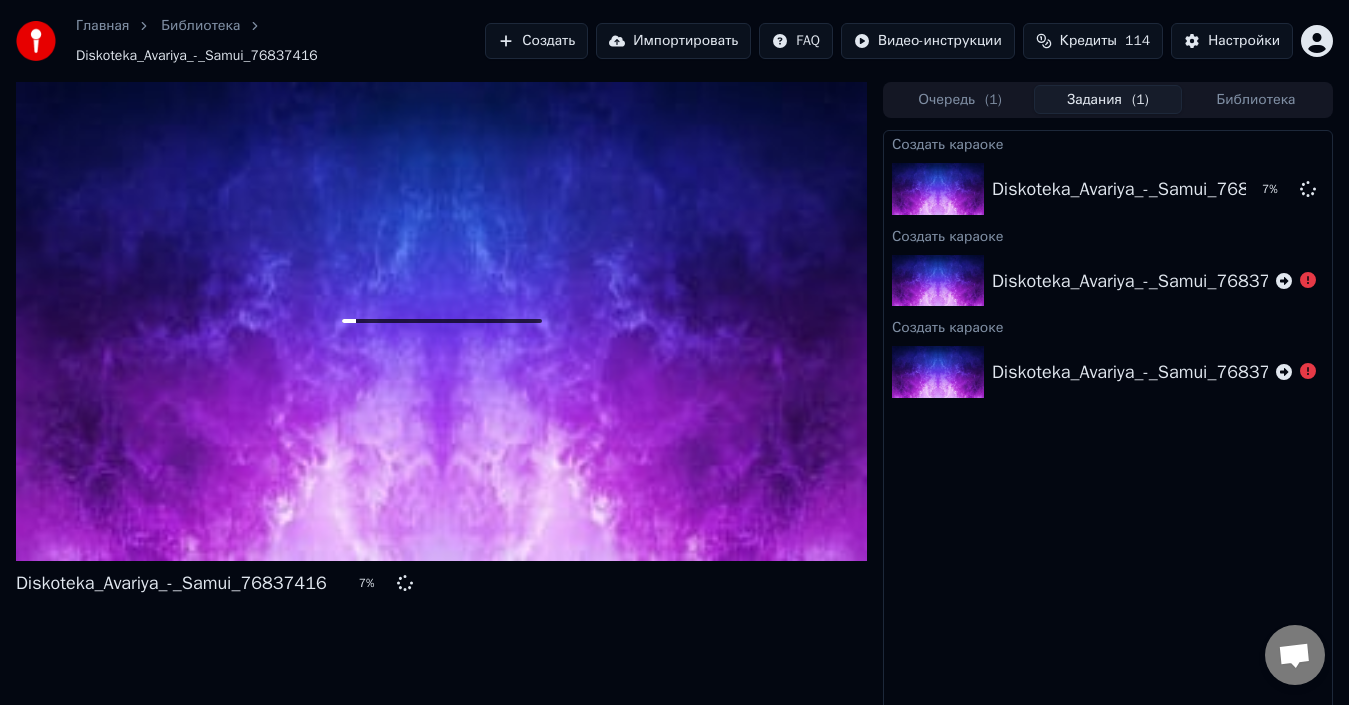 click at bounding box center [441, 321] 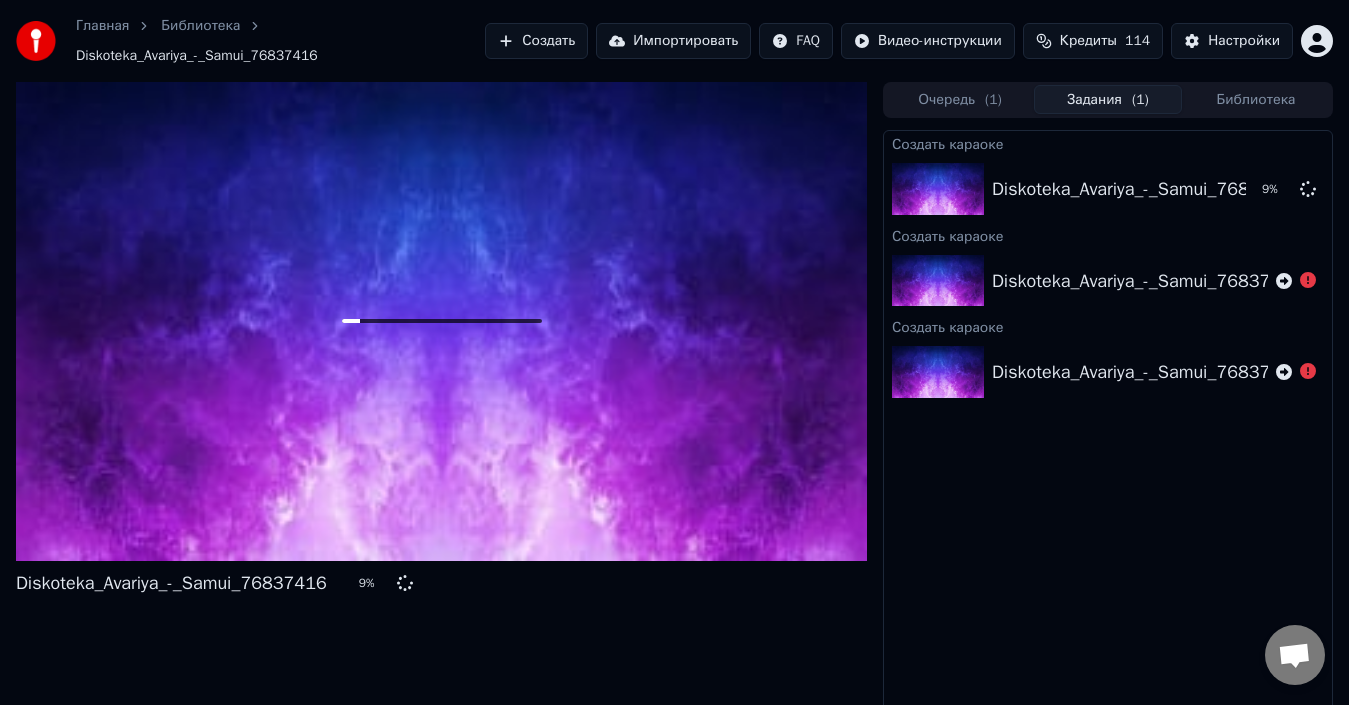 click on "Очередь ( 1 )" at bounding box center [960, 99] 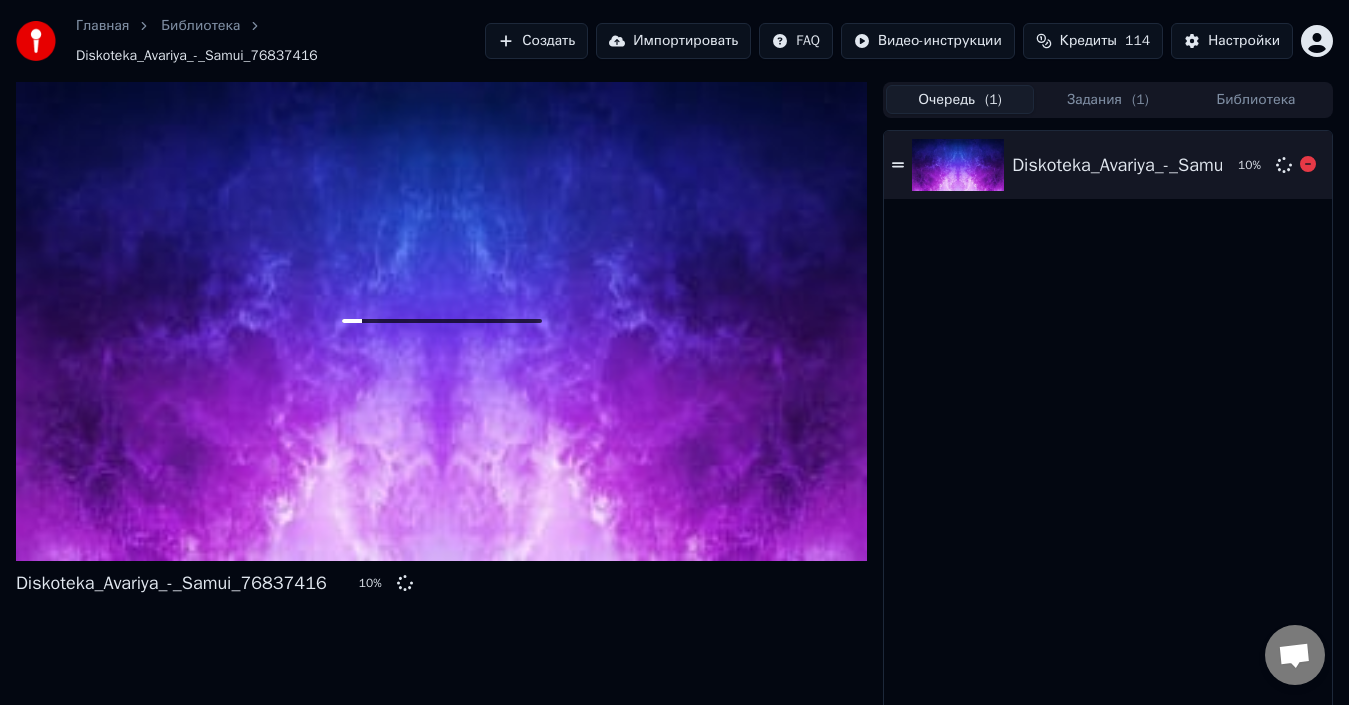 click on "Diskoteka_Avariya_-_Samui_76837416 10 %" at bounding box center [1108, 165] 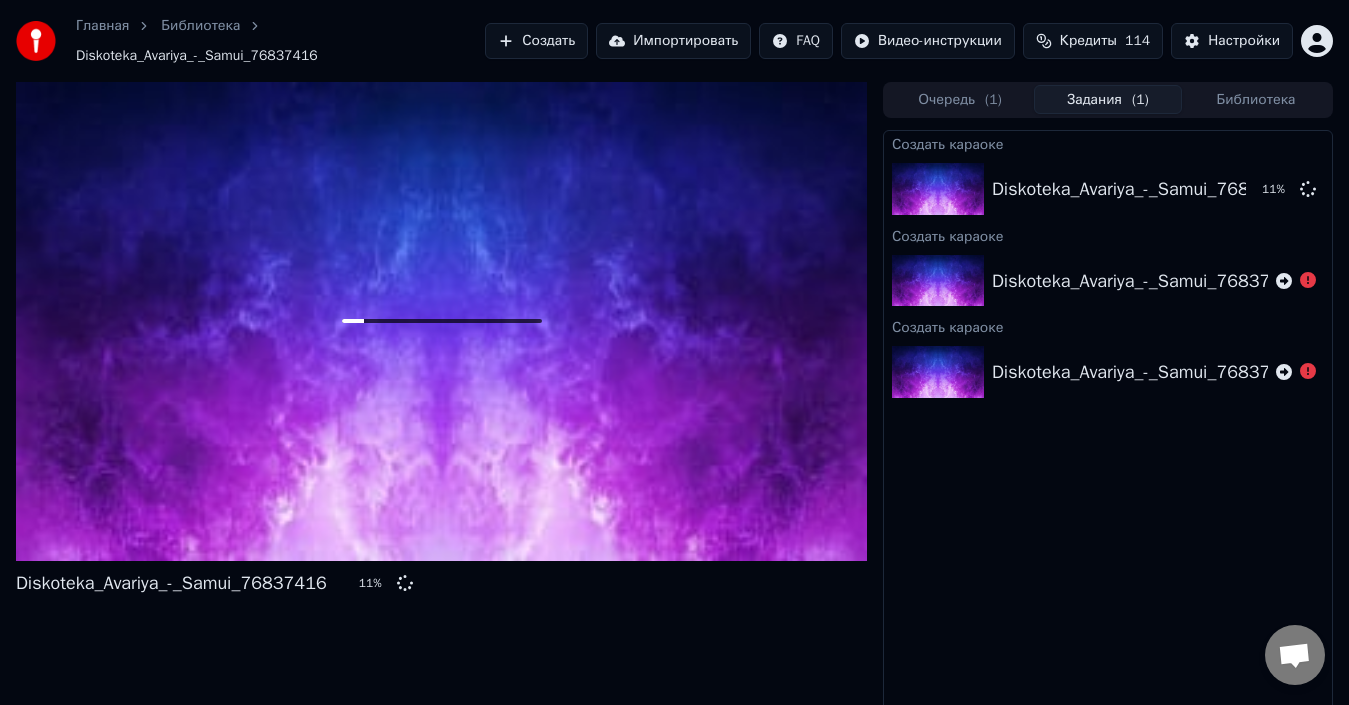 click on "Задания ( 1 )" at bounding box center [1108, 99] 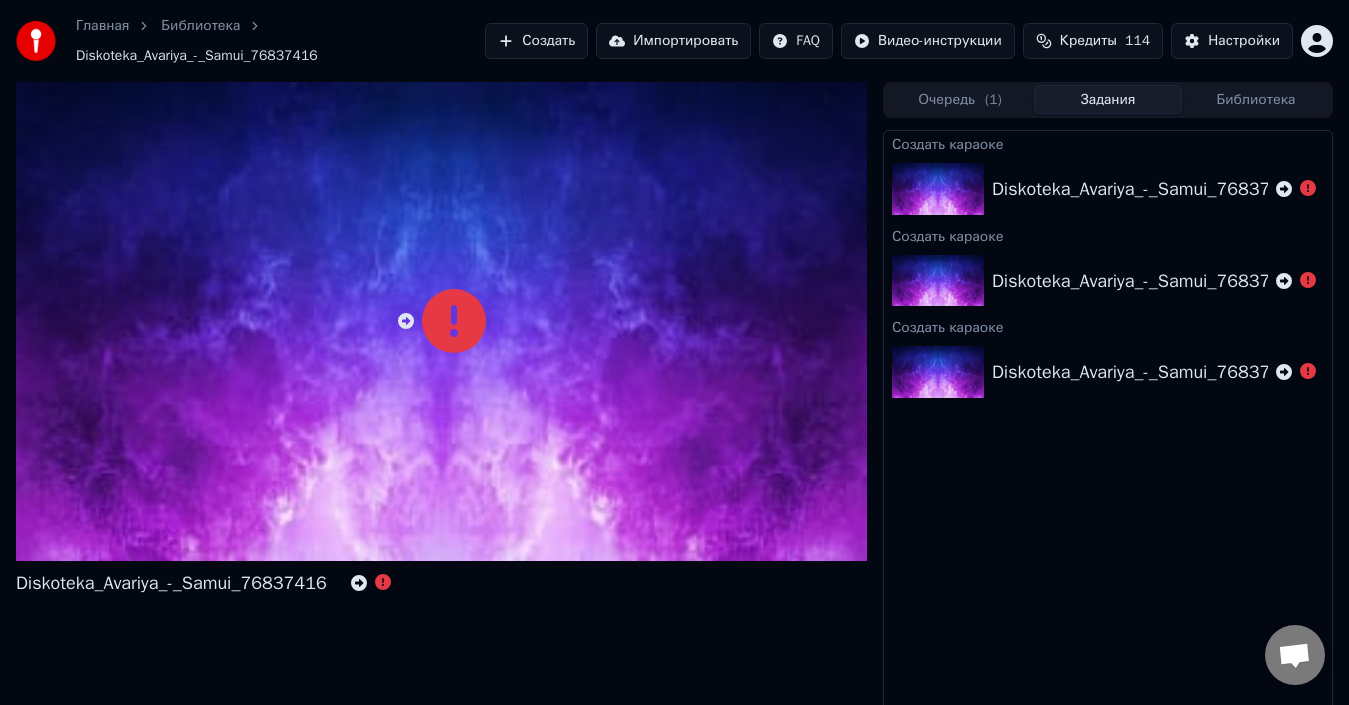 click on "Diskoteka_Avariya_-_Samui_76837416" at bounding box center [1108, 189] 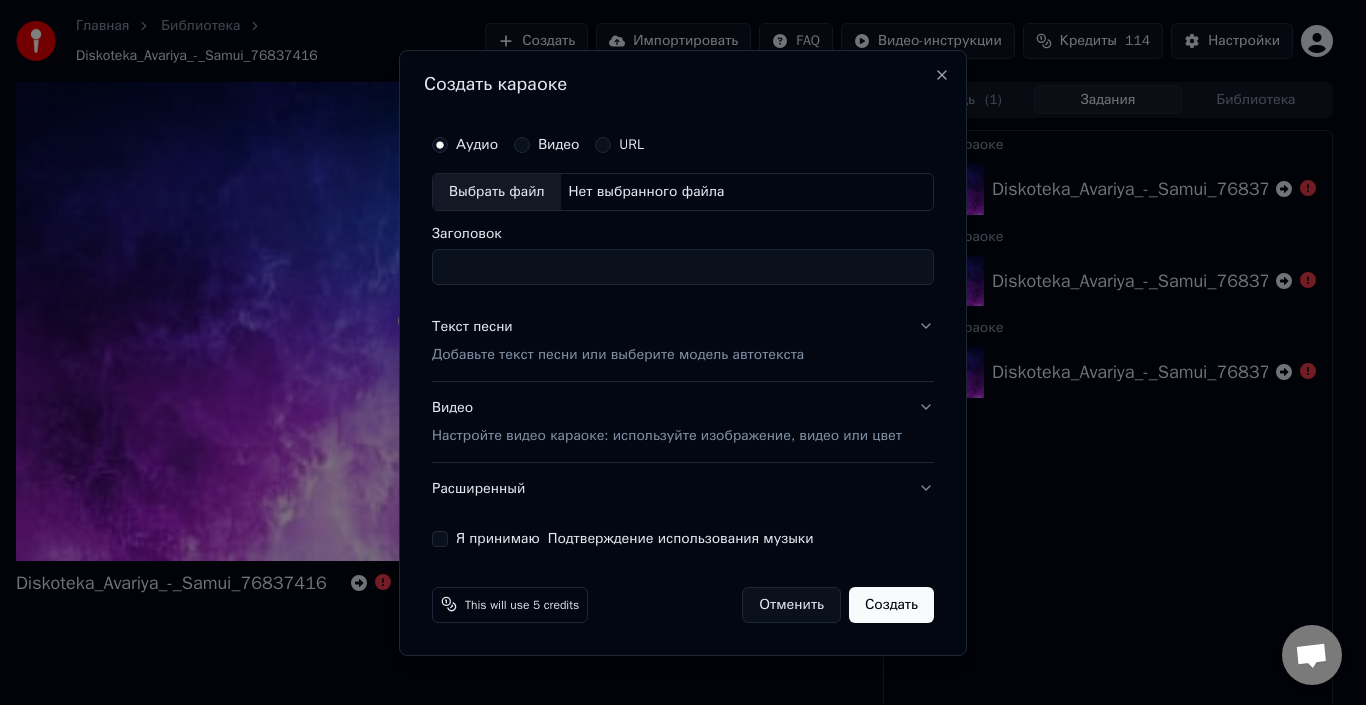 click on "Выбрать файл" at bounding box center (497, 192) 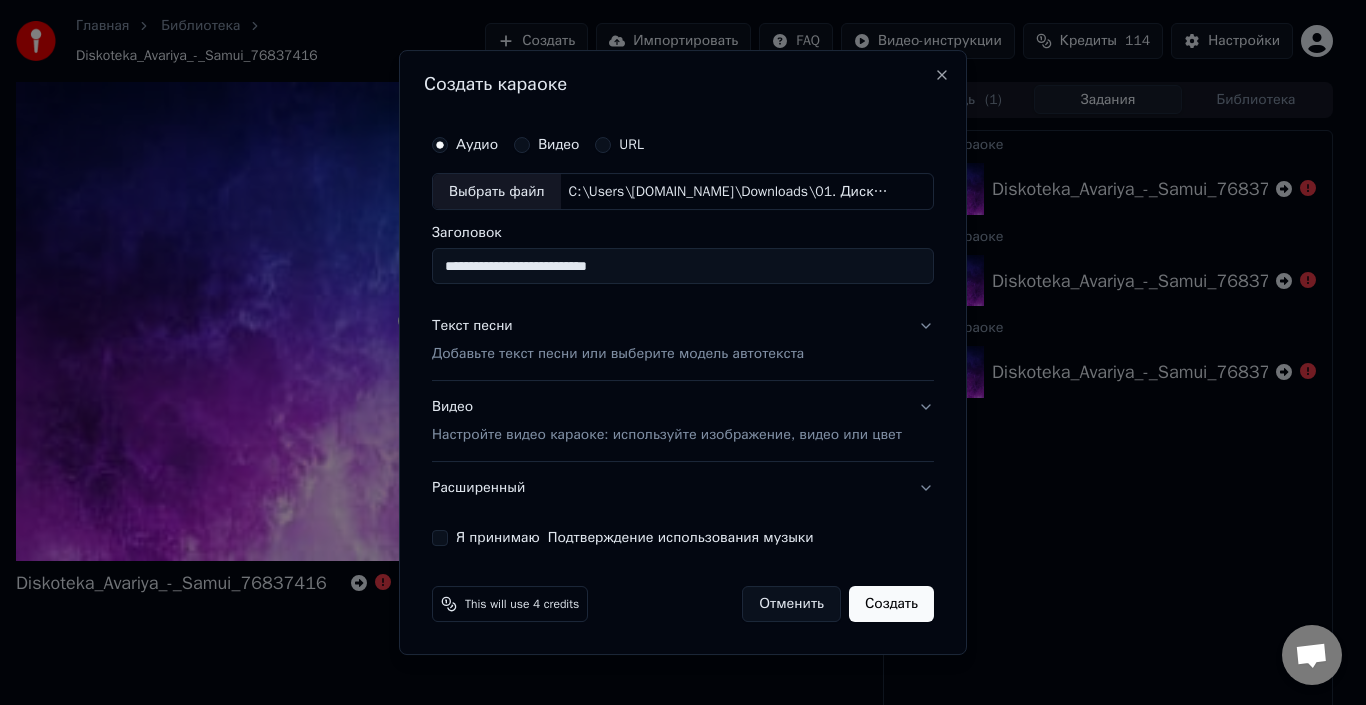 click on "**********" at bounding box center [683, 267] 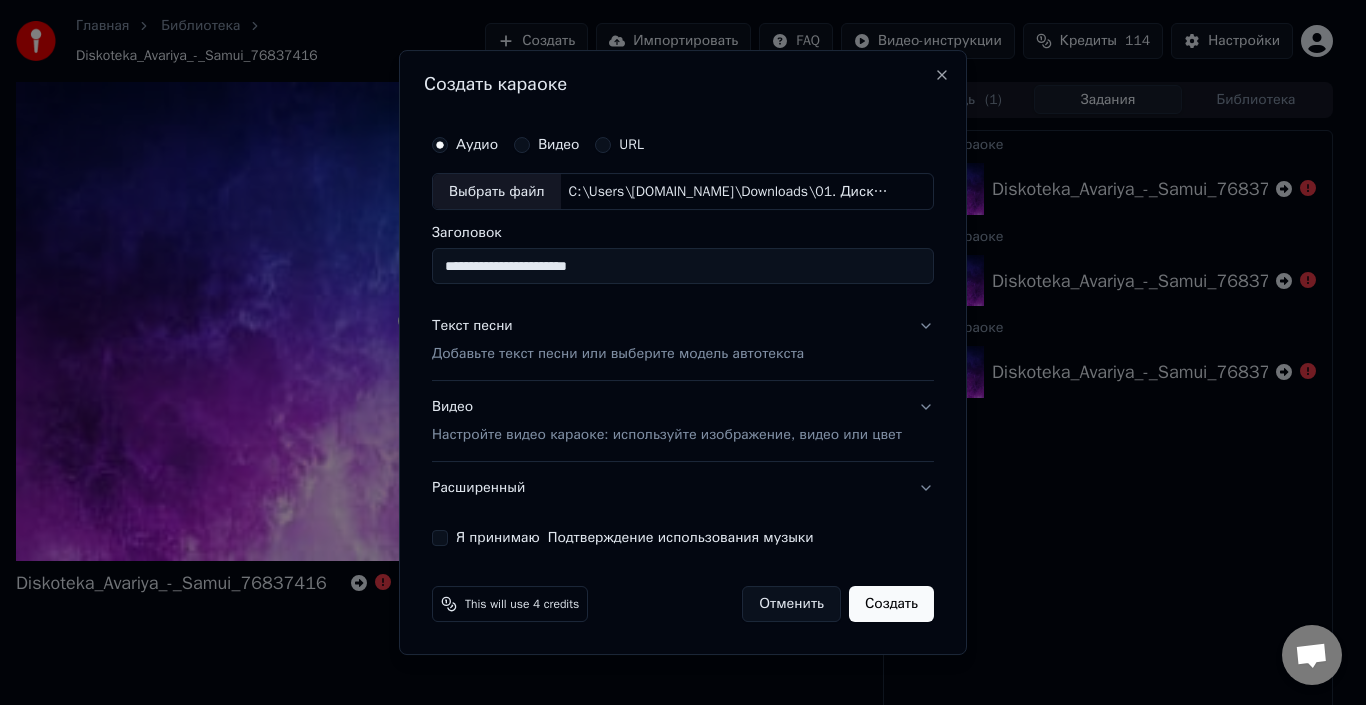 type on "**********" 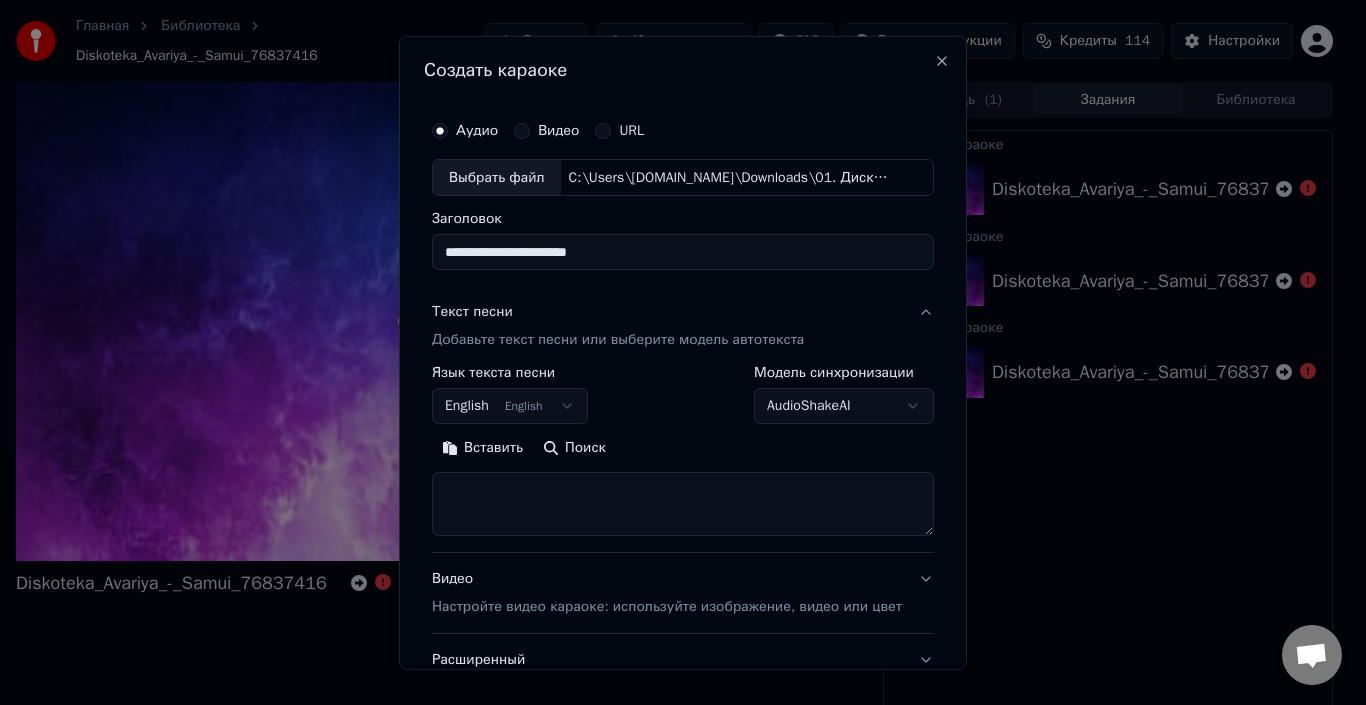 click on "English English" at bounding box center (510, 406) 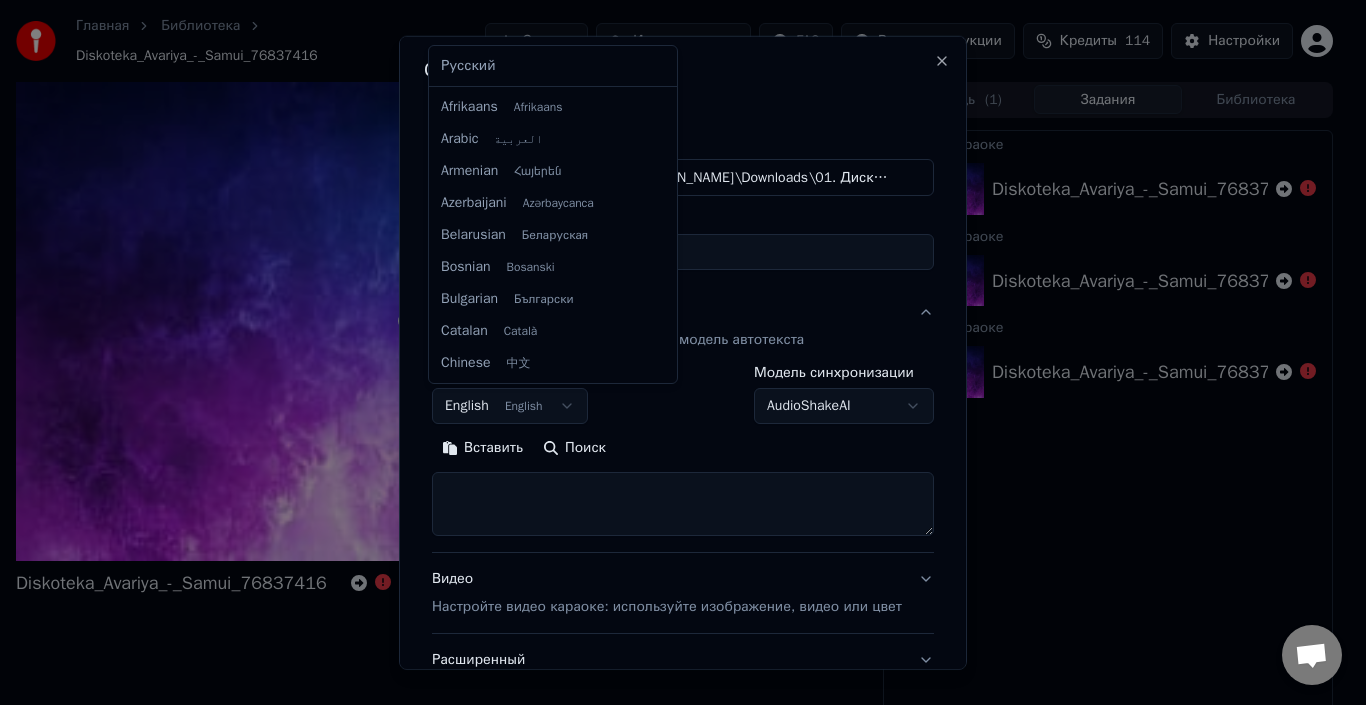 scroll, scrollTop: 160, scrollLeft: 0, axis: vertical 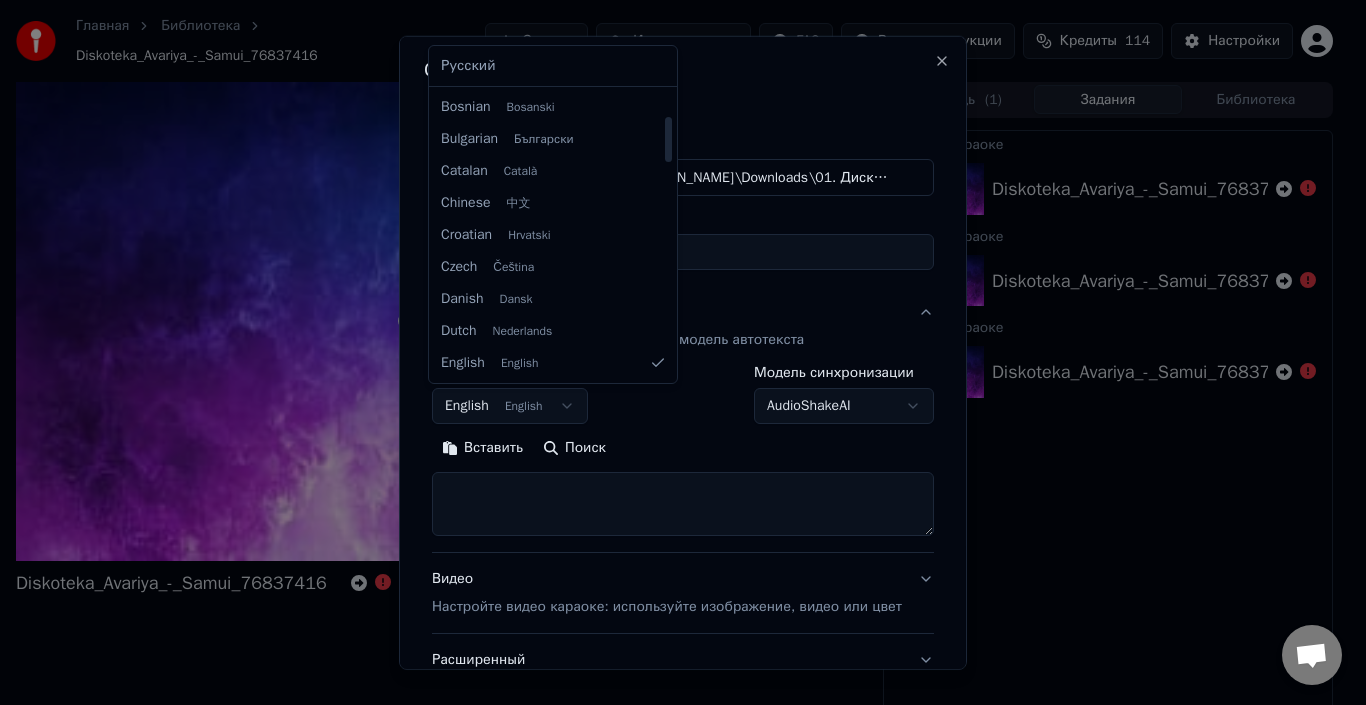 select on "**" 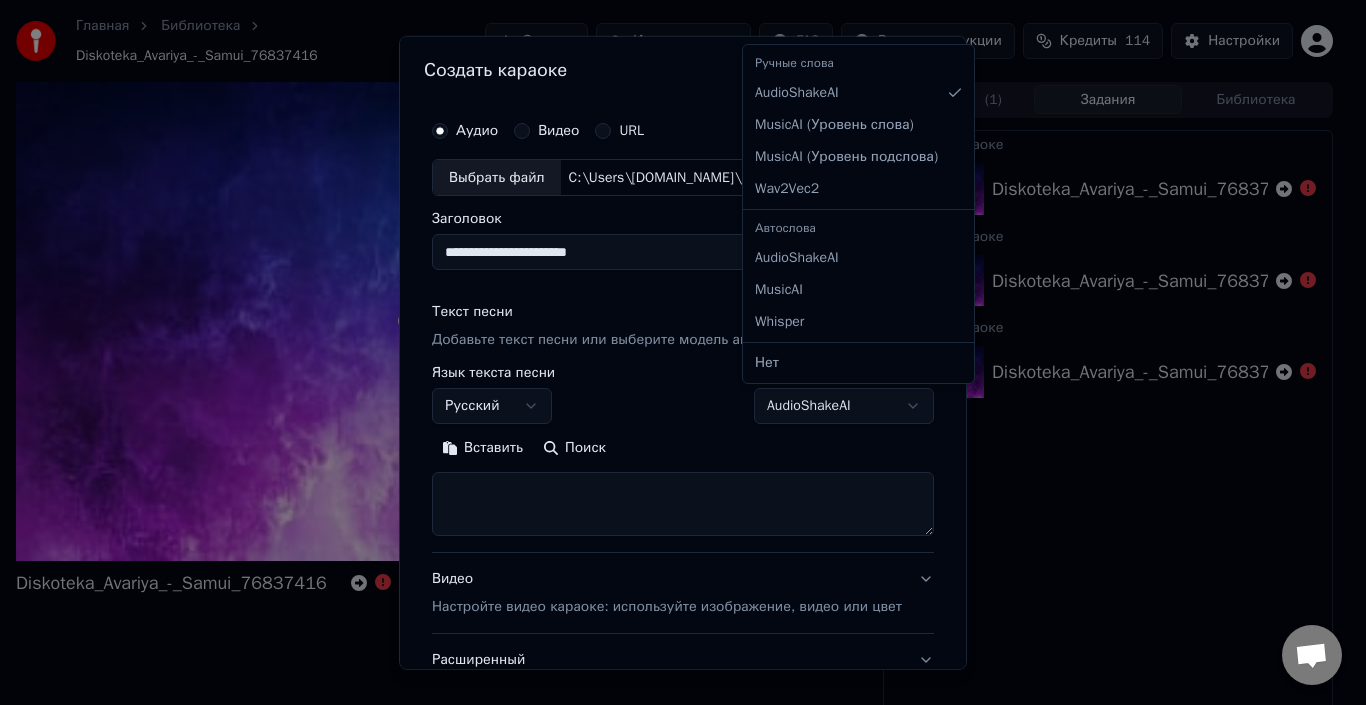 click on "**********" at bounding box center (674, 352) 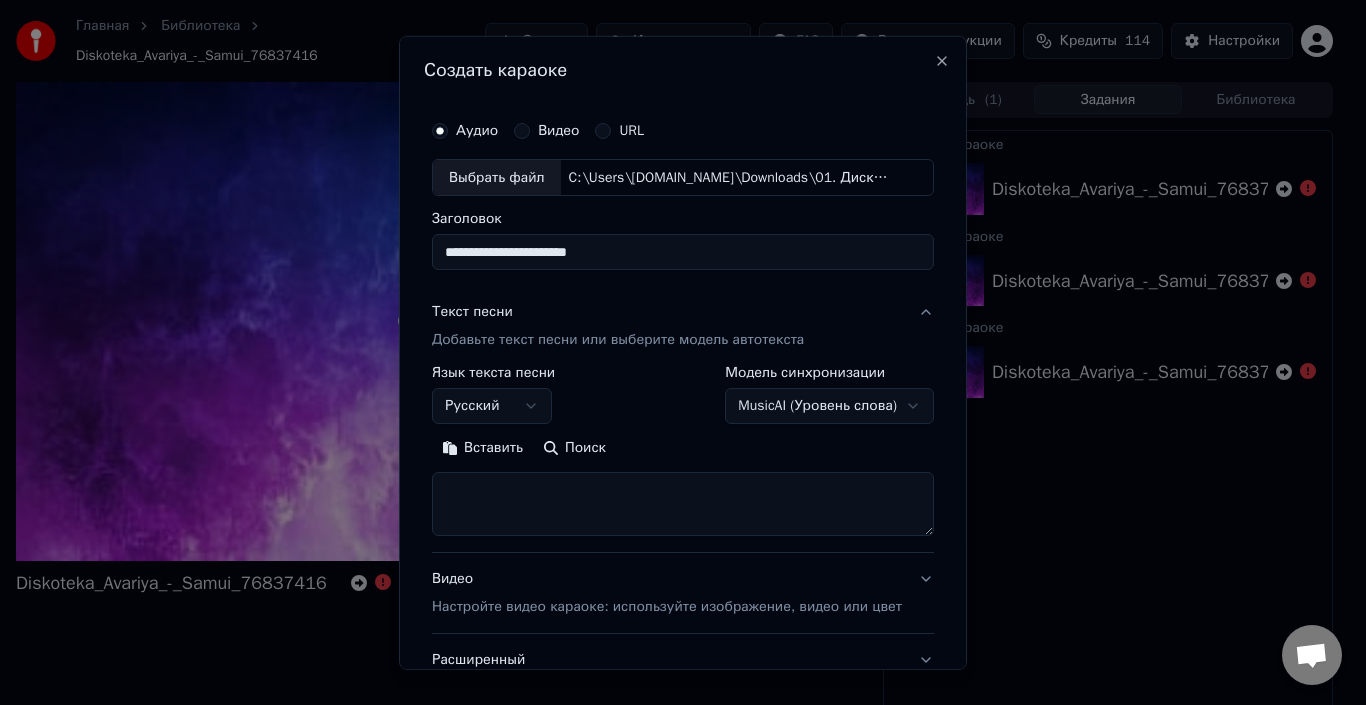 click at bounding box center (683, 504) 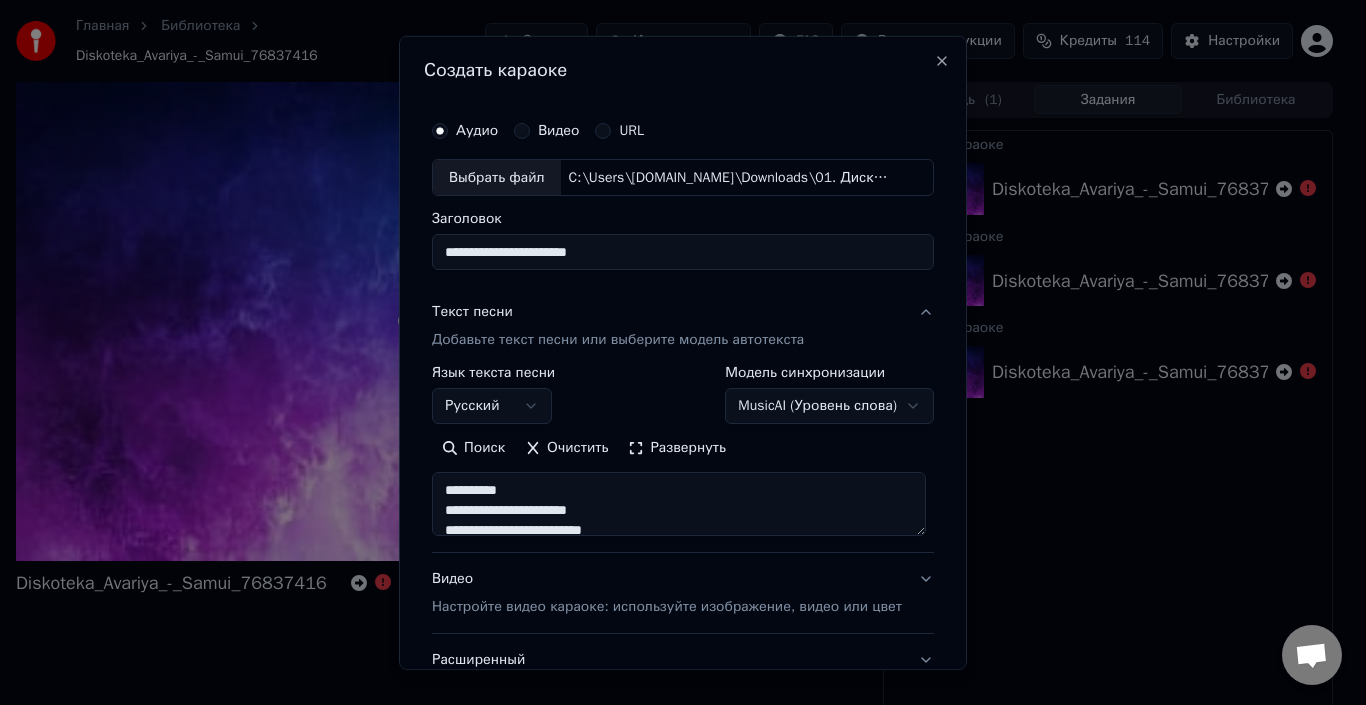 click at bounding box center [679, 504] 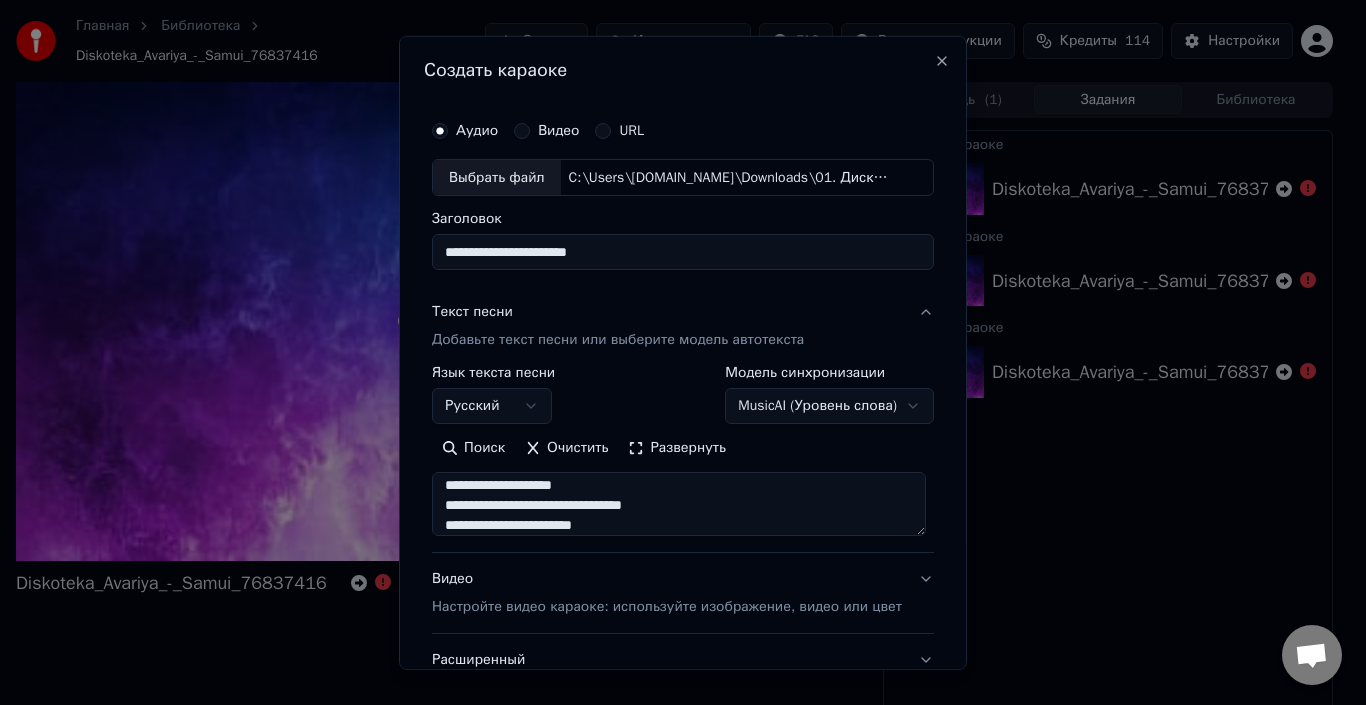 scroll, scrollTop: 565, scrollLeft: 0, axis: vertical 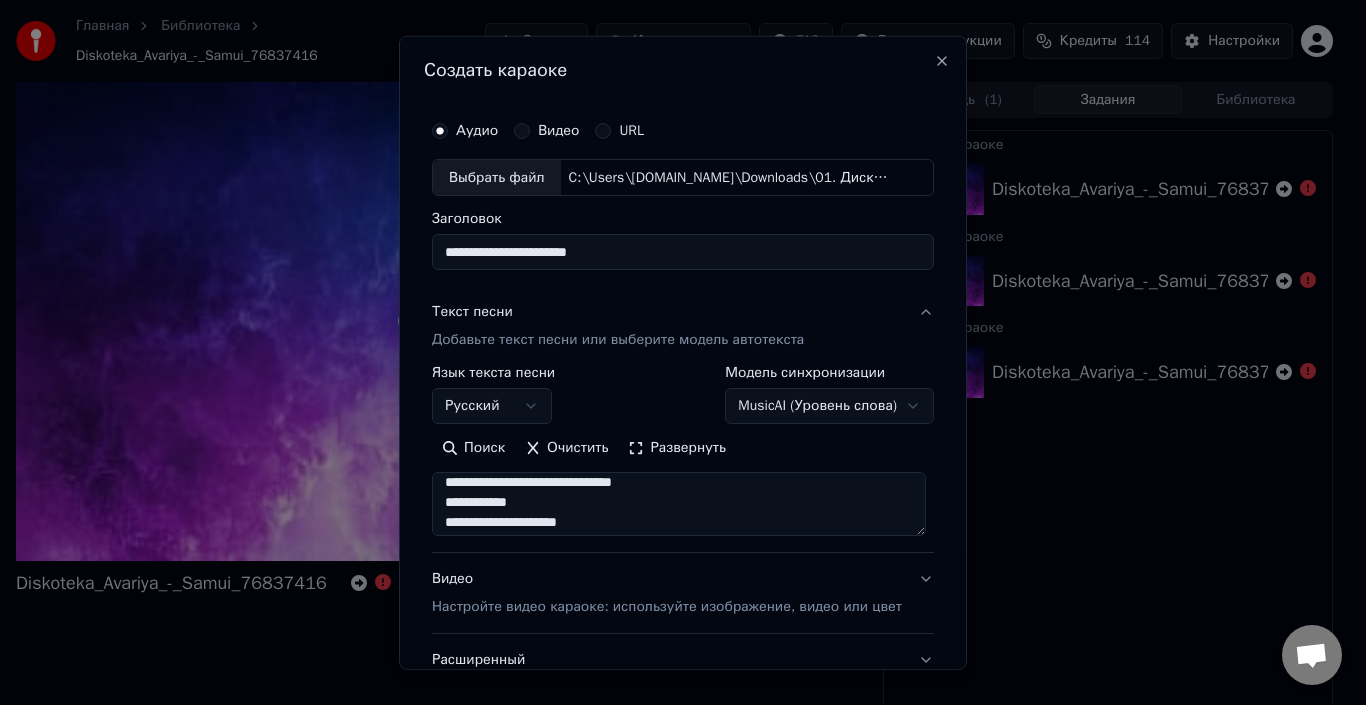 drag, startPoint x: 685, startPoint y: 525, endPoint x: 426, endPoint y: 517, distance: 259.12354 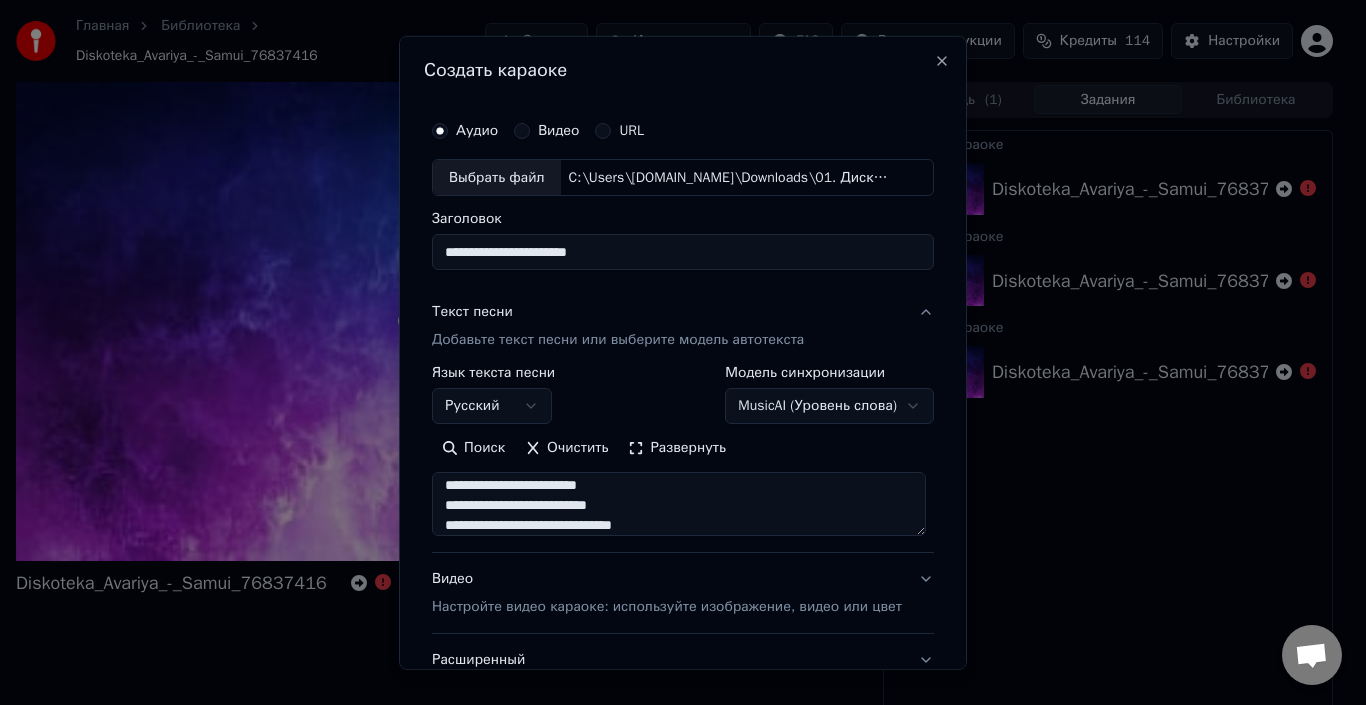scroll, scrollTop: 385, scrollLeft: 0, axis: vertical 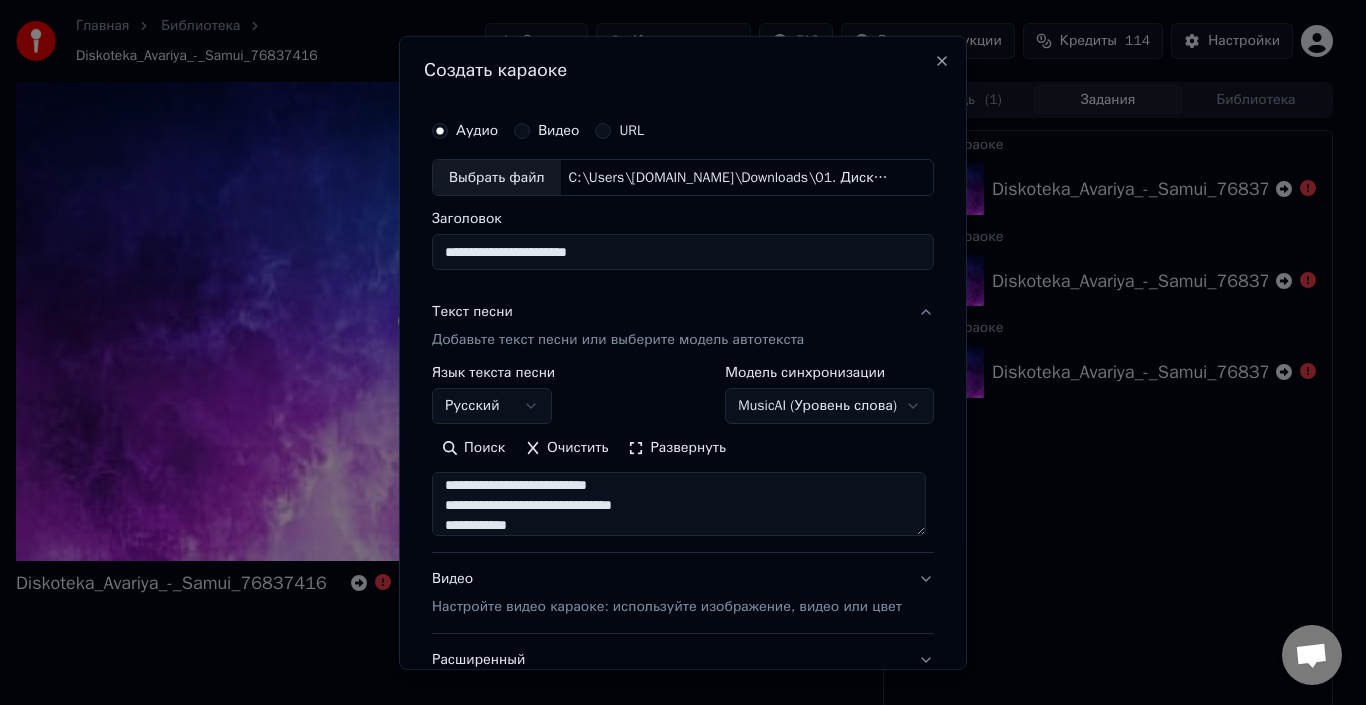 click at bounding box center (679, 504) 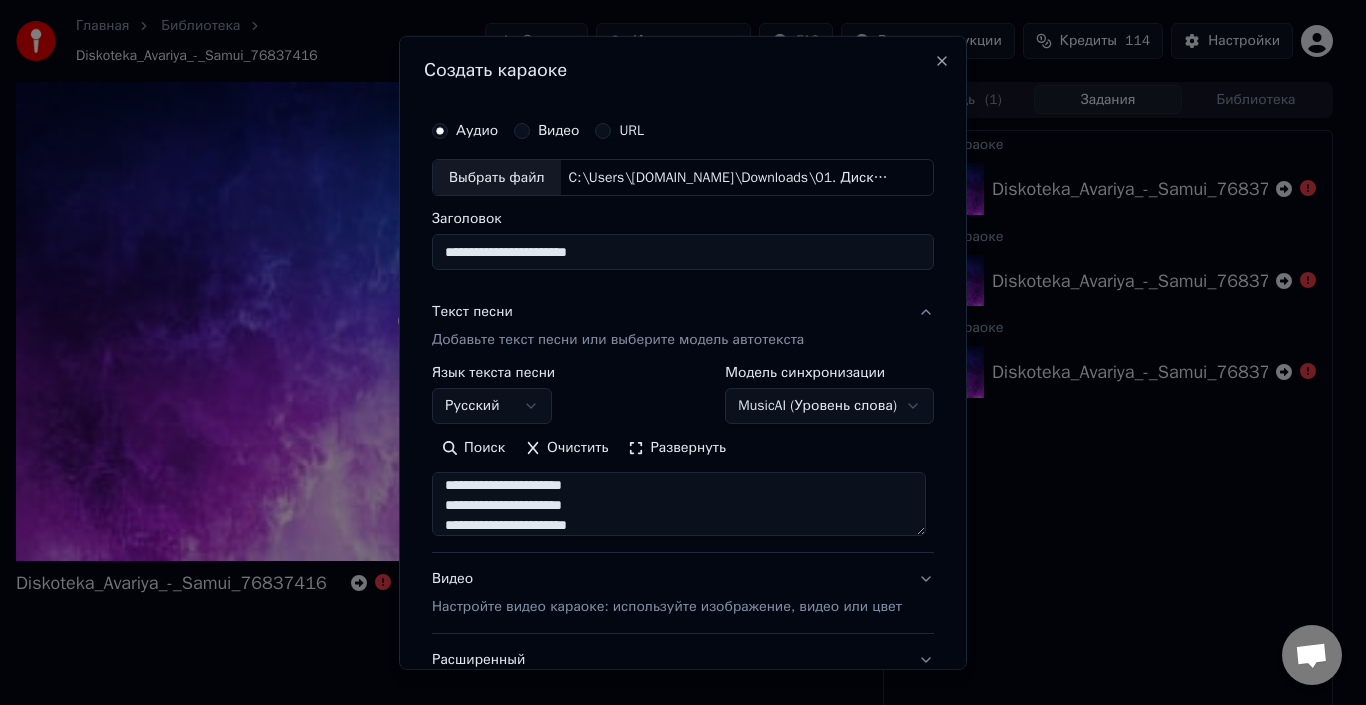 scroll, scrollTop: 965, scrollLeft: 0, axis: vertical 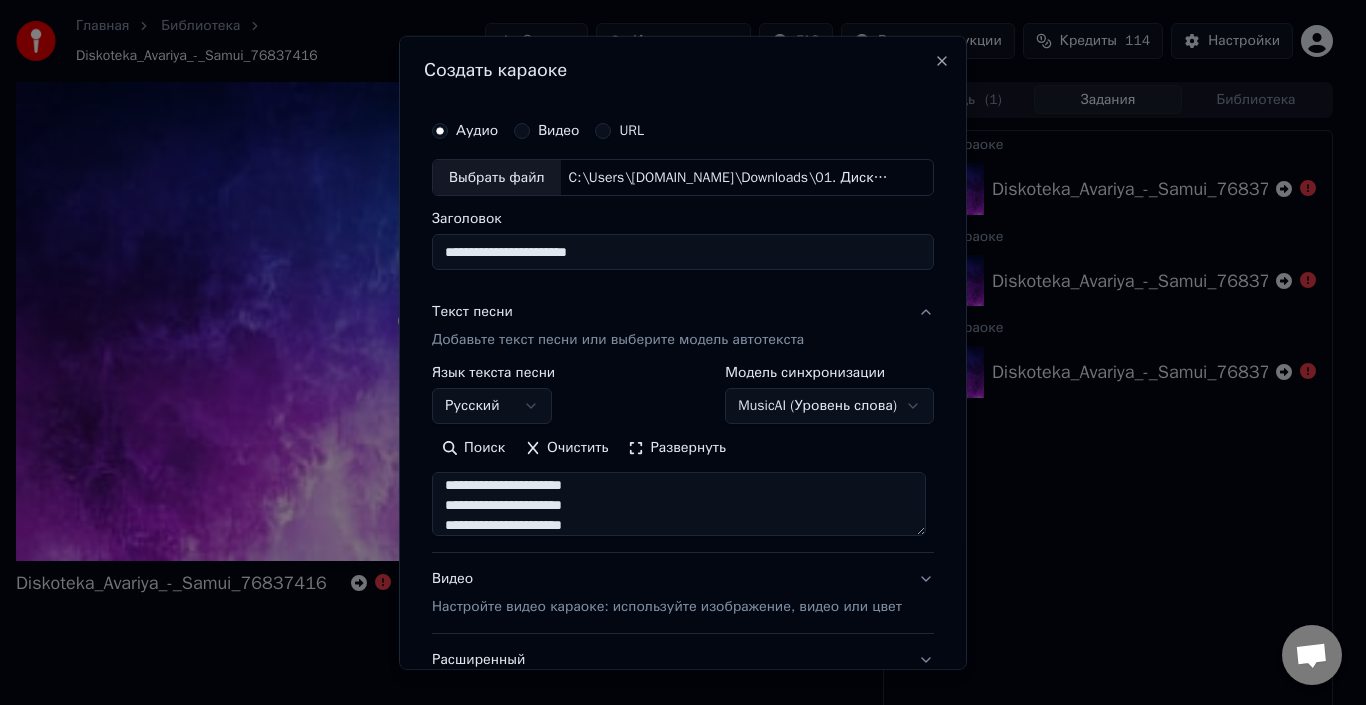 type on "**********" 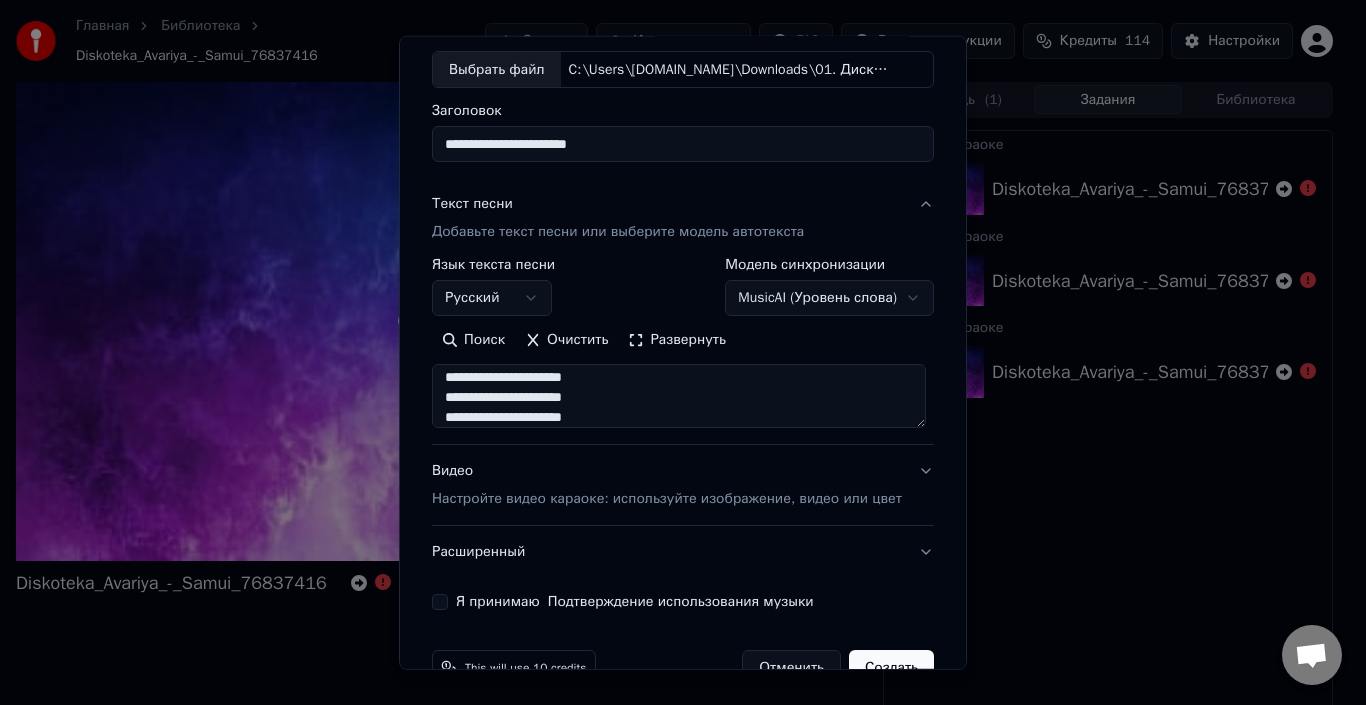 scroll, scrollTop: 157, scrollLeft: 0, axis: vertical 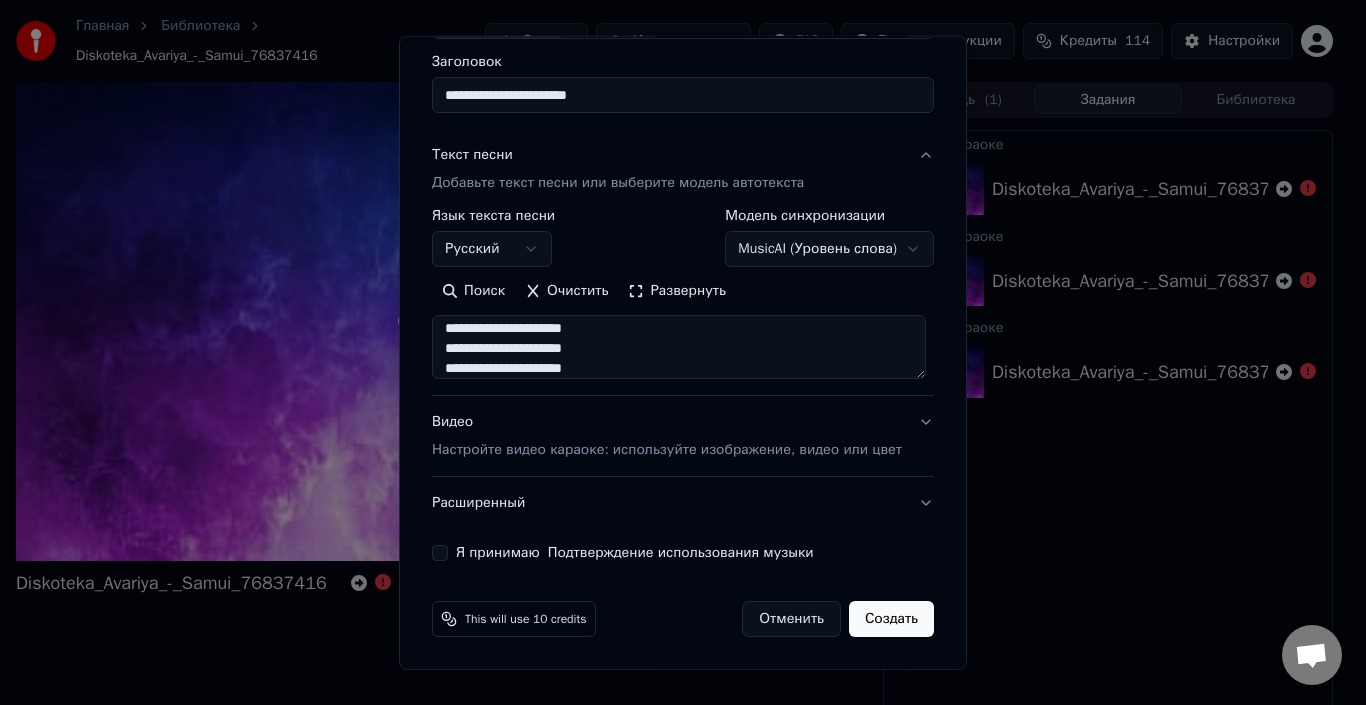 click on "Настройте видео караоке: используйте изображение, видео или цвет" at bounding box center [667, 450] 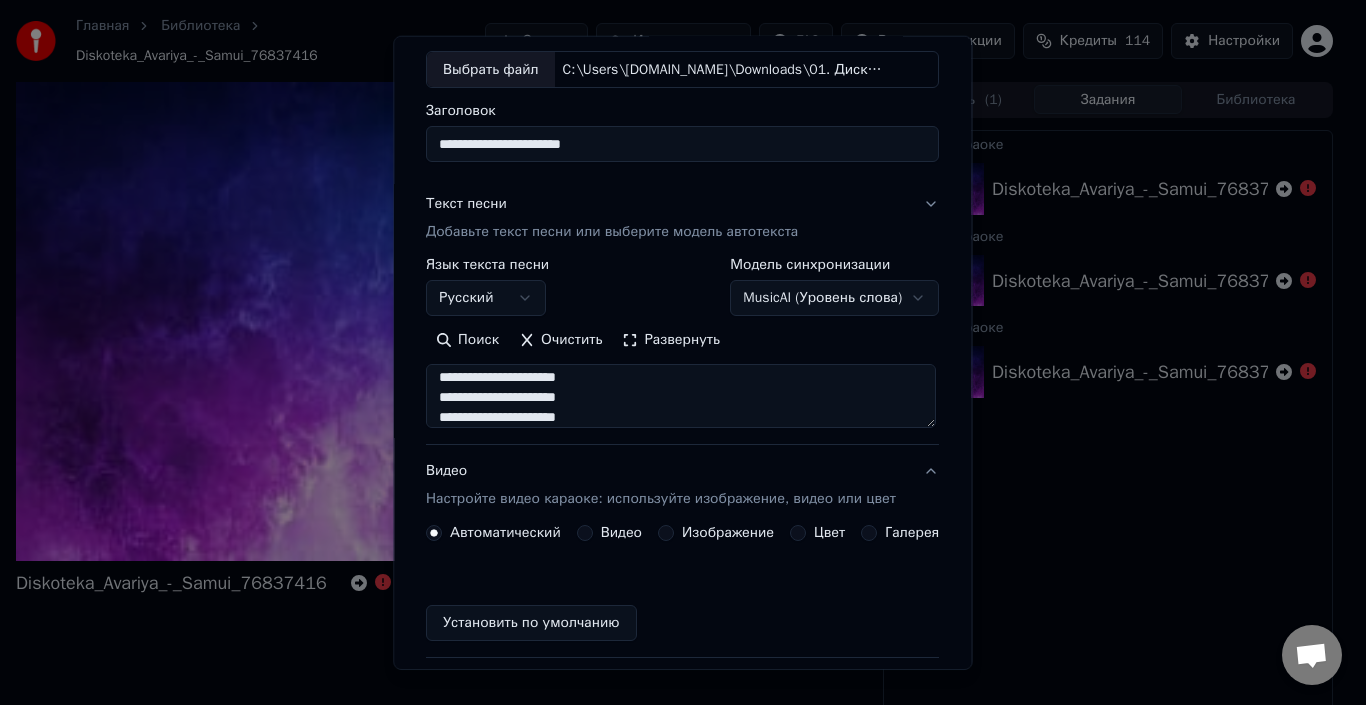 scroll, scrollTop: 103, scrollLeft: 0, axis: vertical 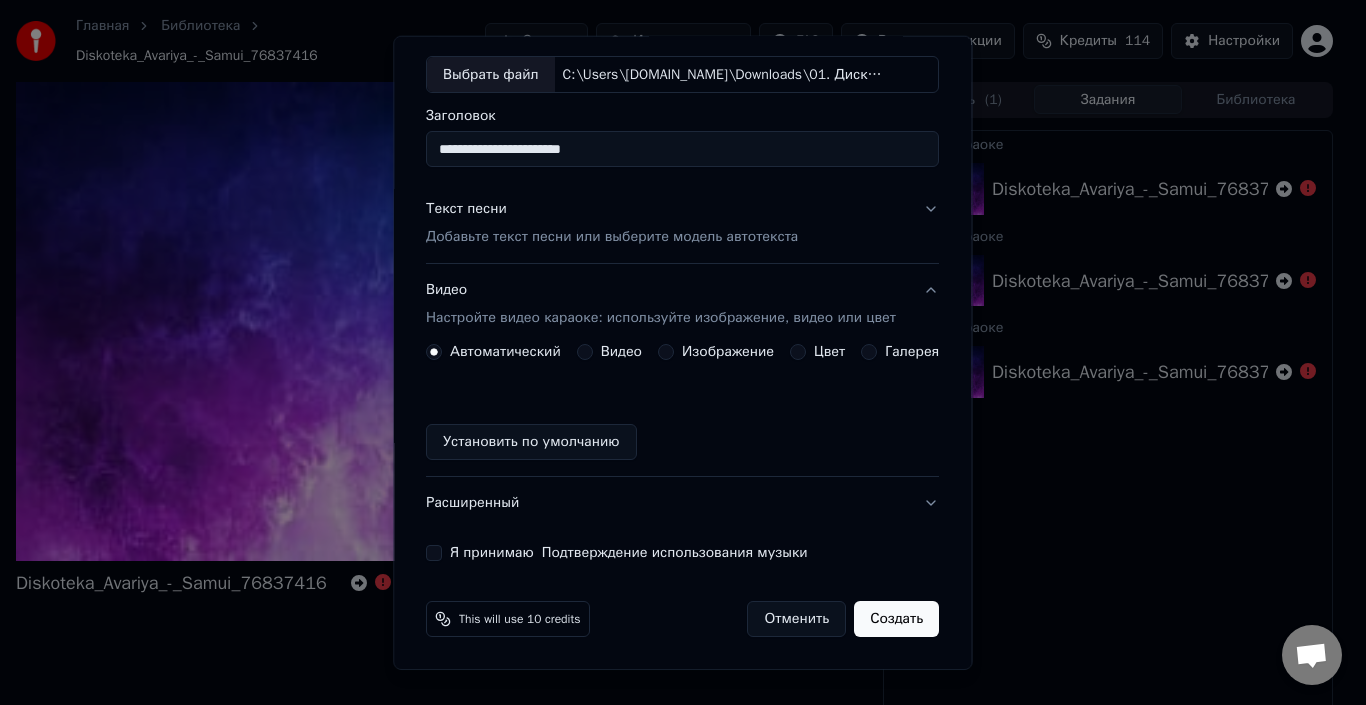 click on "Галерея" at bounding box center (870, 352) 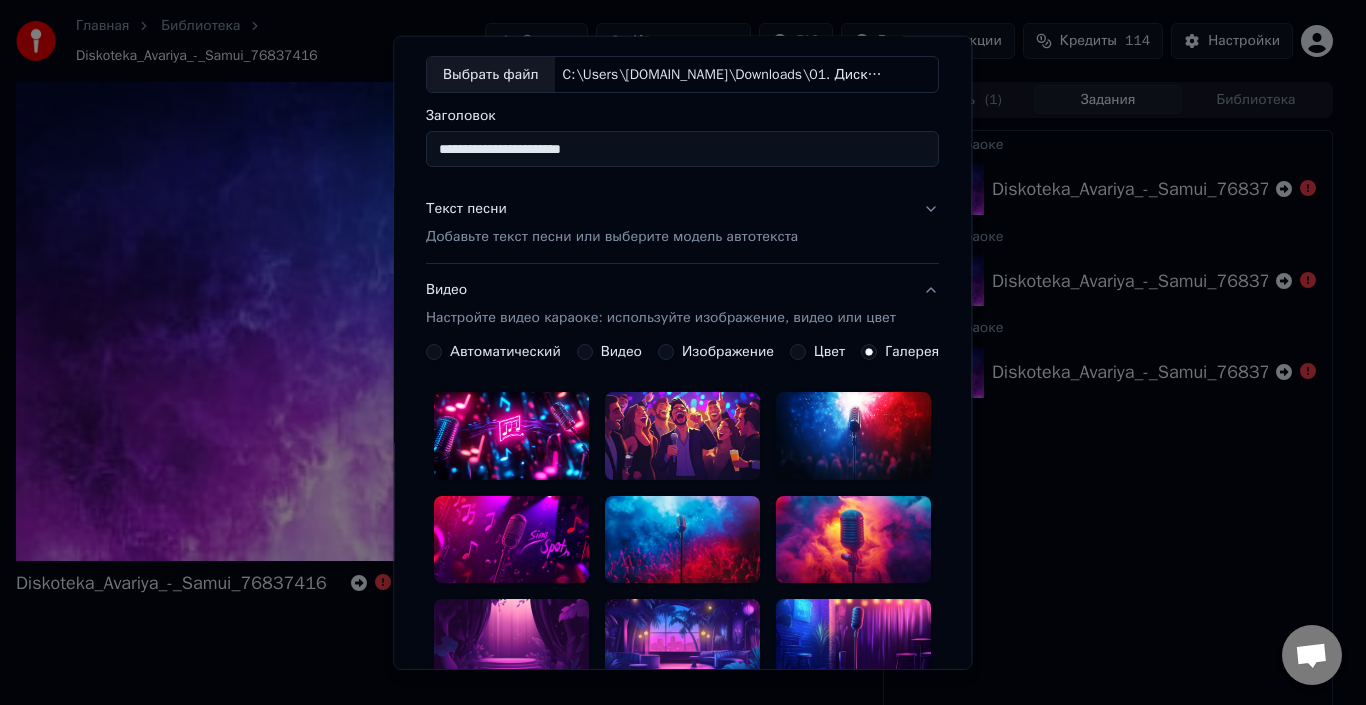 click 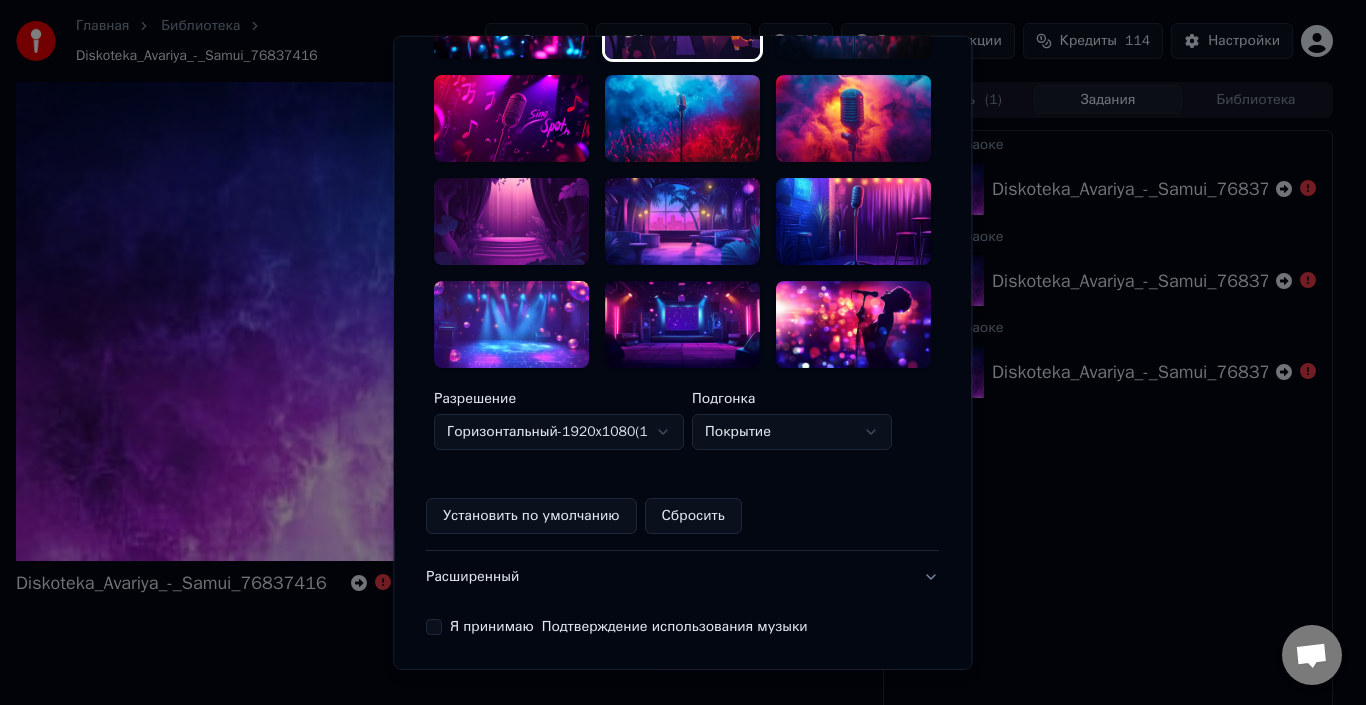 scroll, scrollTop: 595, scrollLeft: 0, axis: vertical 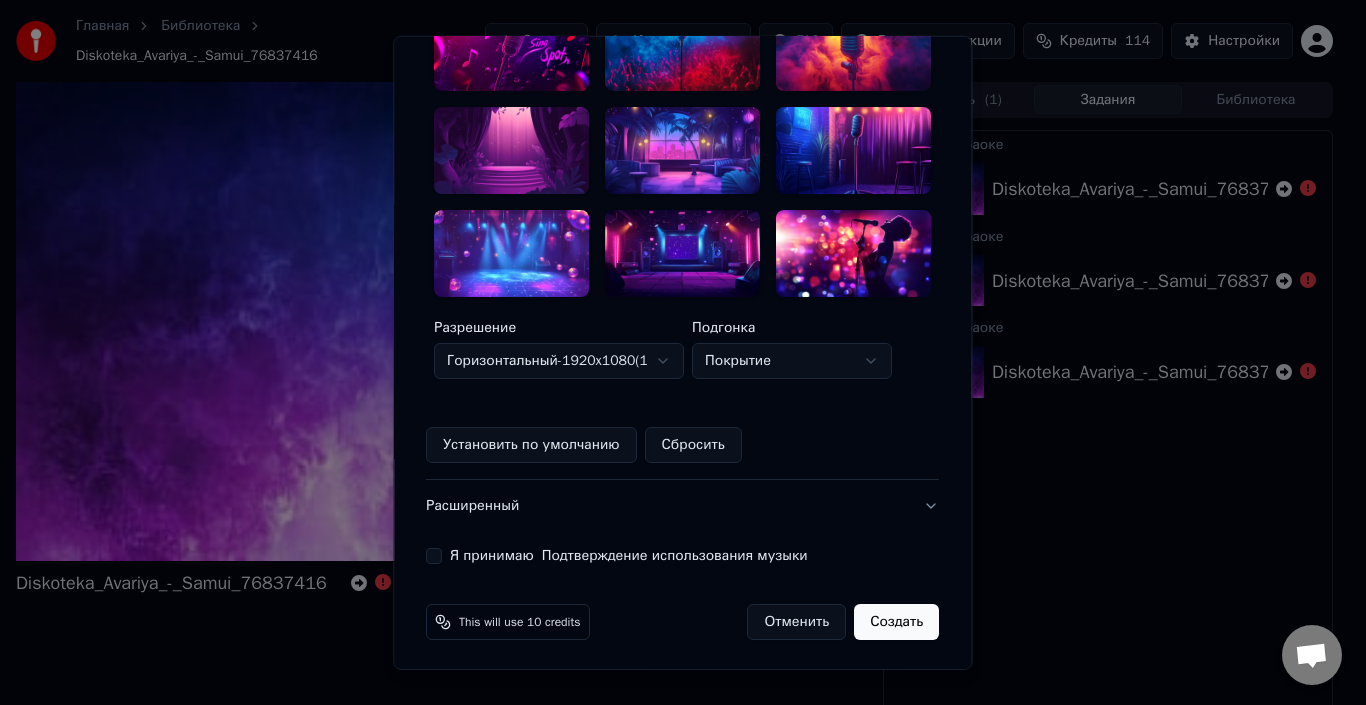 click on "Я принимаю   Подтверждение использования музыки" at bounding box center [434, 556] 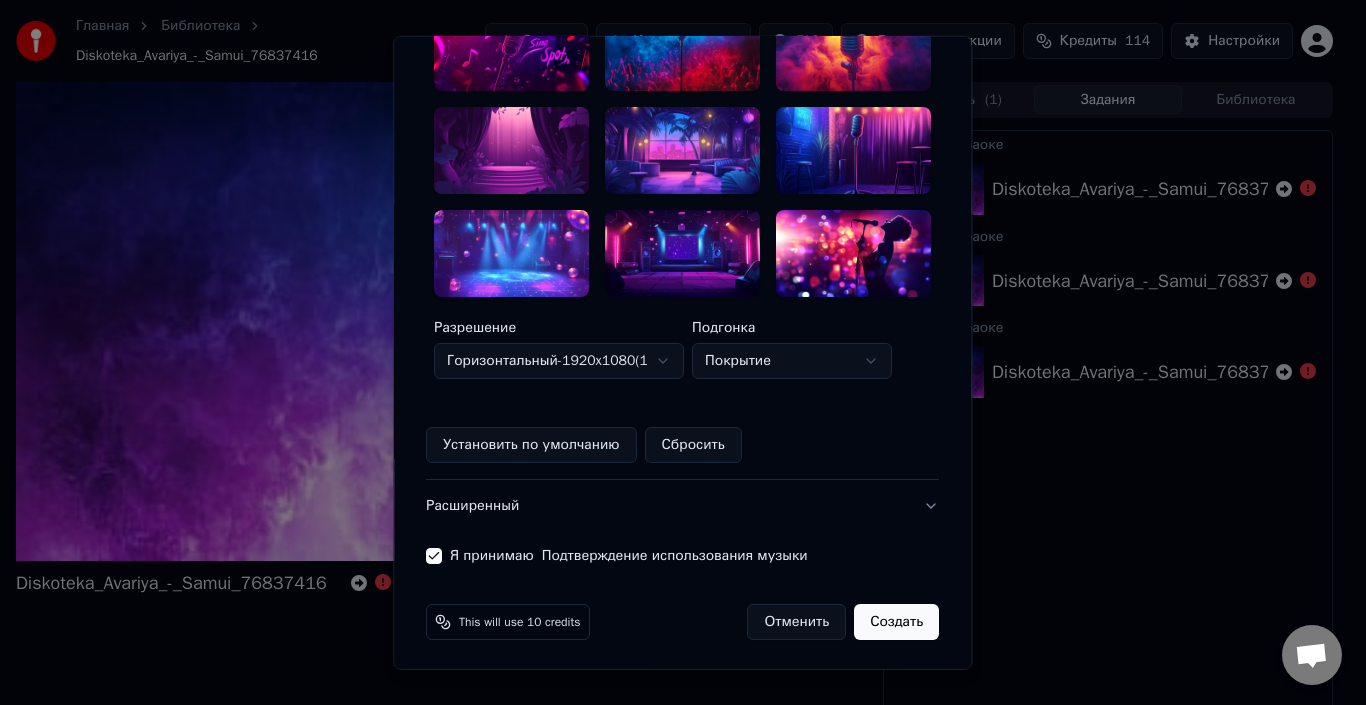 click at bounding box center [854, 150] 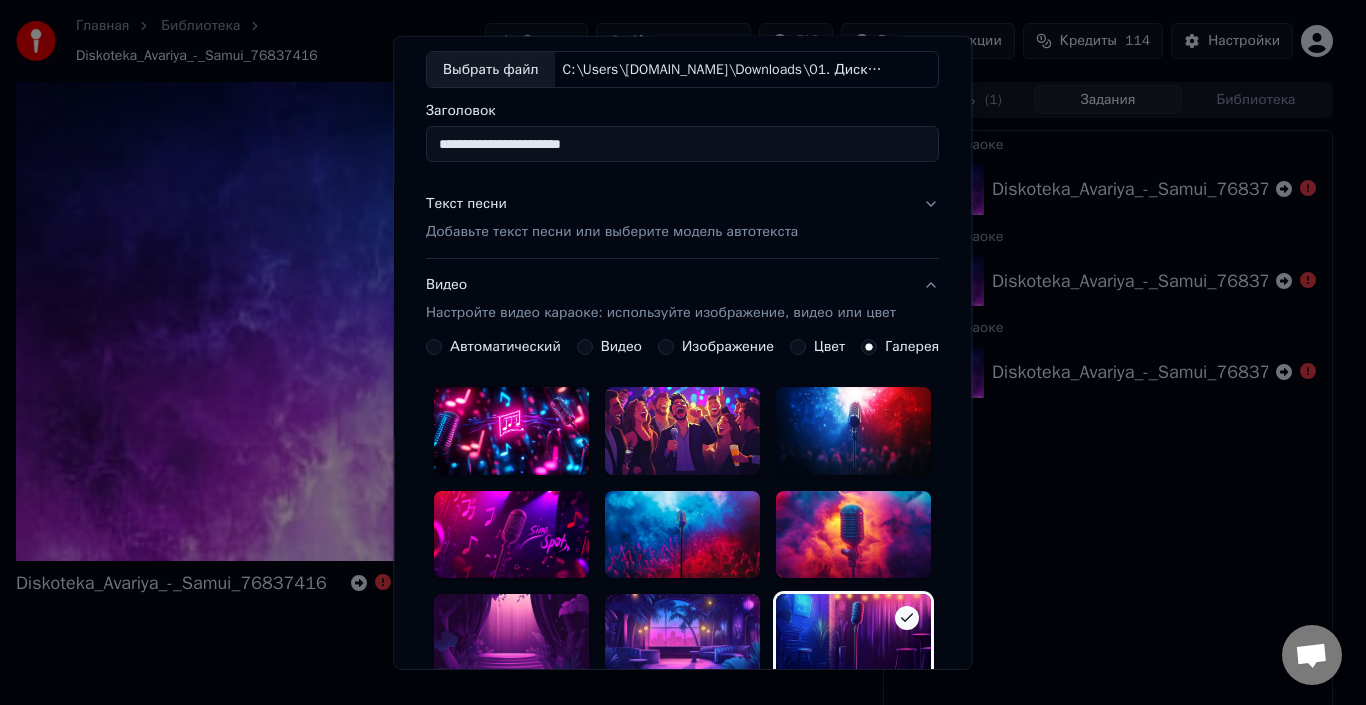 scroll, scrollTop: 0, scrollLeft: 0, axis: both 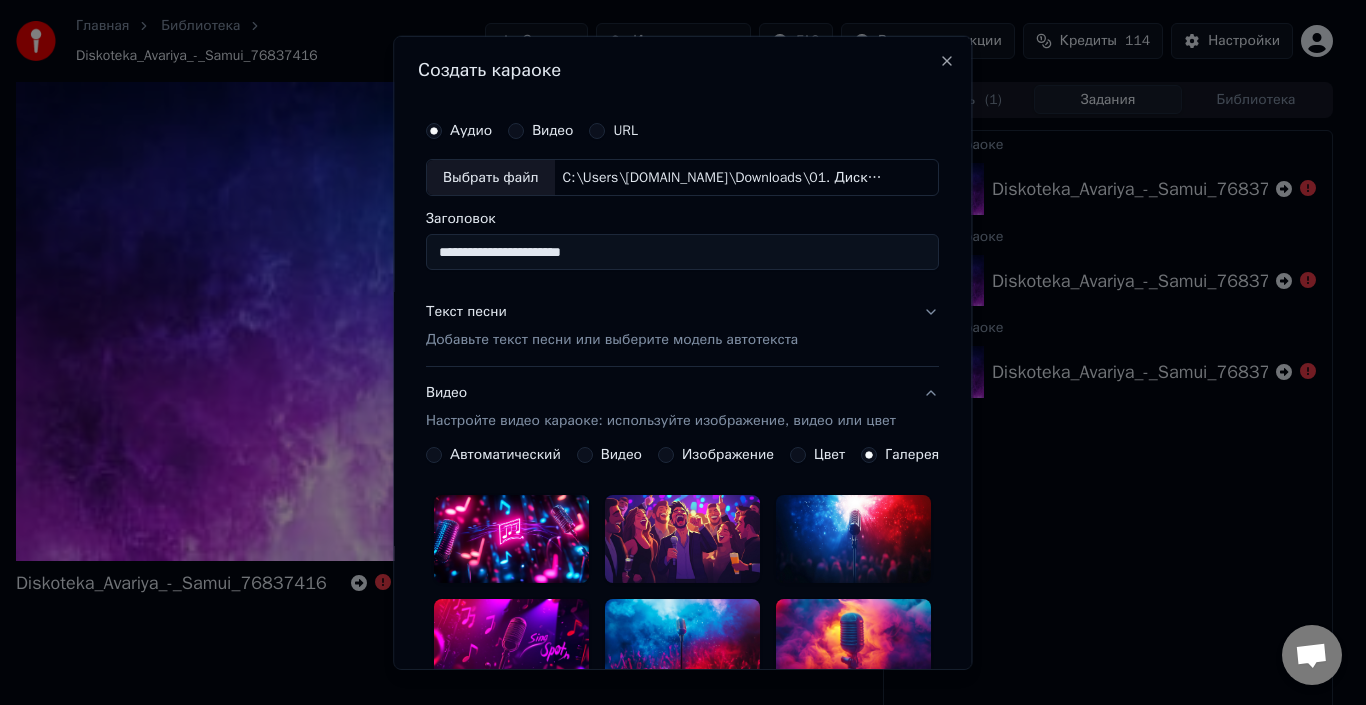 click on "Добавьте текст песни или выберите модель автотекста" at bounding box center (612, 340) 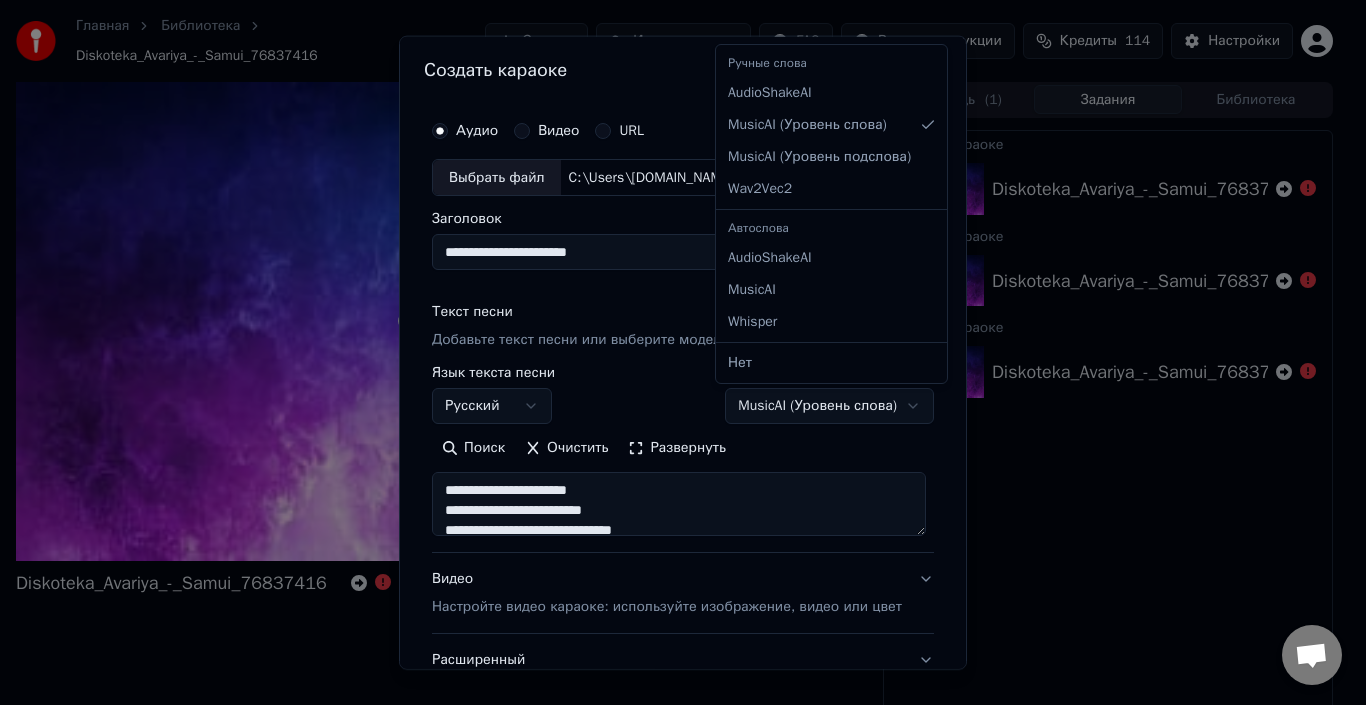 click on "**********" at bounding box center [674, 352] 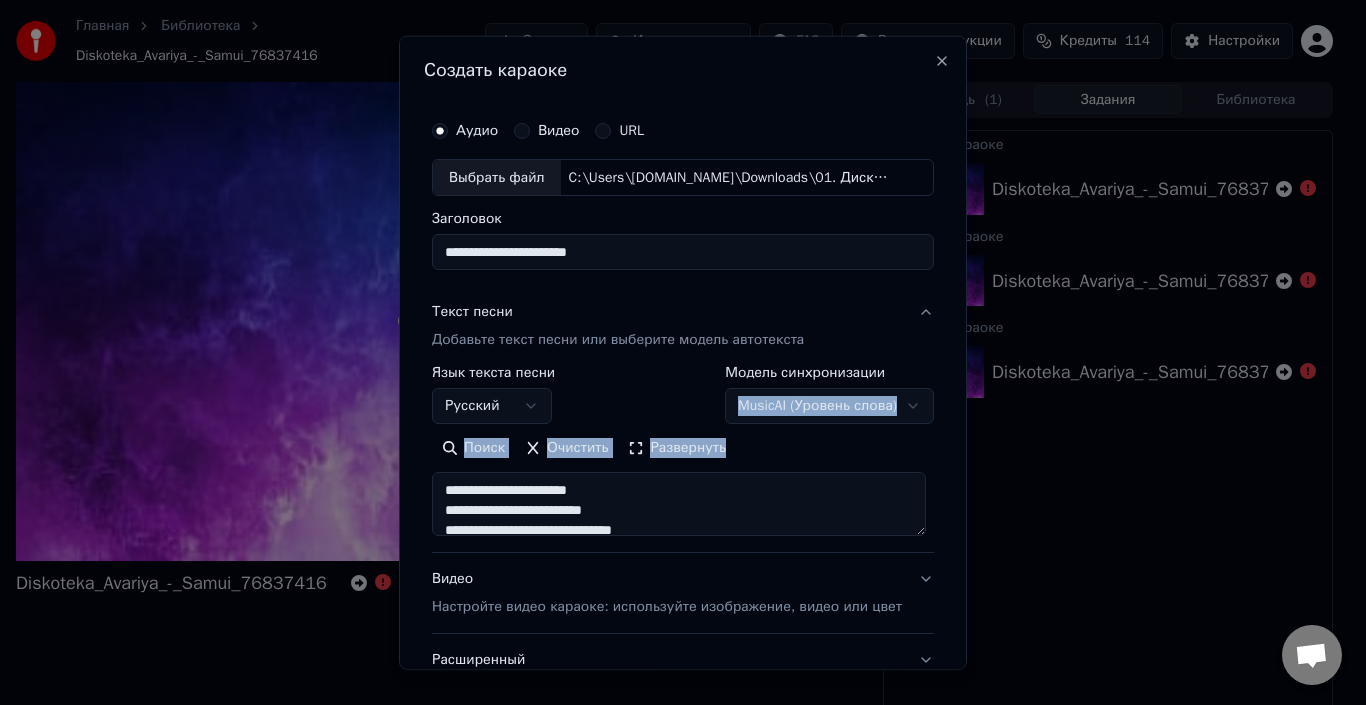 drag, startPoint x: 952, startPoint y: 386, endPoint x: 965, endPoint y: 496, distance: 110.76552 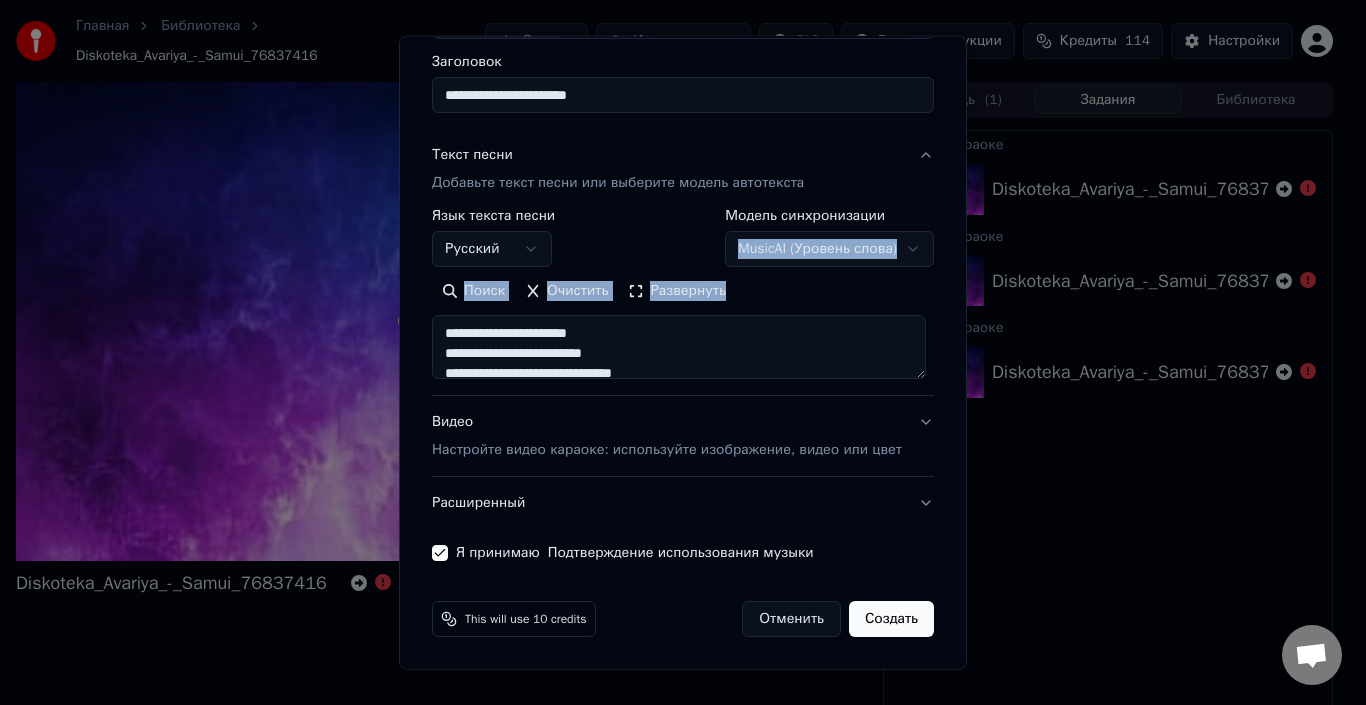 click on "Создать" at bounding box center (891, 619) 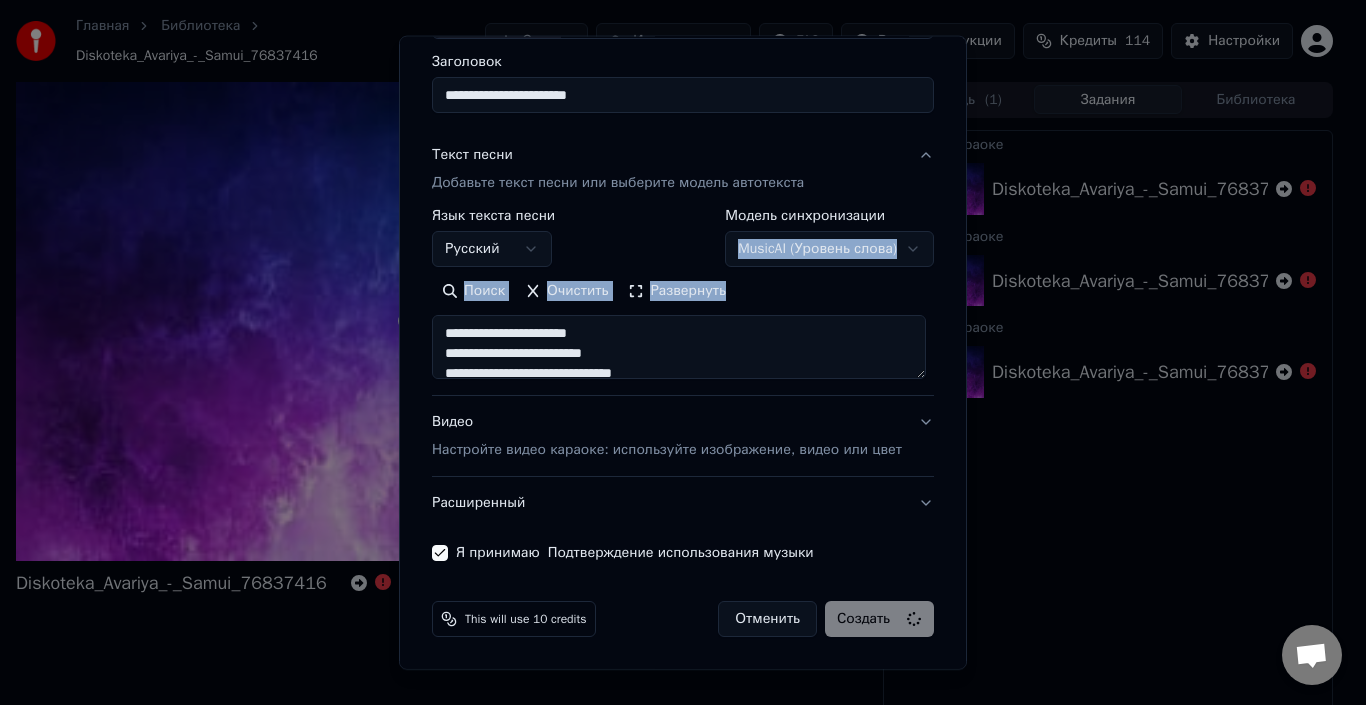 select on "**********" 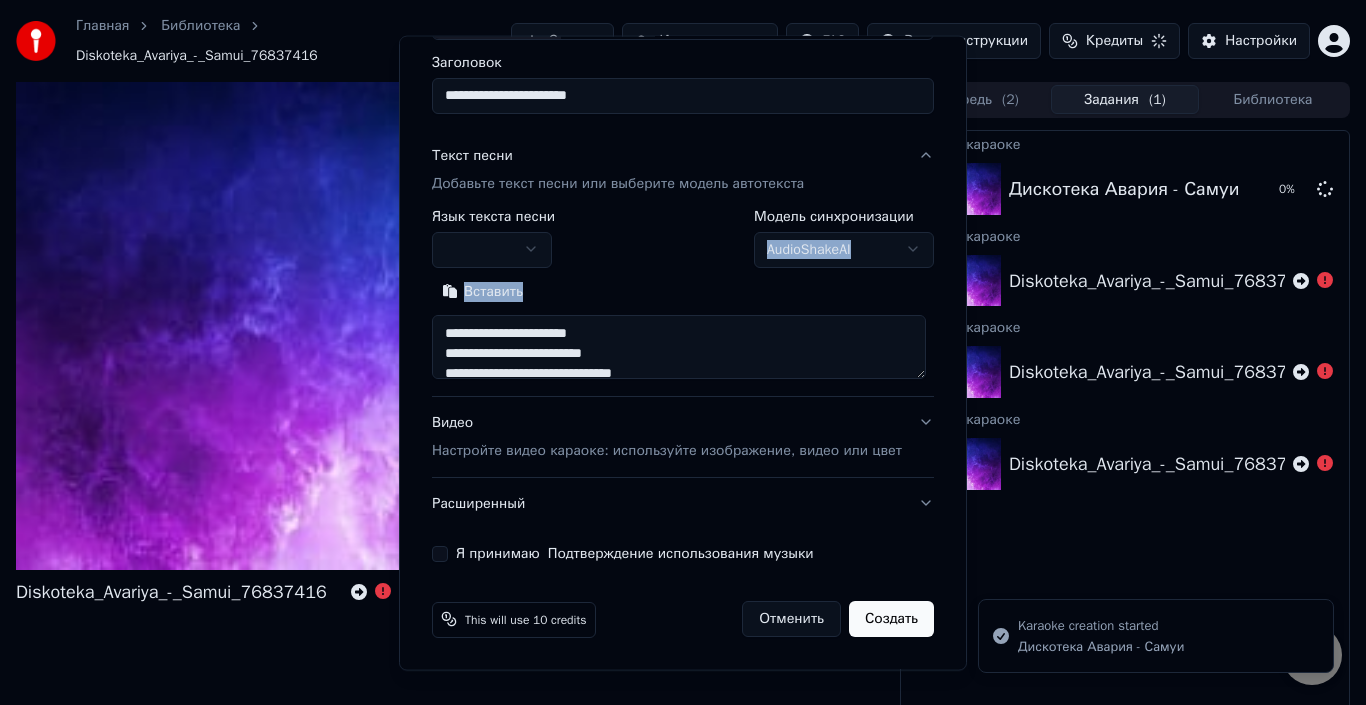 type 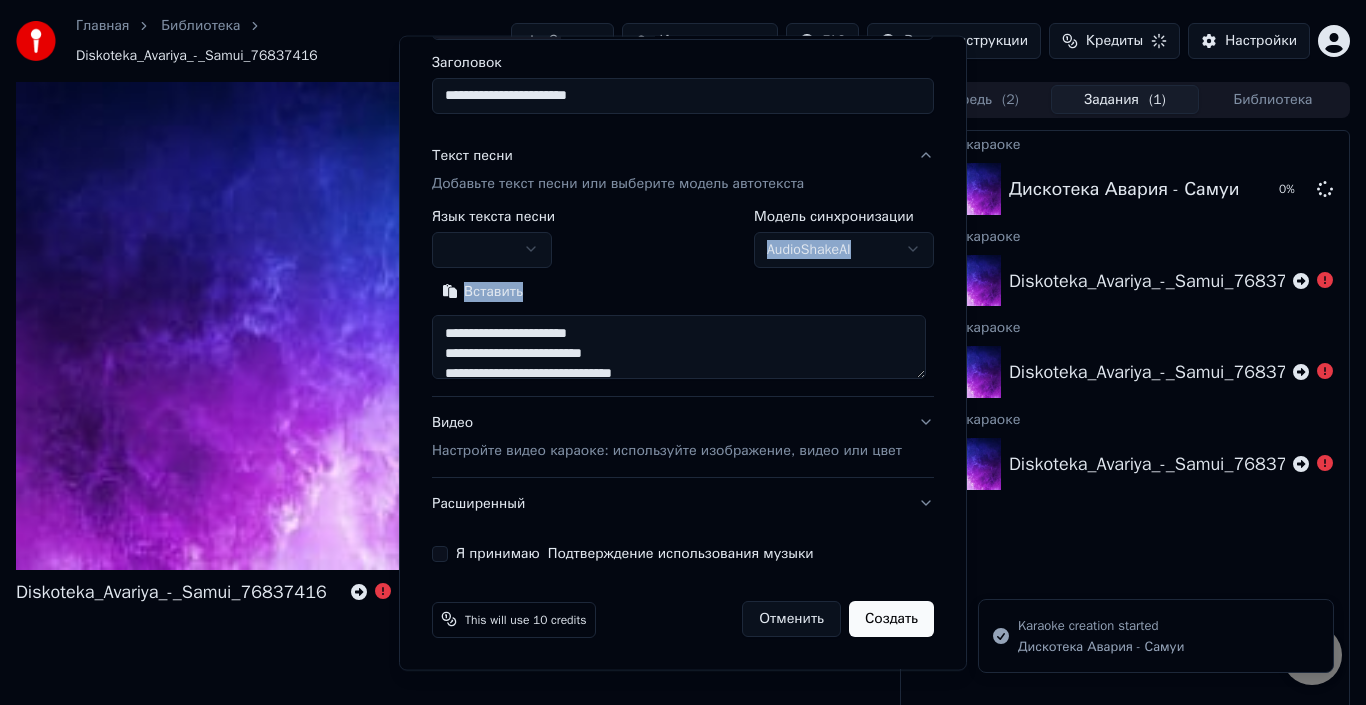 type 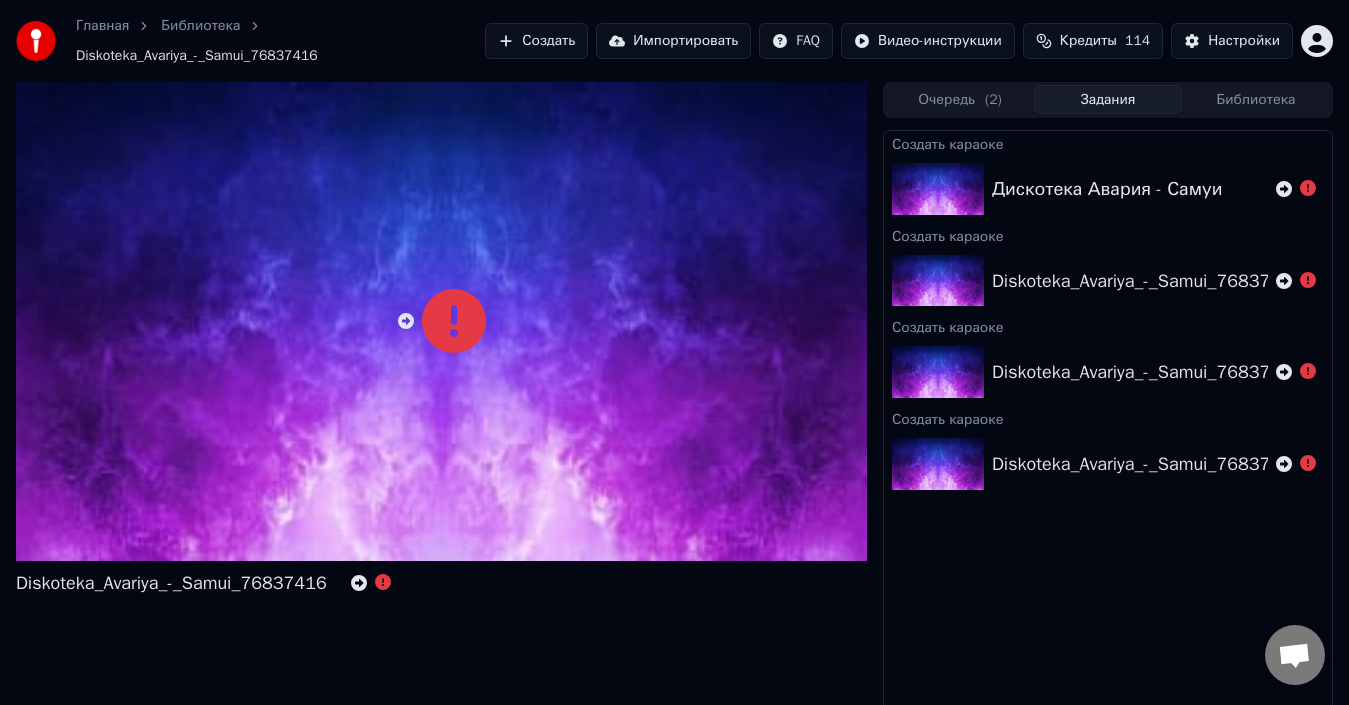 click on "Очередь ( 2 )" at bounding box center [960, 99] 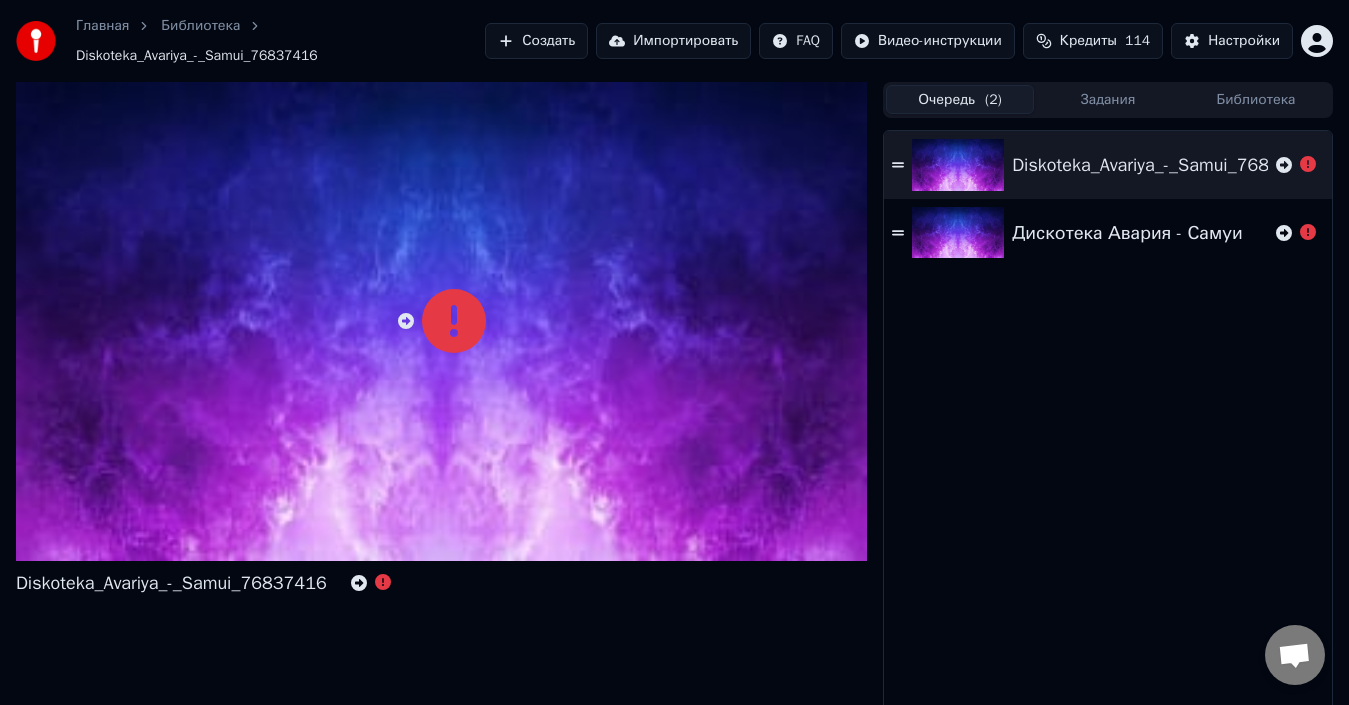 click on "Задания" at bounding box center [1108, 99] 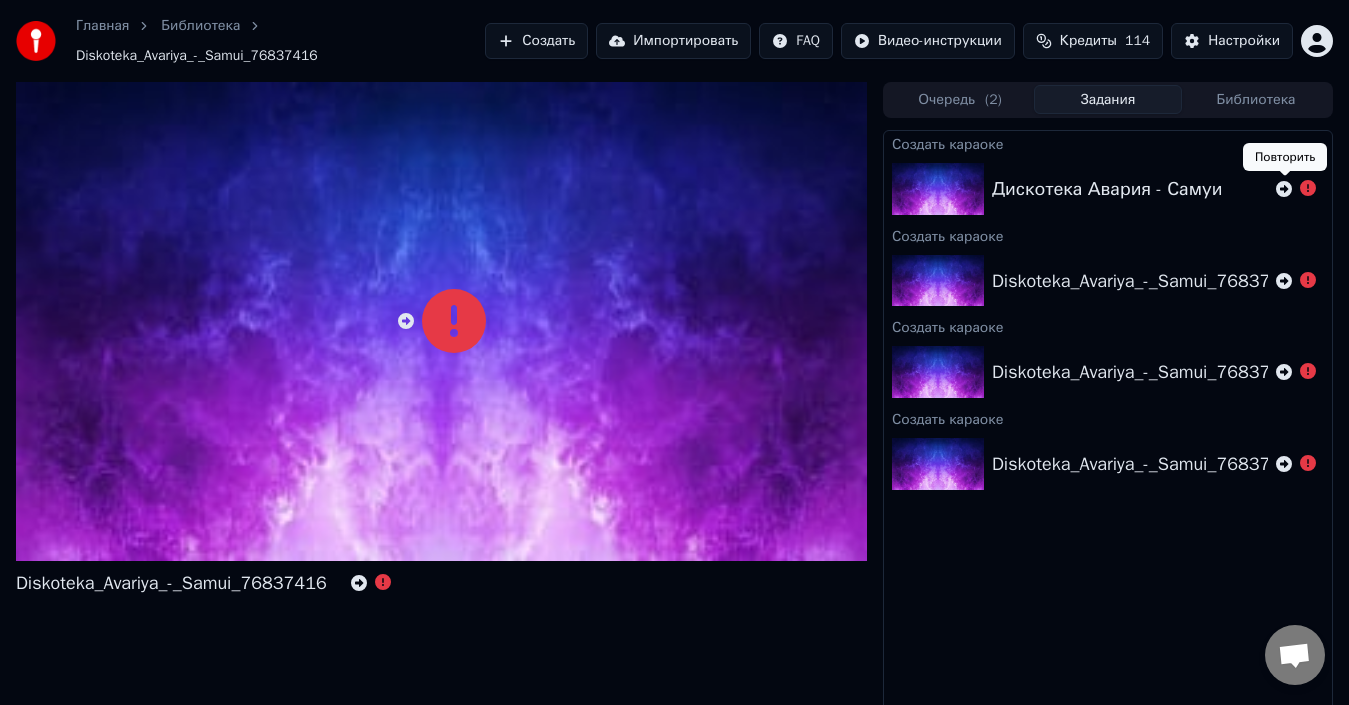 click 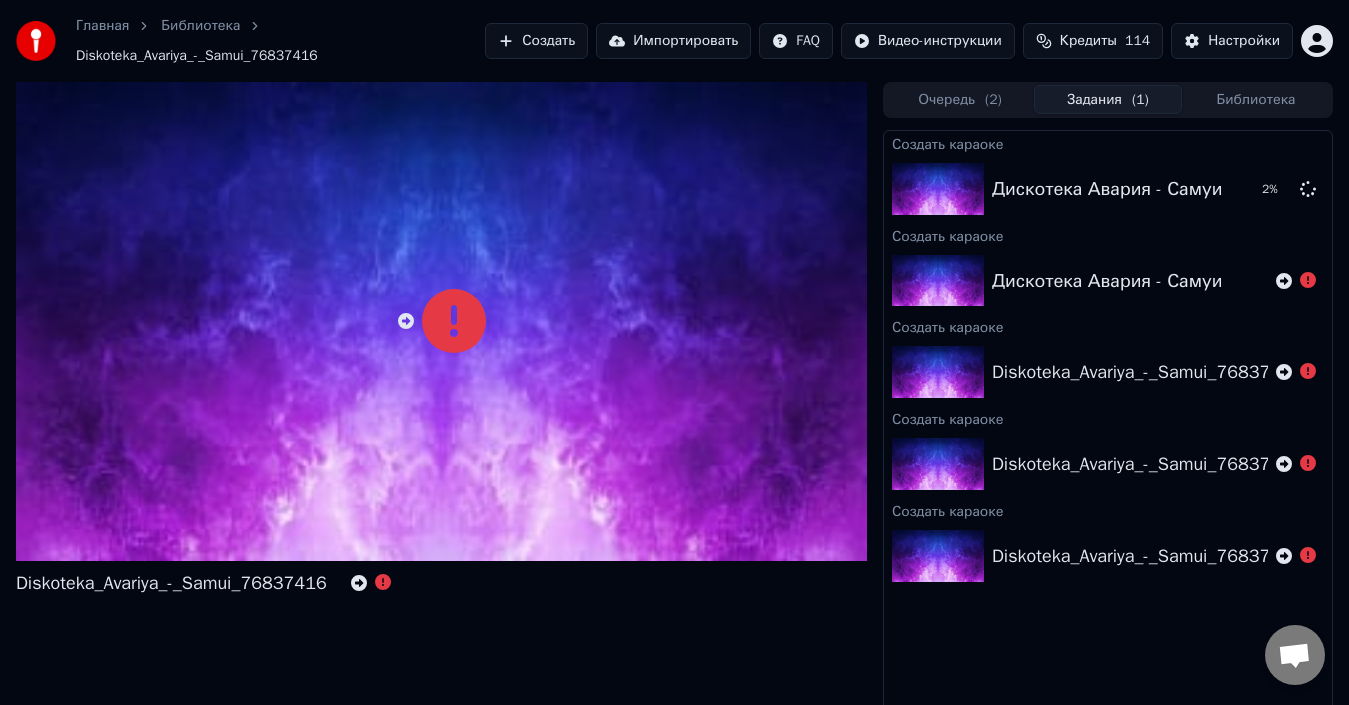 click at bounding box center [441, 321] 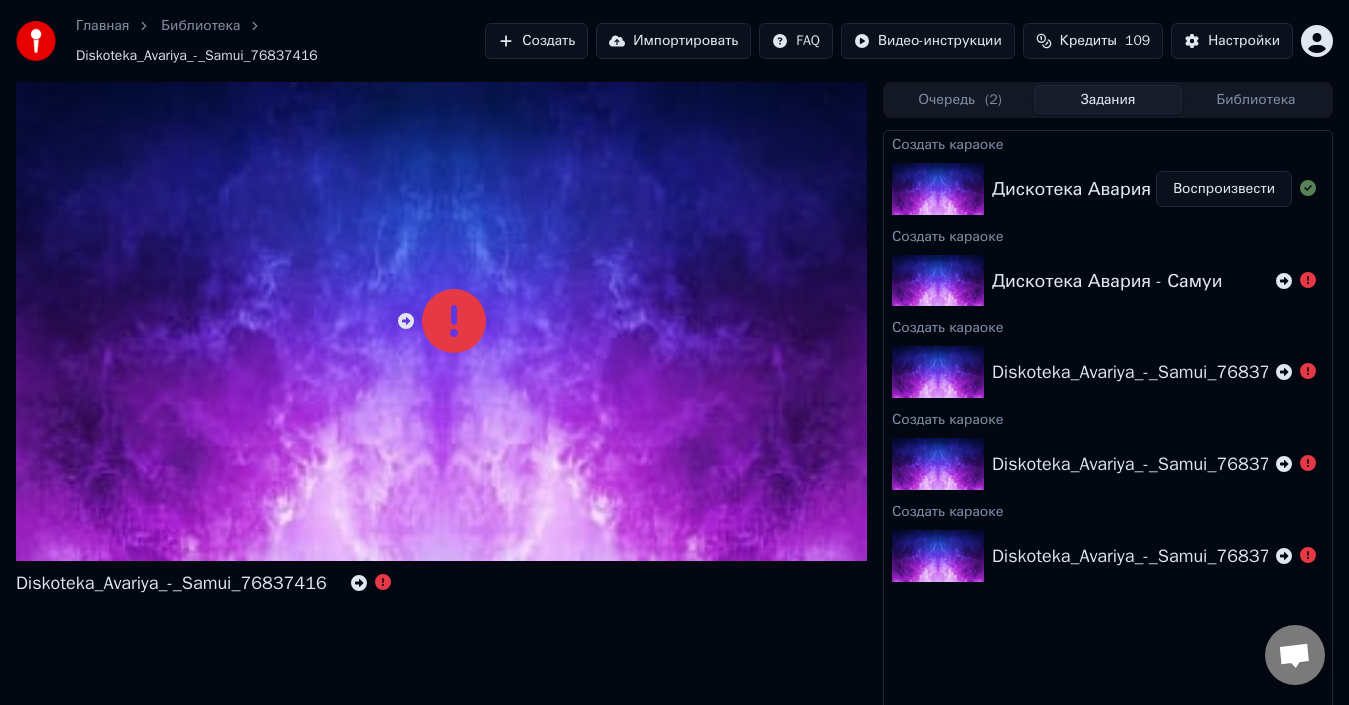 click on "Воспроизвести" at bounding box center [1224, 189] 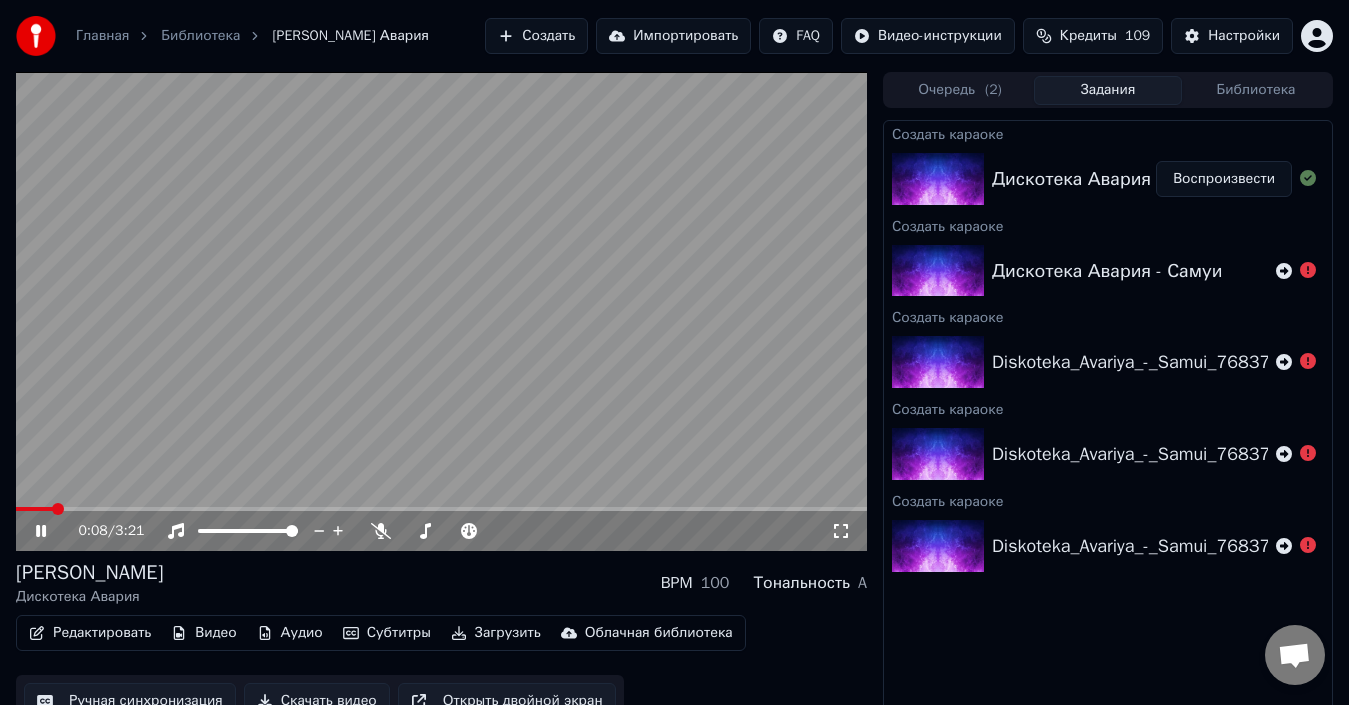 click at bounding box center [441, 311] 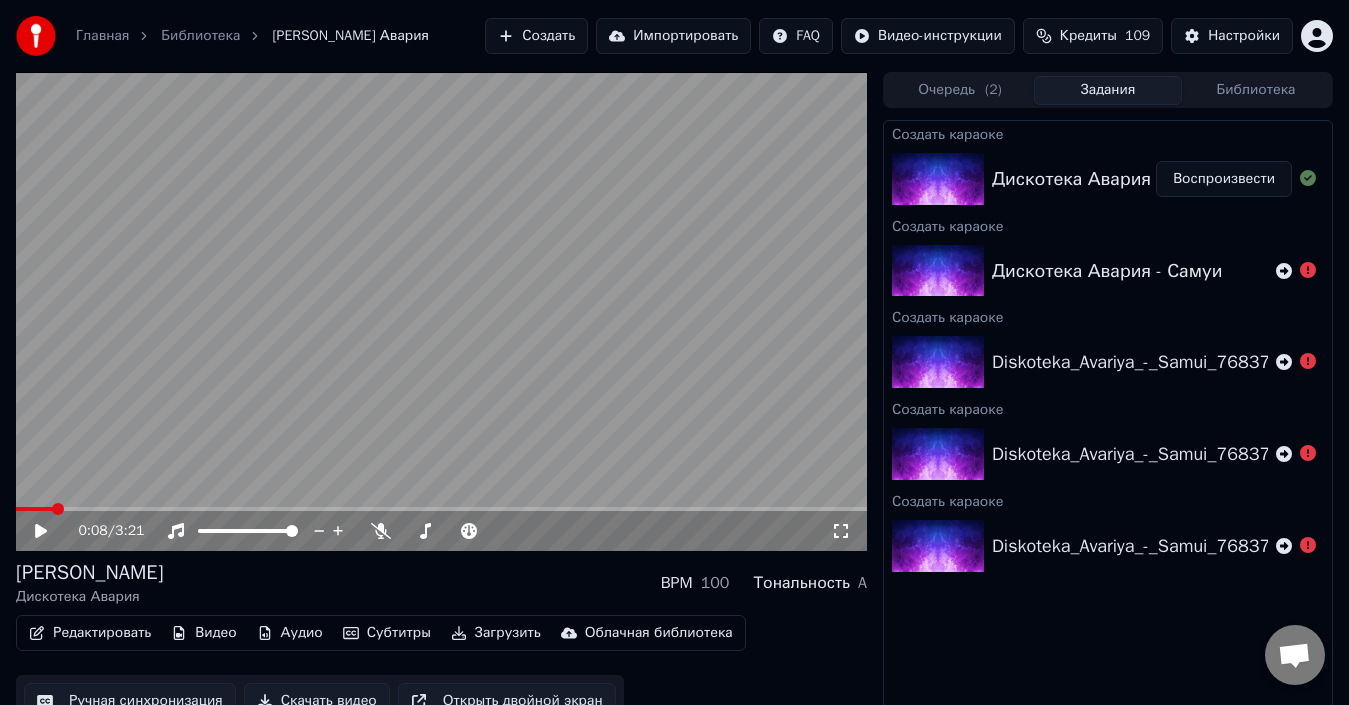 click at bounding box center [441, 311] 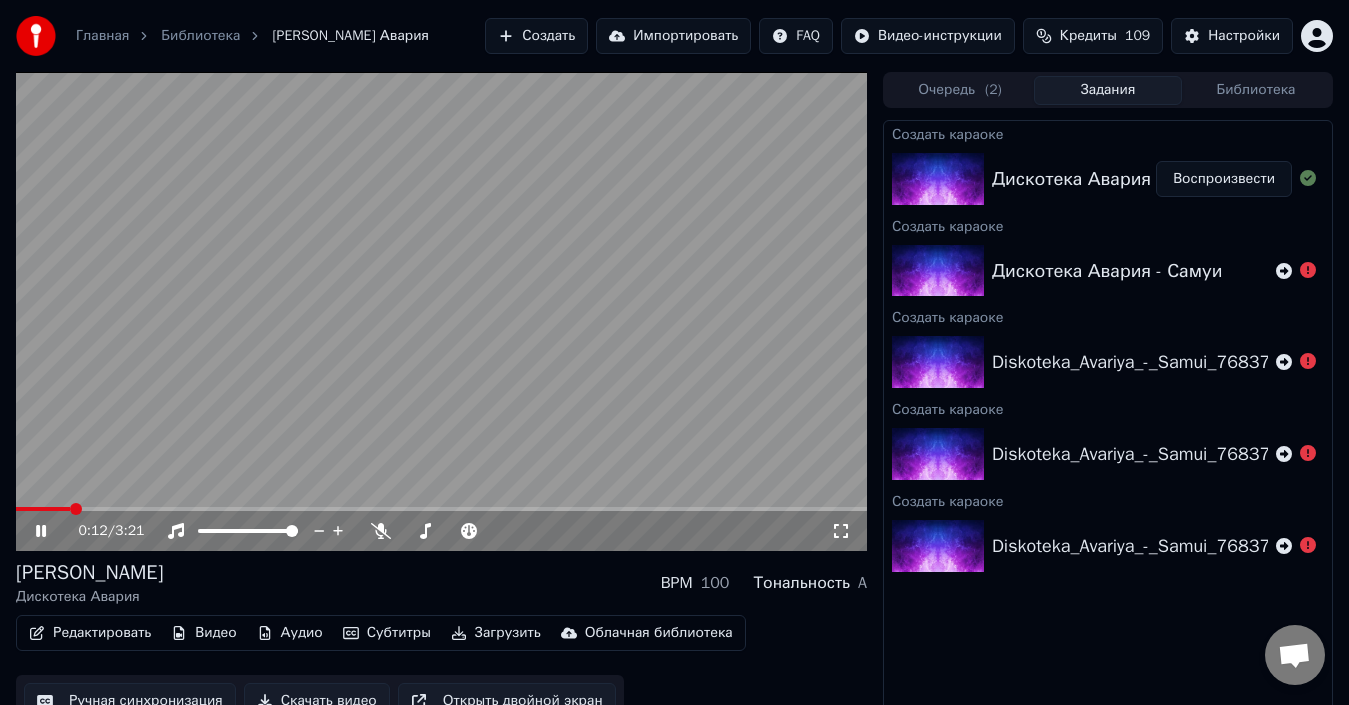 click at bounding box center [441, 311] 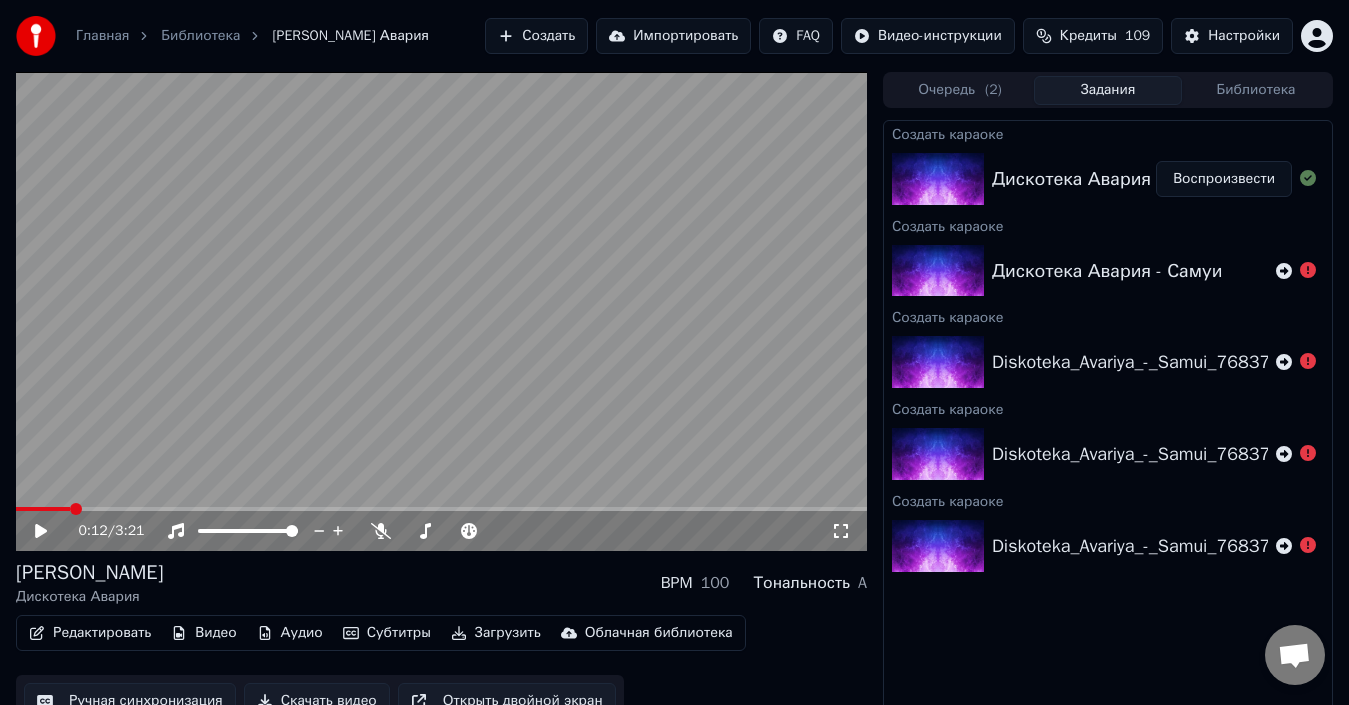click at bounding box center (441, 311) 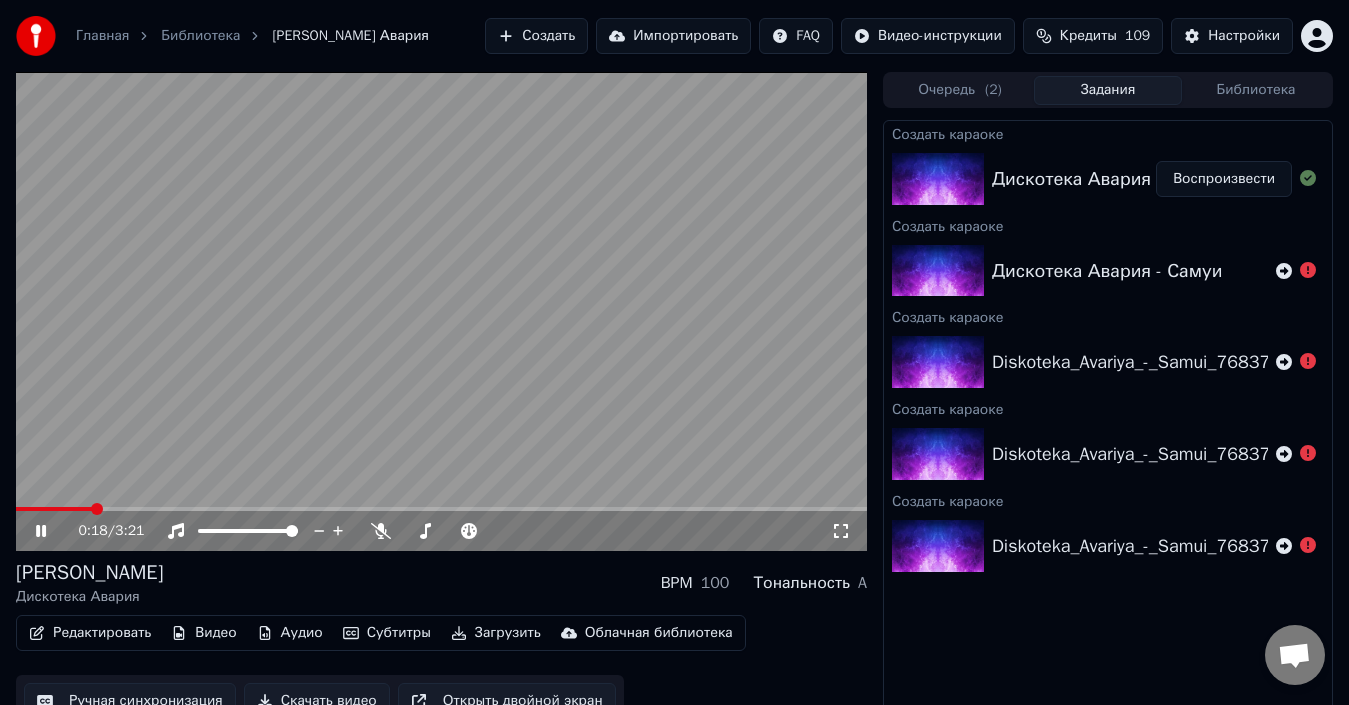 click at bounding box center [441, 311] 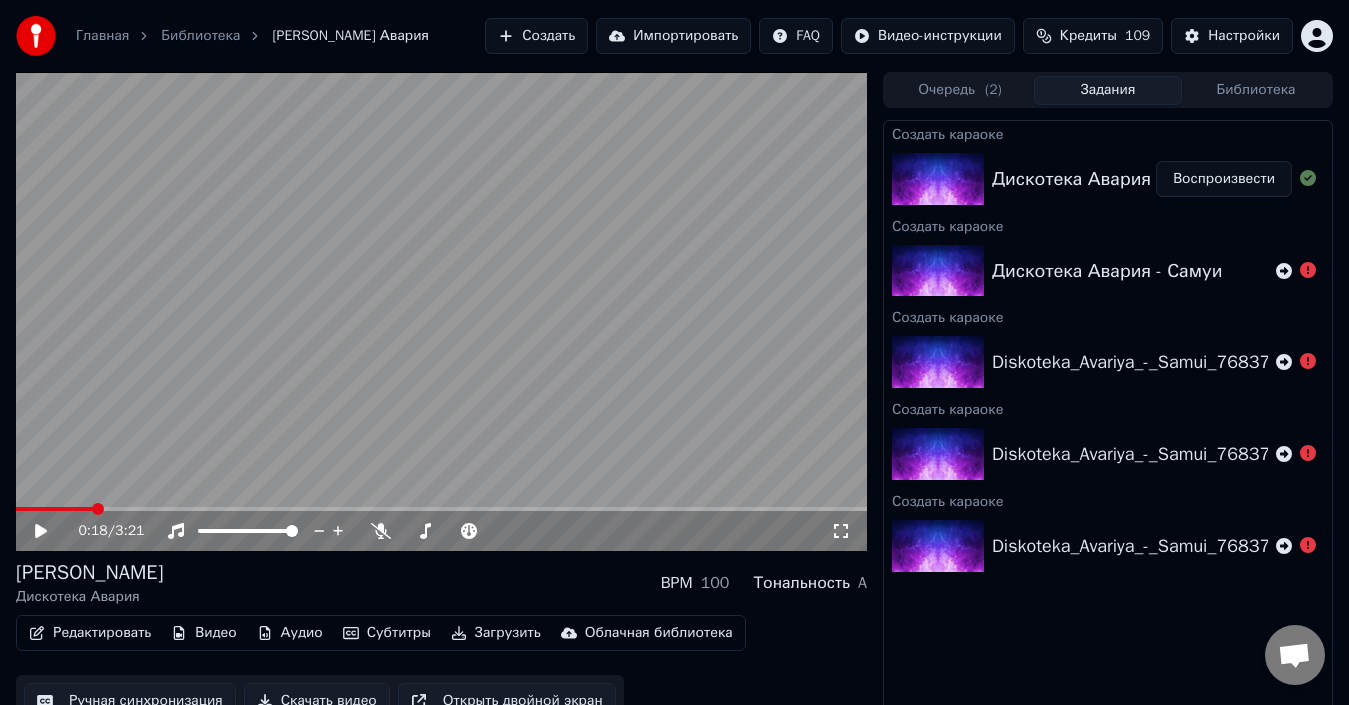 click at bounding box center (441, 311) 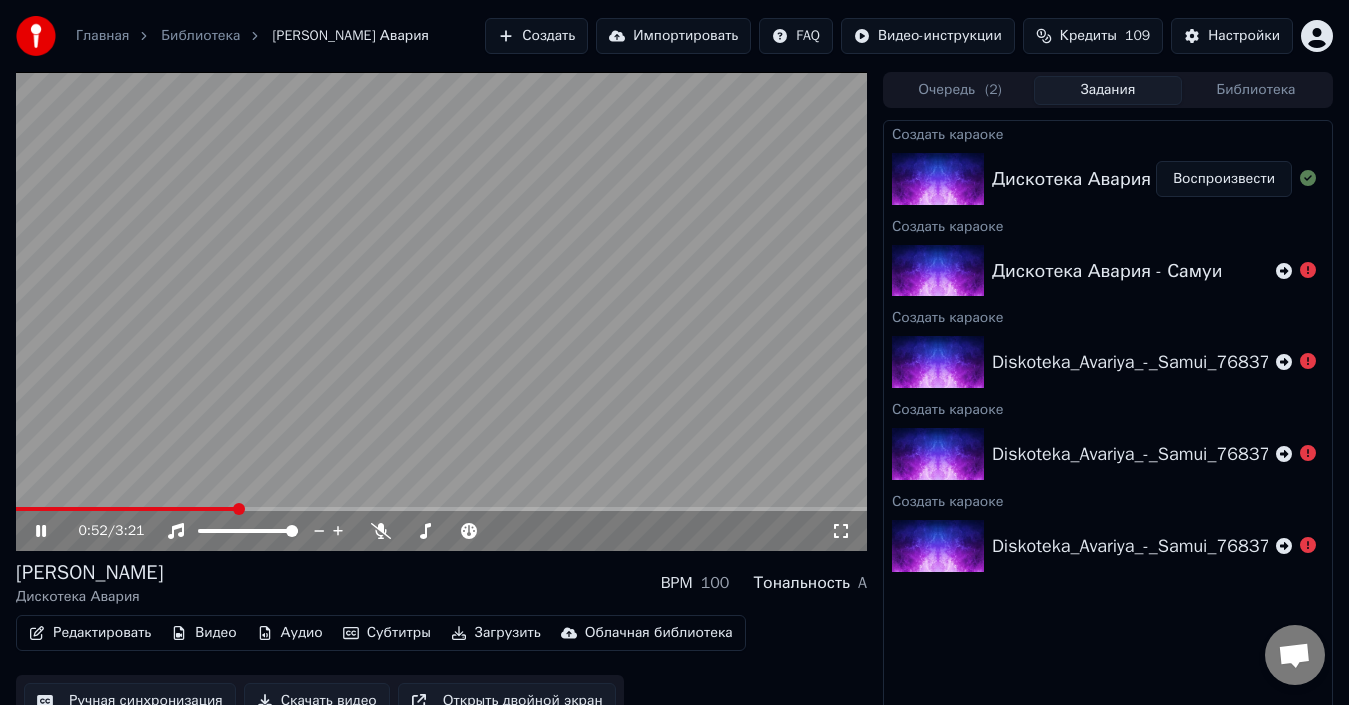 click at bounding box center (441, 311) 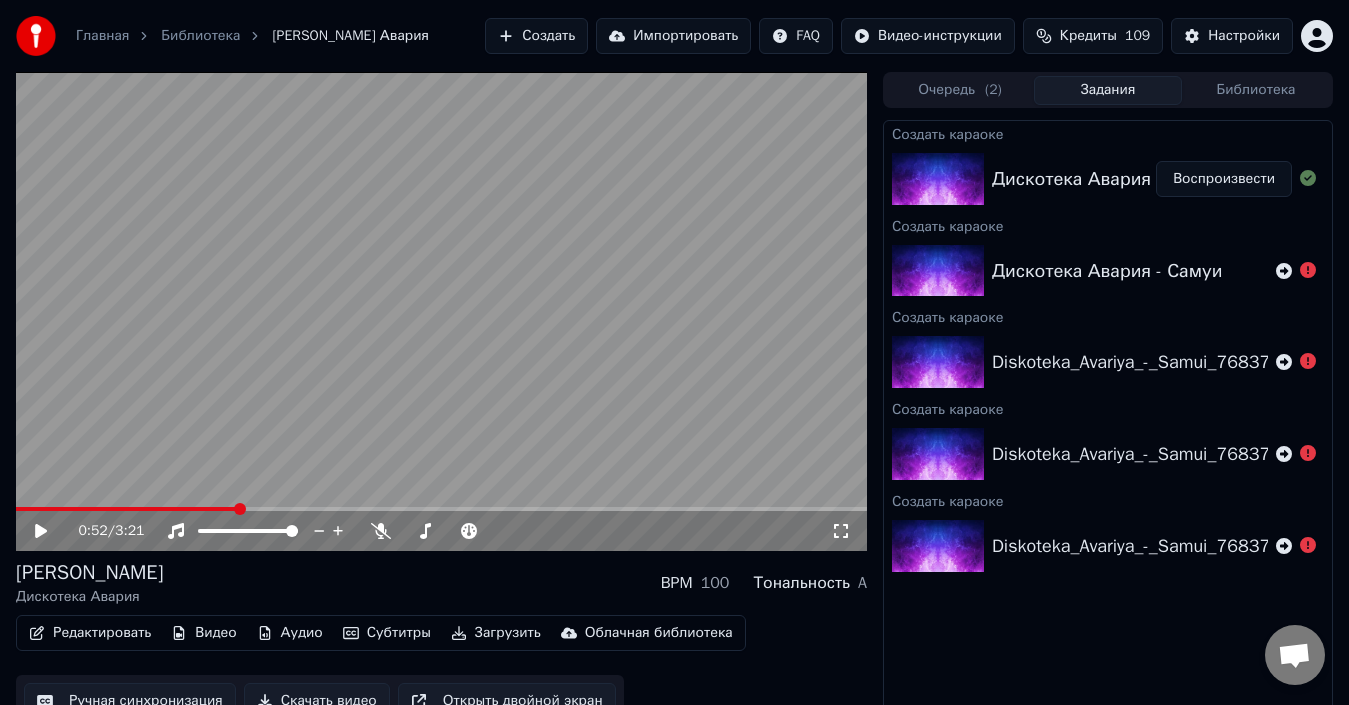 click at bounding box center [441, 311] 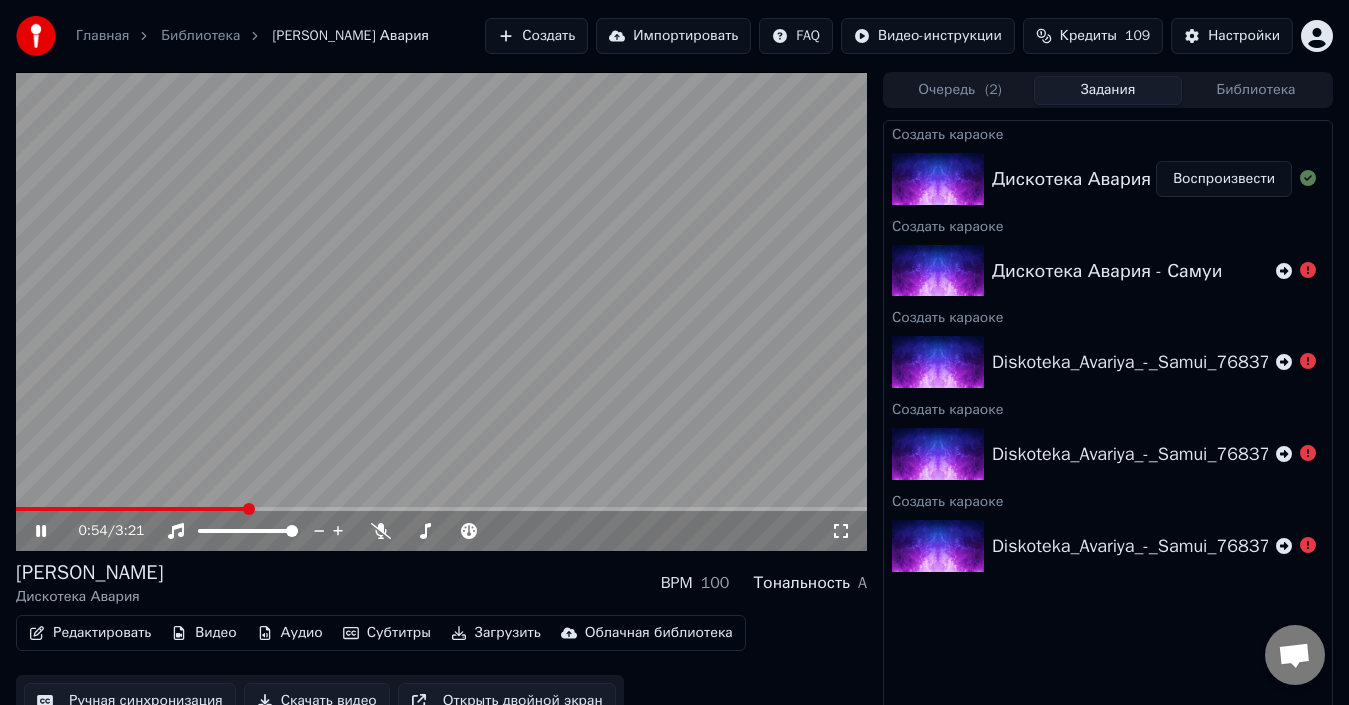click at bounding box center [441, 311] 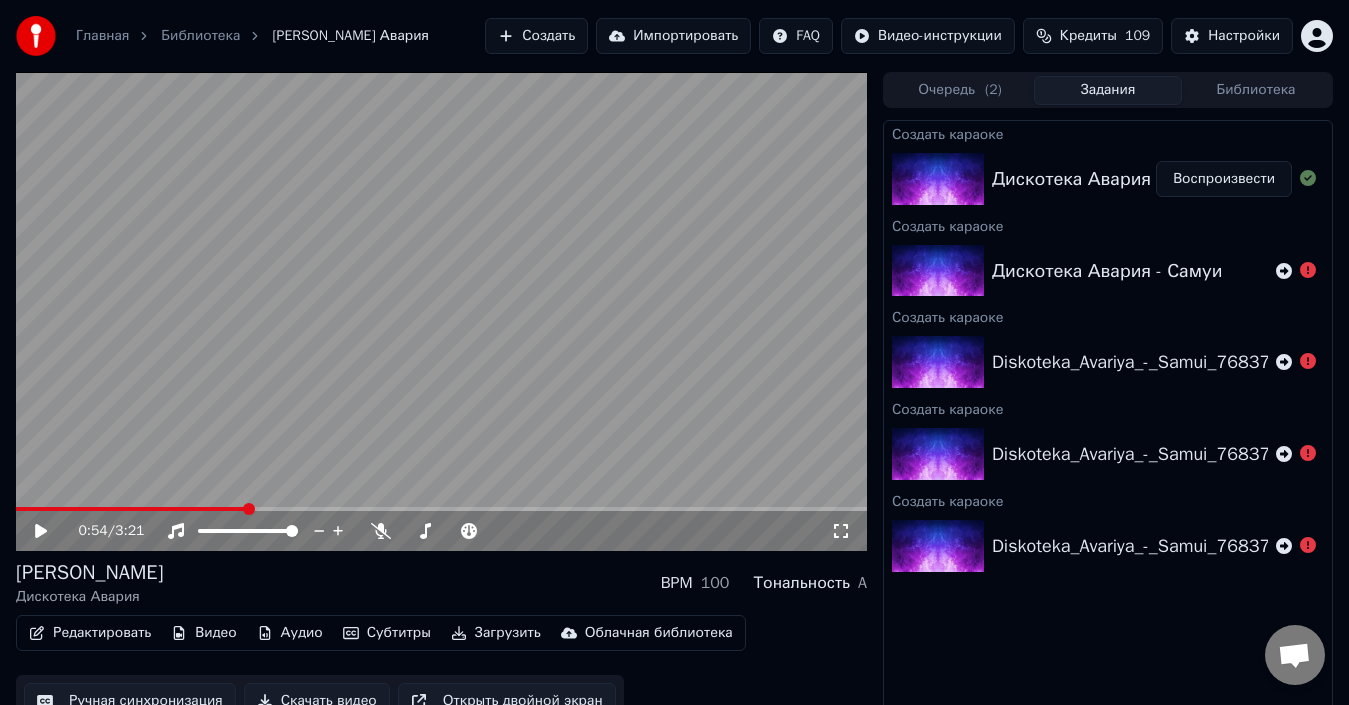 click at bounding box center [441, 311] 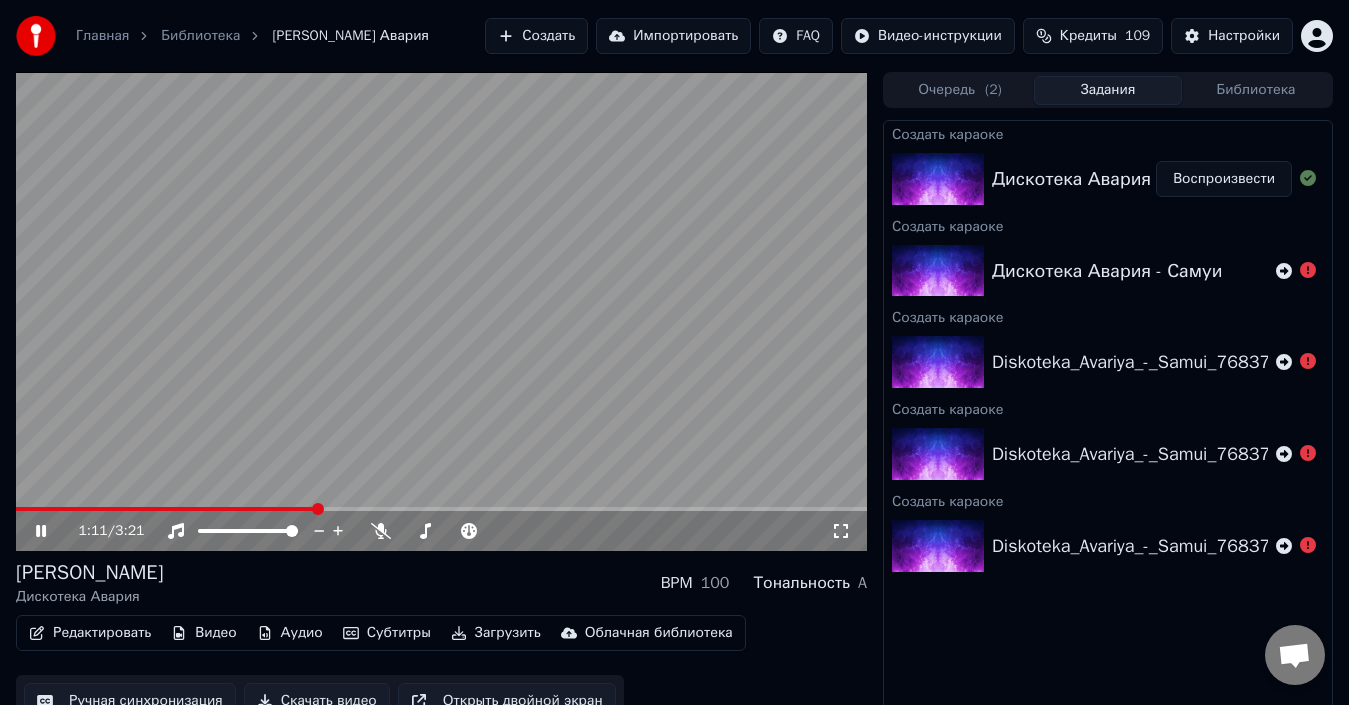 click at bounding box center [441, 311] 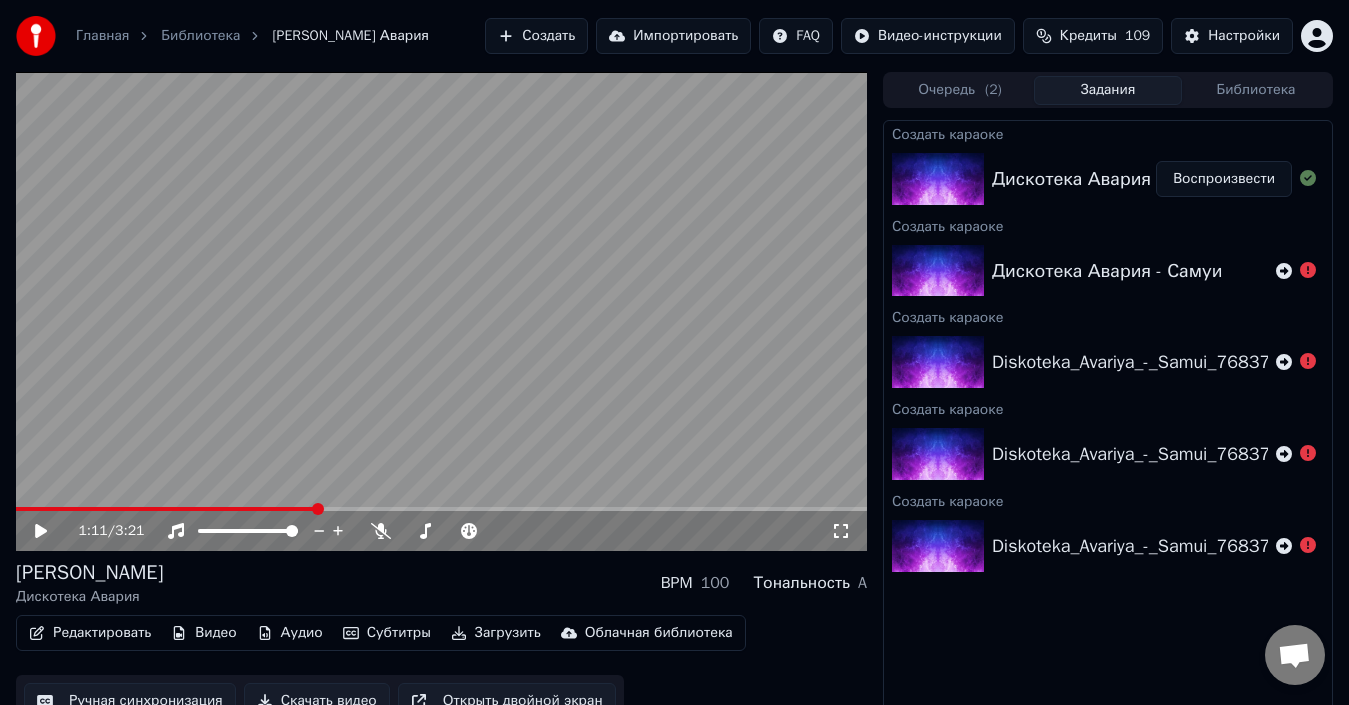 click at bounding box center [441, 311] 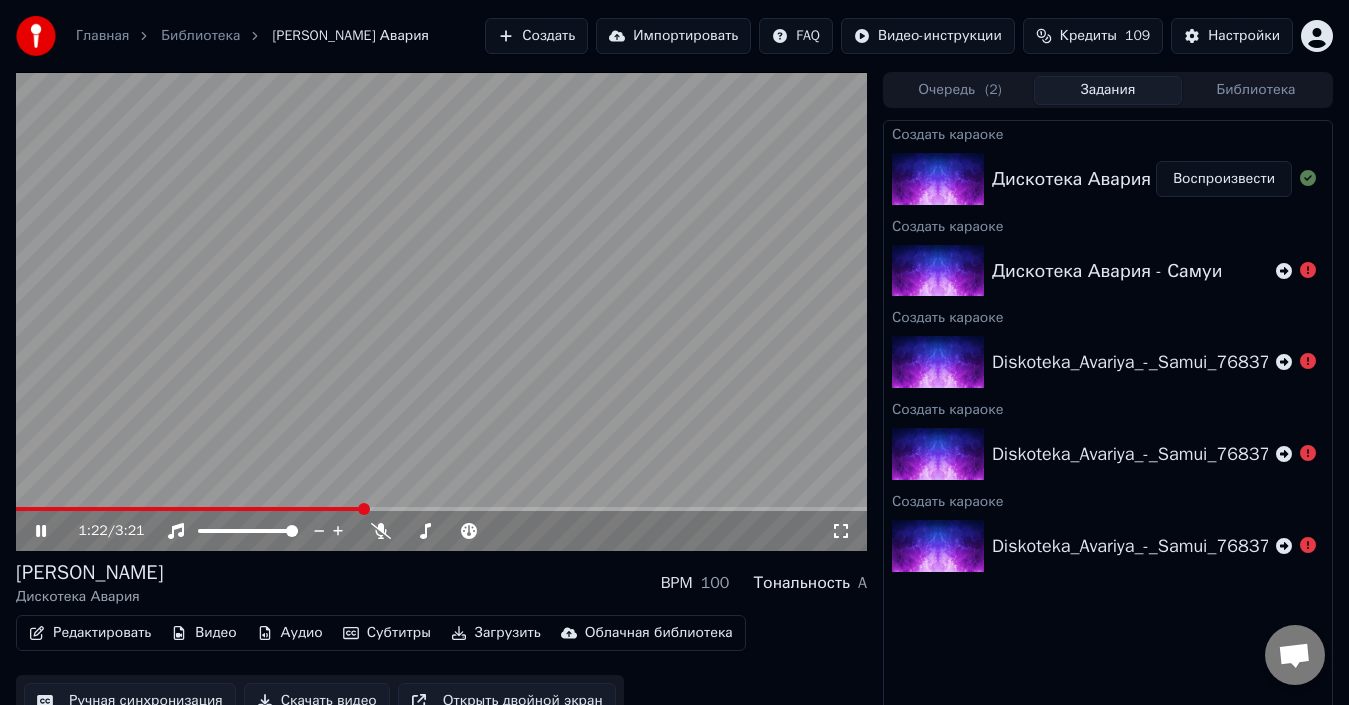 click at bounding box center (441, 311) 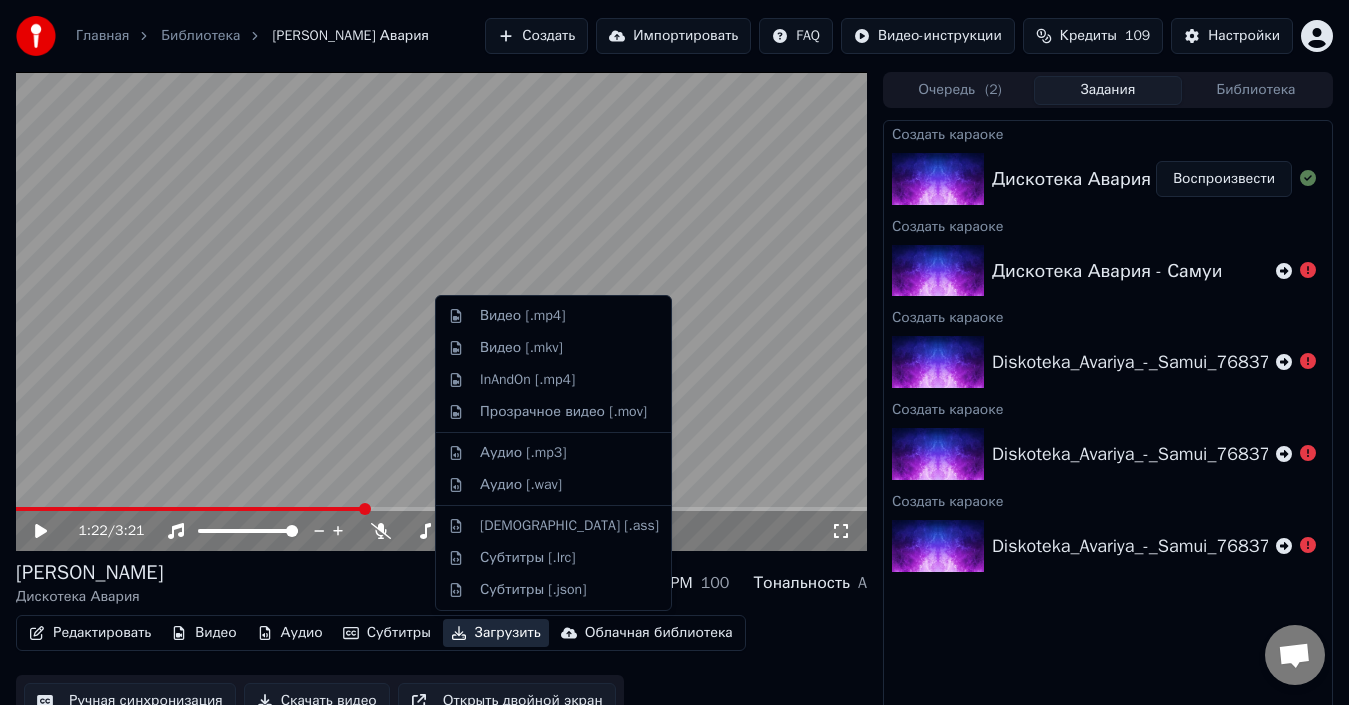 click on "Загрузить" at bounding box center [496, 633] 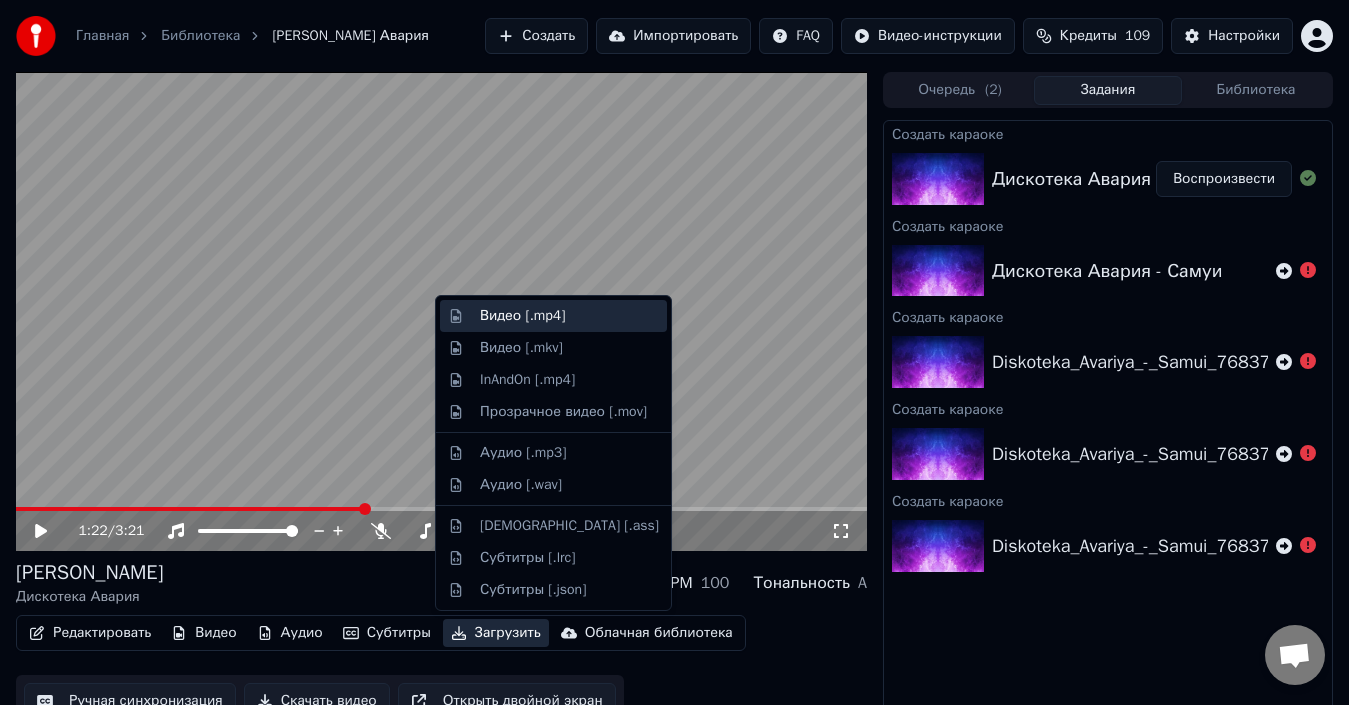 click on "Видео [.mp4]" at bounding box center (522, 316) 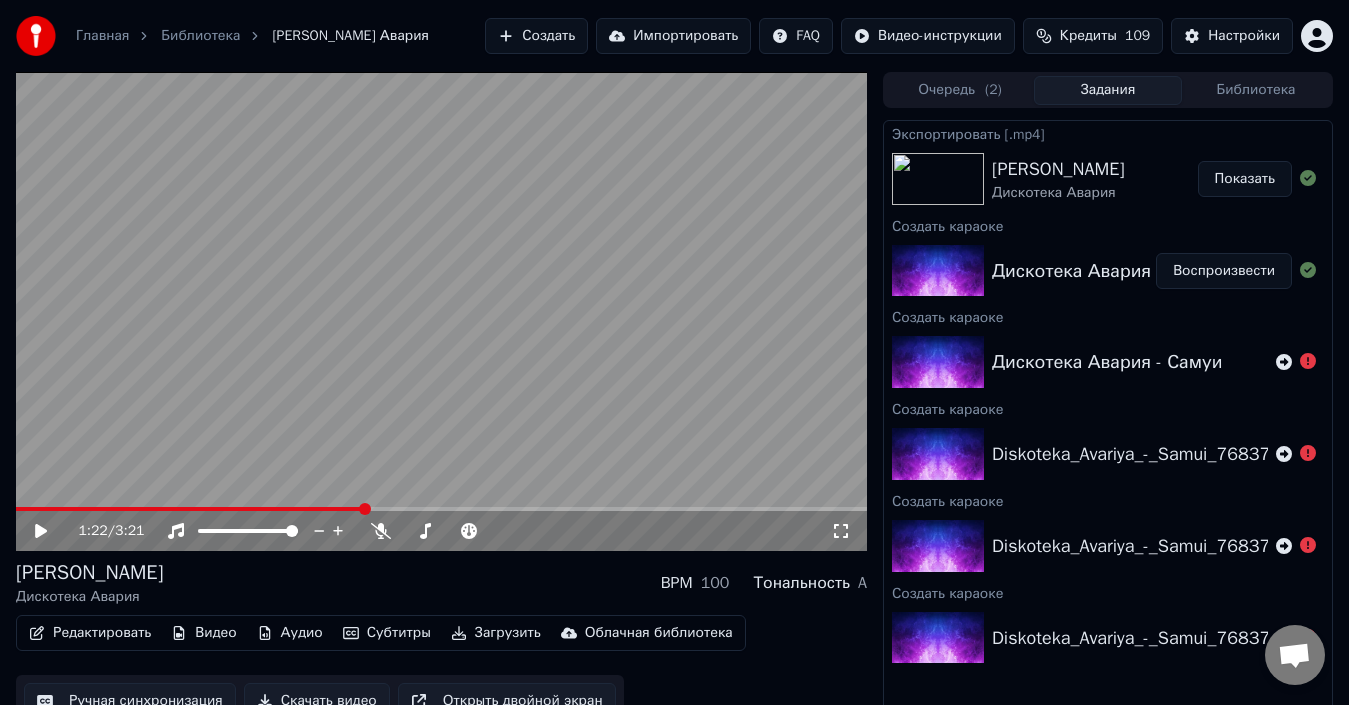 click on "Показать" at bounding box center [1245, 179] 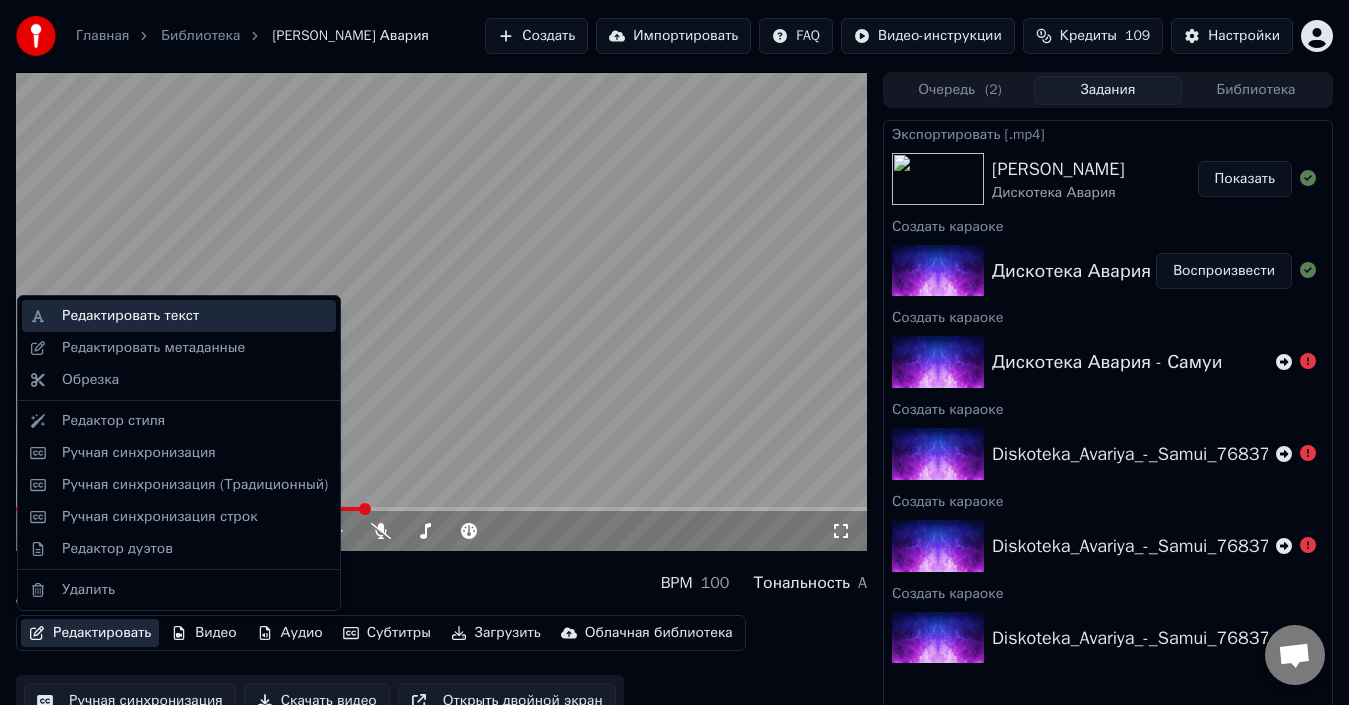 click on "Редактировать текст" at bounding box center [195, 316] 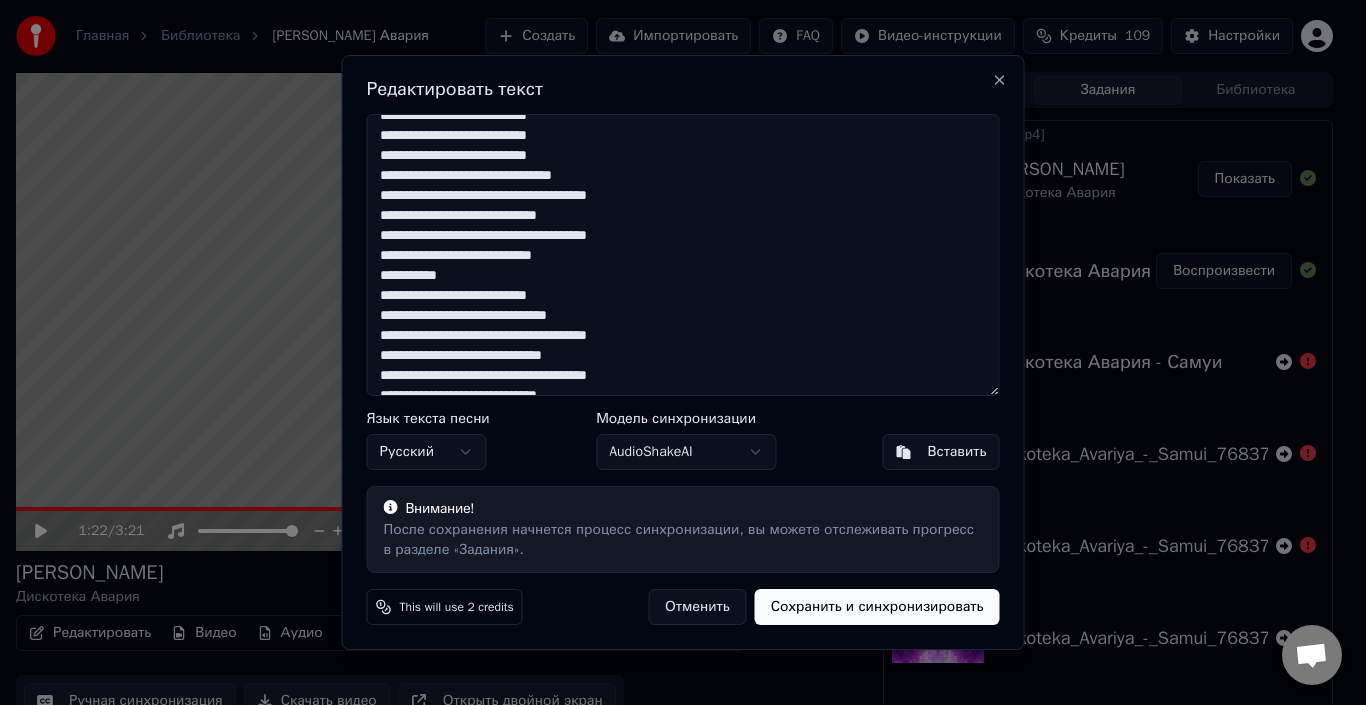 scroll, scrollTop: 575, scrollLeft: 0, axis: vertical 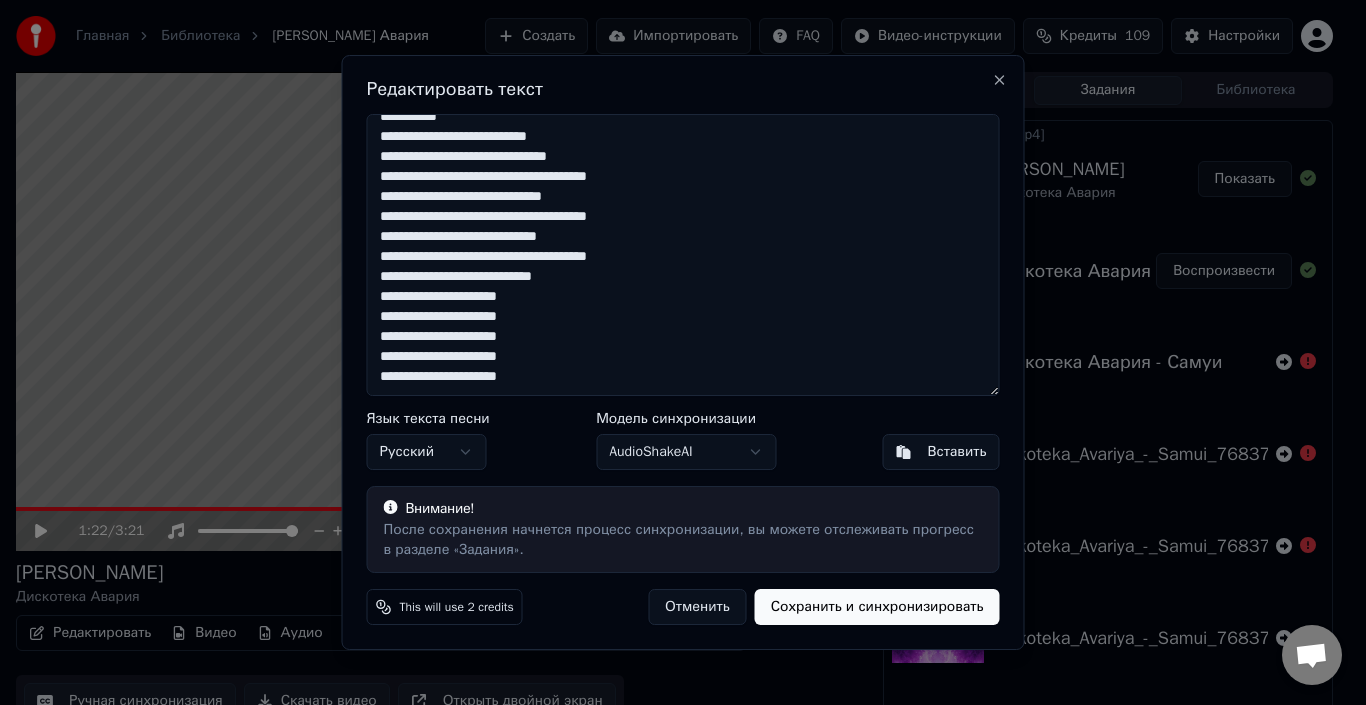 drag, startPoint x: 377, startPoint y: 128, endPoint x: 721, endPoint y: 550, distance: 544.44464 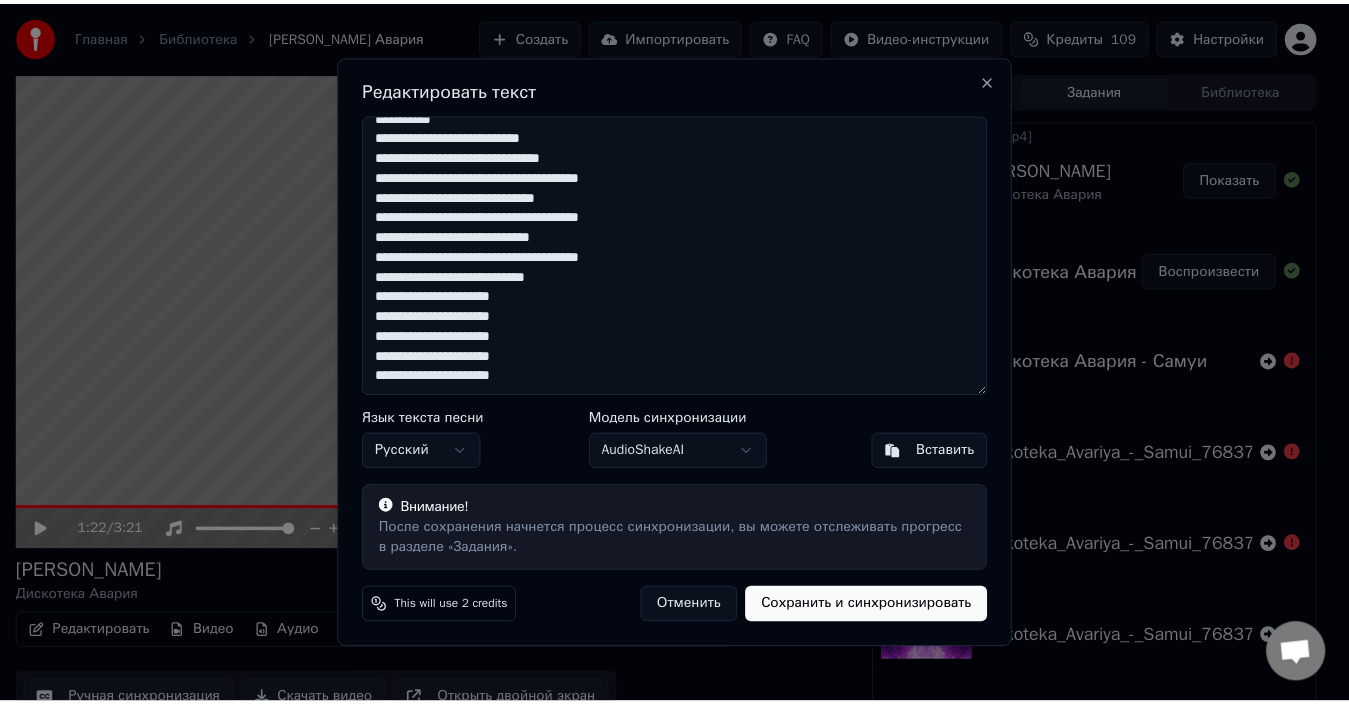 scroll, scrollTop: 0, scrollLeft: 0, axis: both 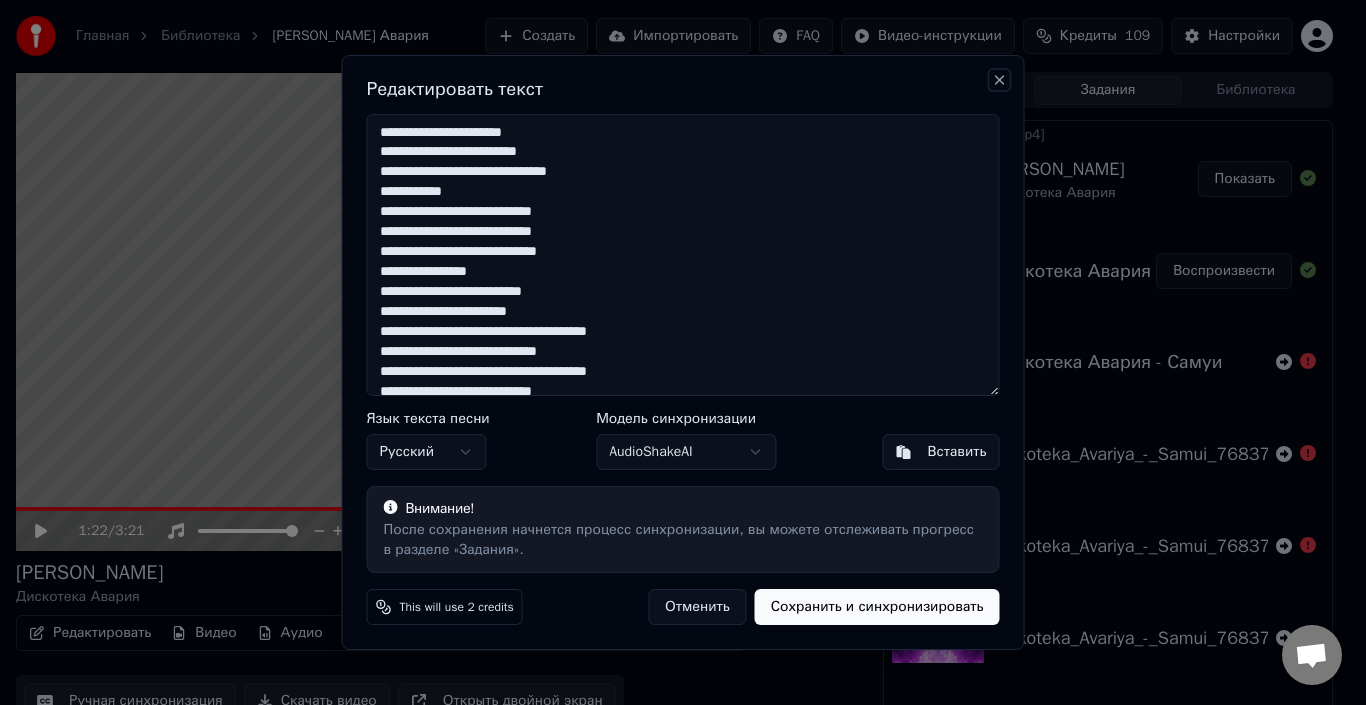 click on "Close" at bounding box center [1000, 80] 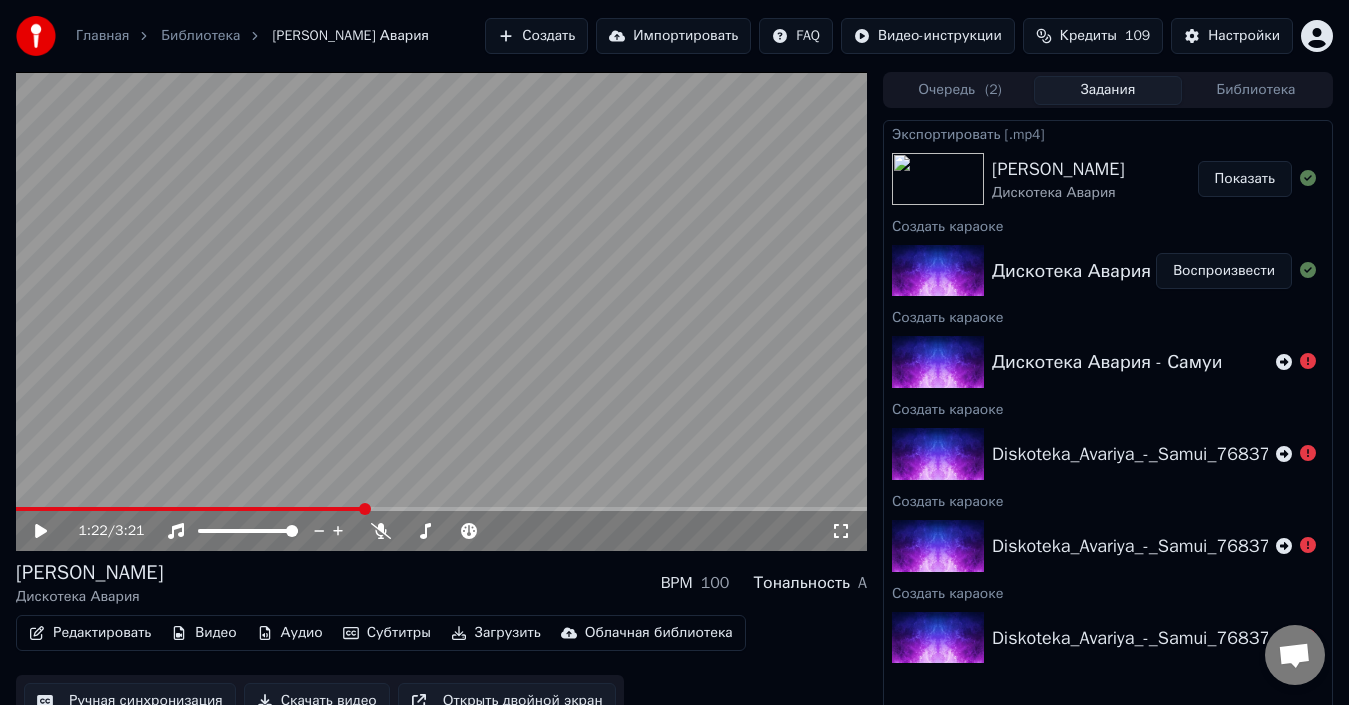 click 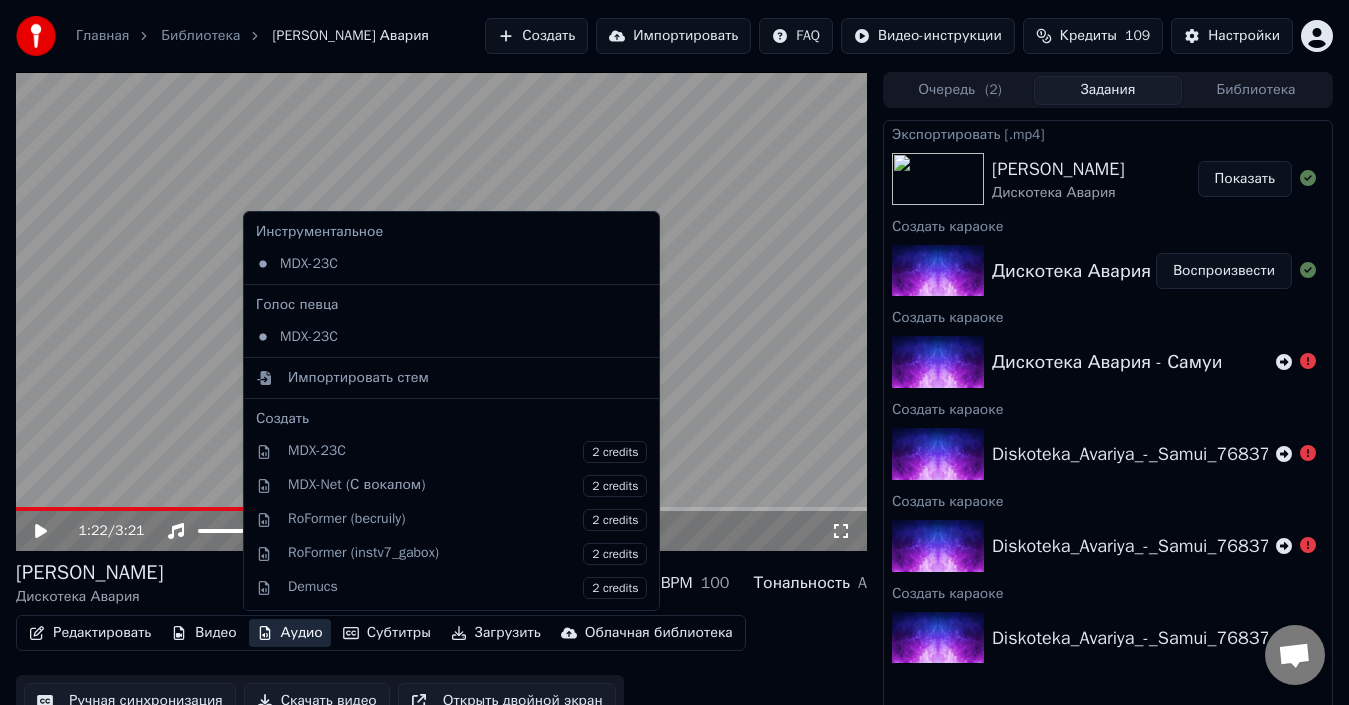 click at bounding box center (441, 311) 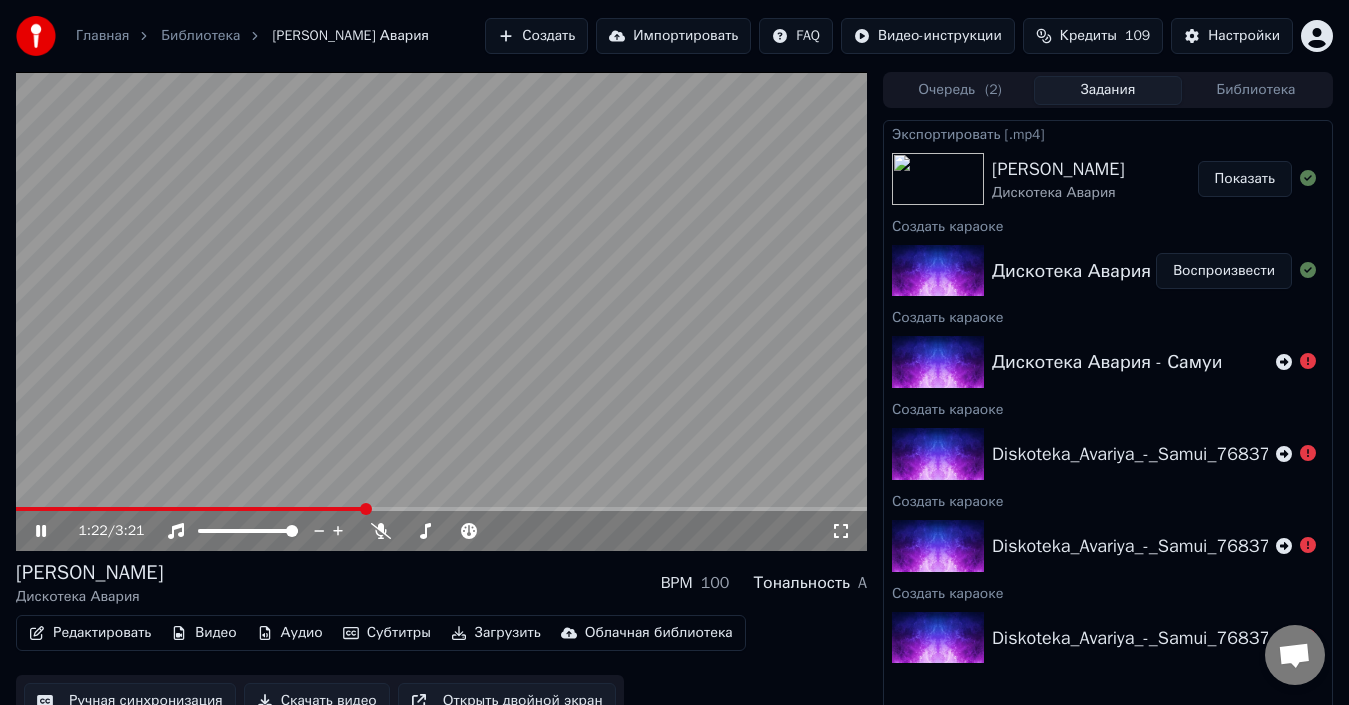 click at bounding box center (441, 311) 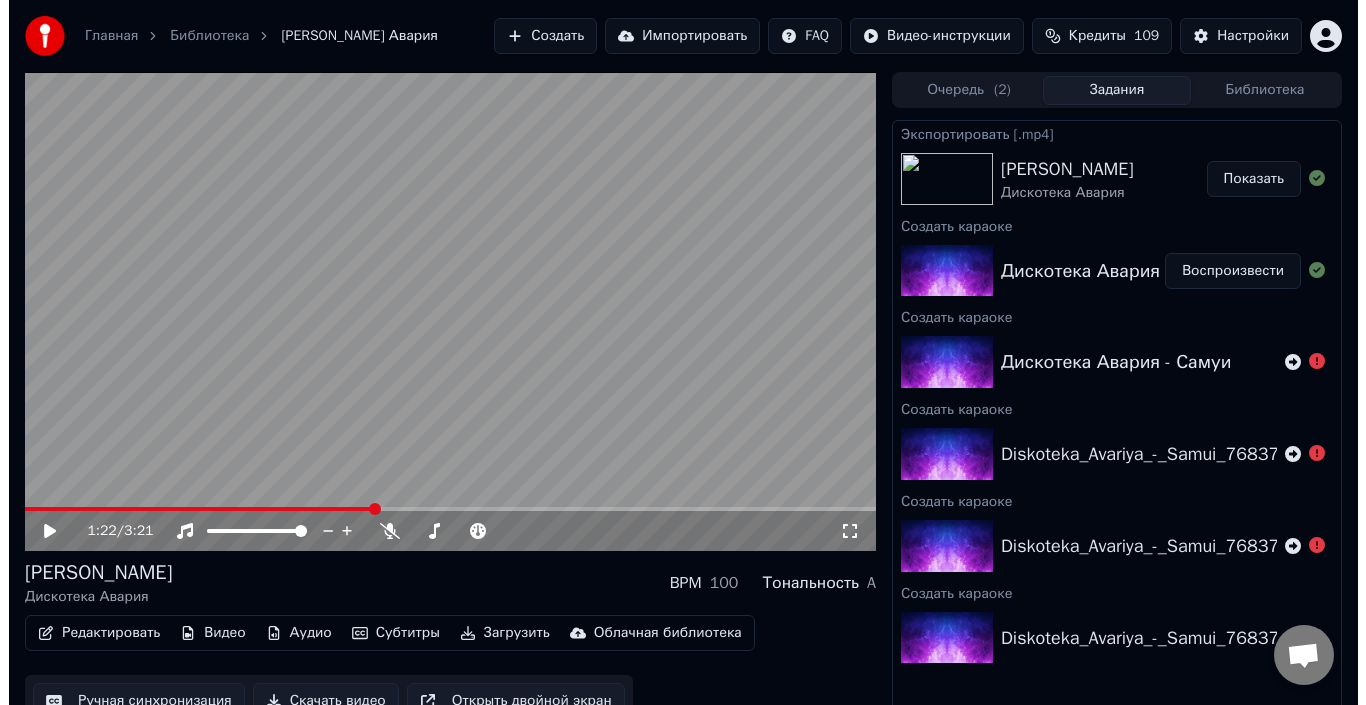 scroll, scrollTop: 22, scrollLeft: 0, axis: vertical 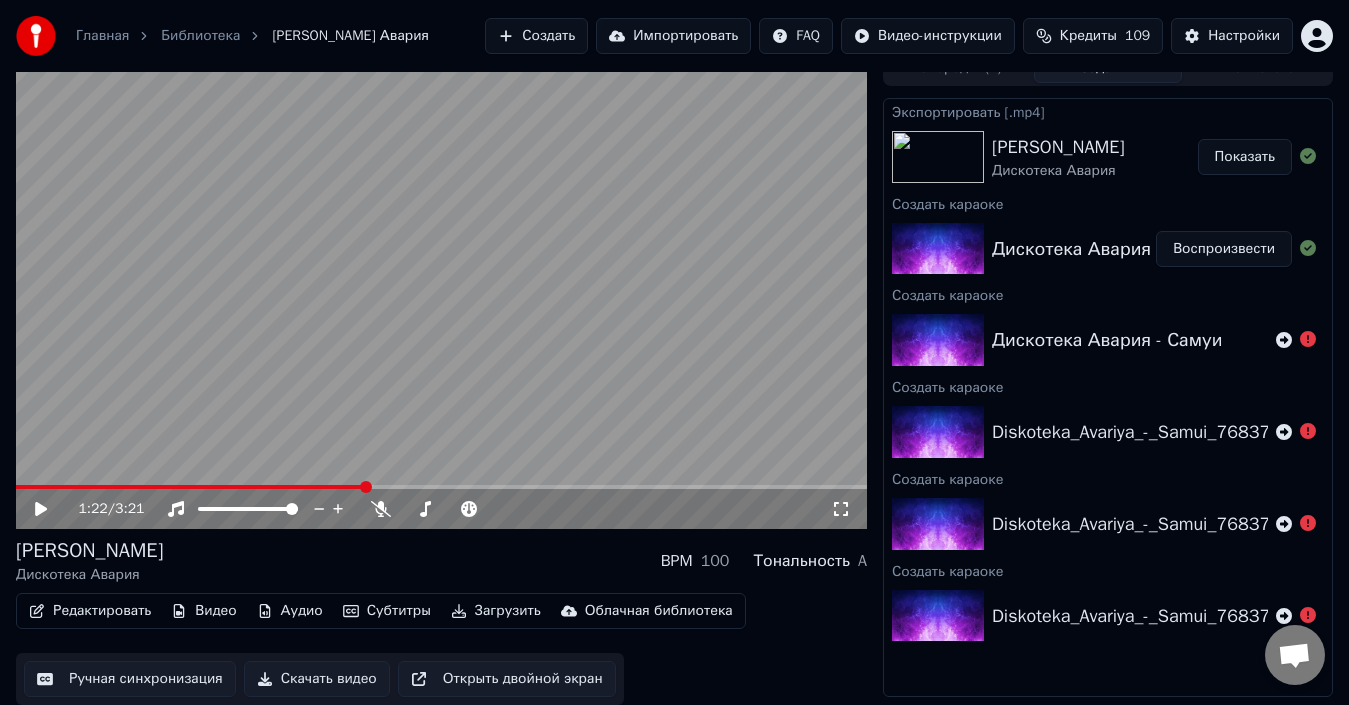 click on "Создать" at bounding box center (536, 36) 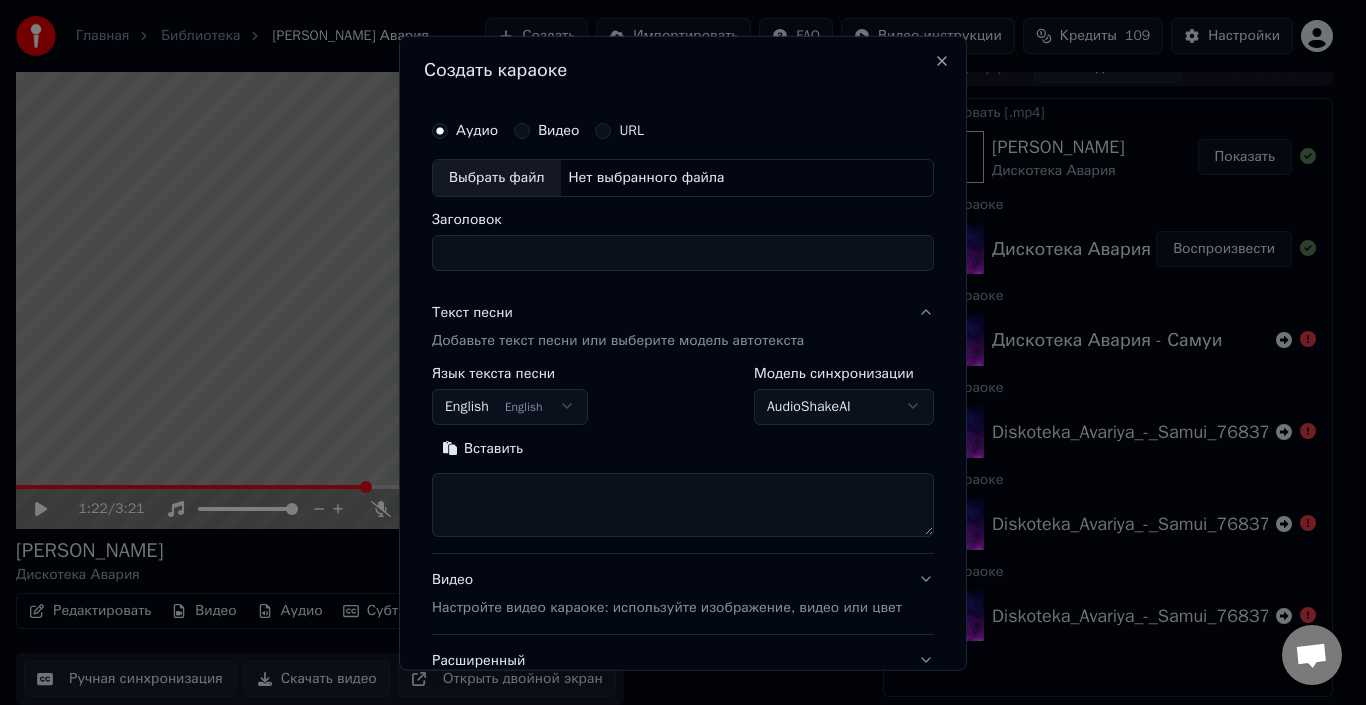 click on "Выбрать файл" at bounding box center [497, 177] 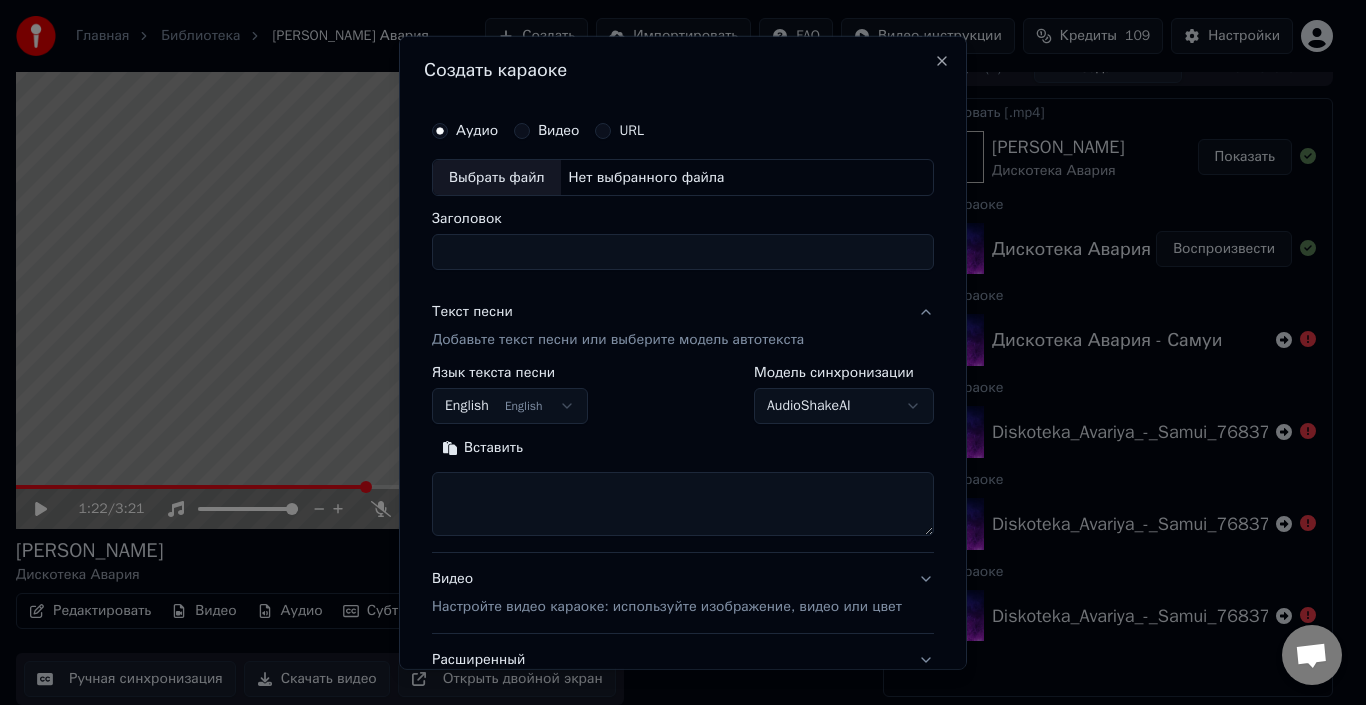 click on "Выбрать файл" at bounding box center (497, 177) 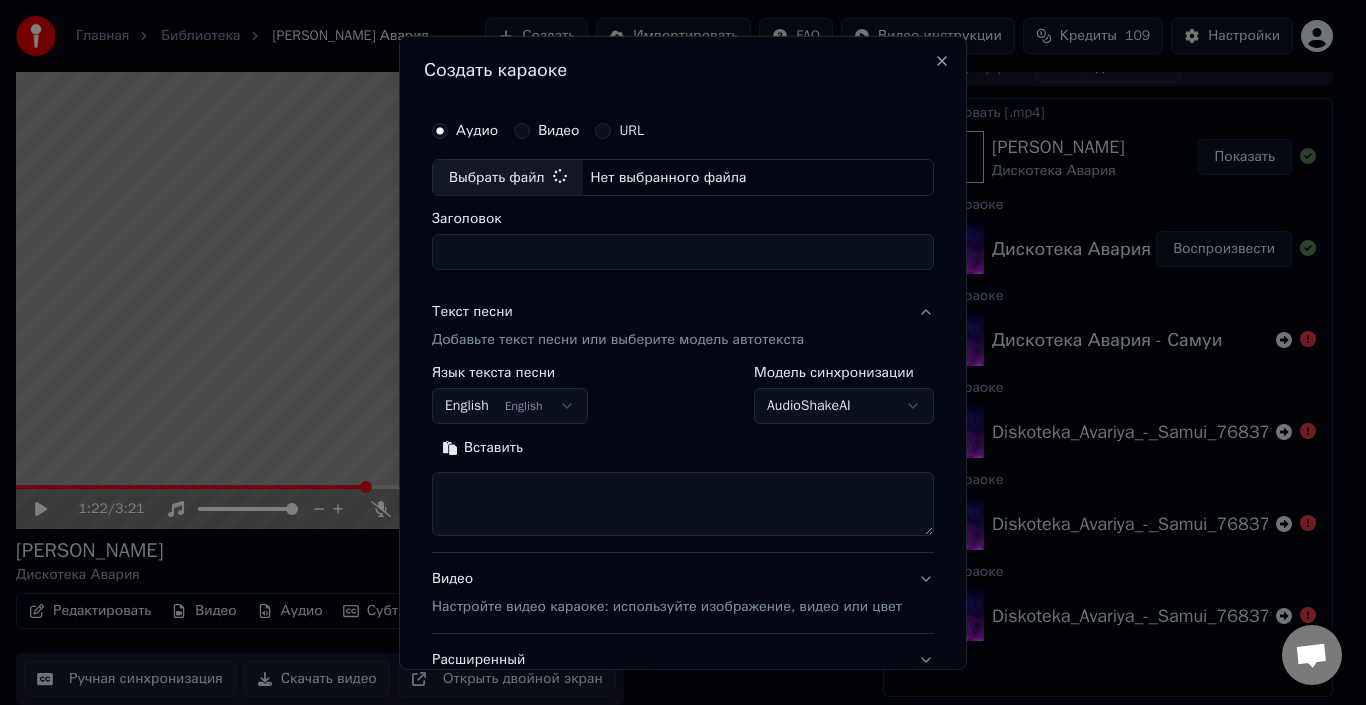 type on "**********" 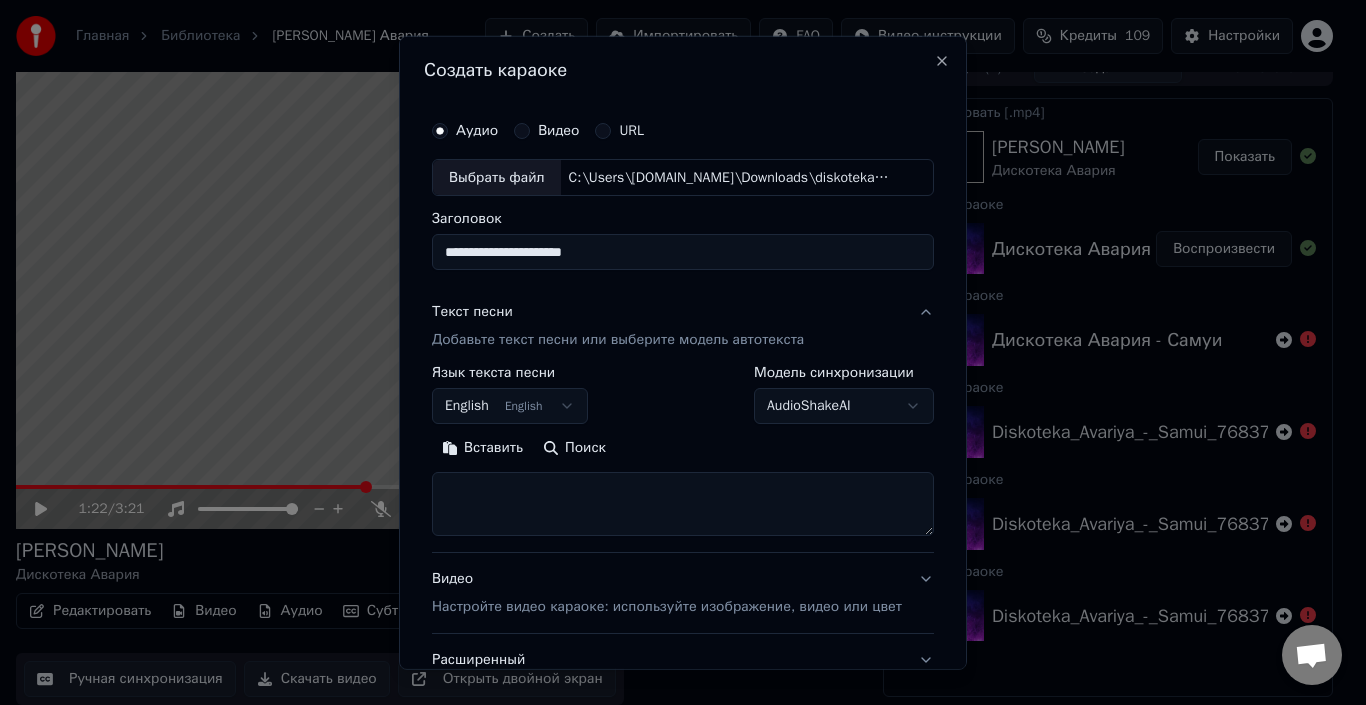 click on "English English" at bounding box center (510, 406) 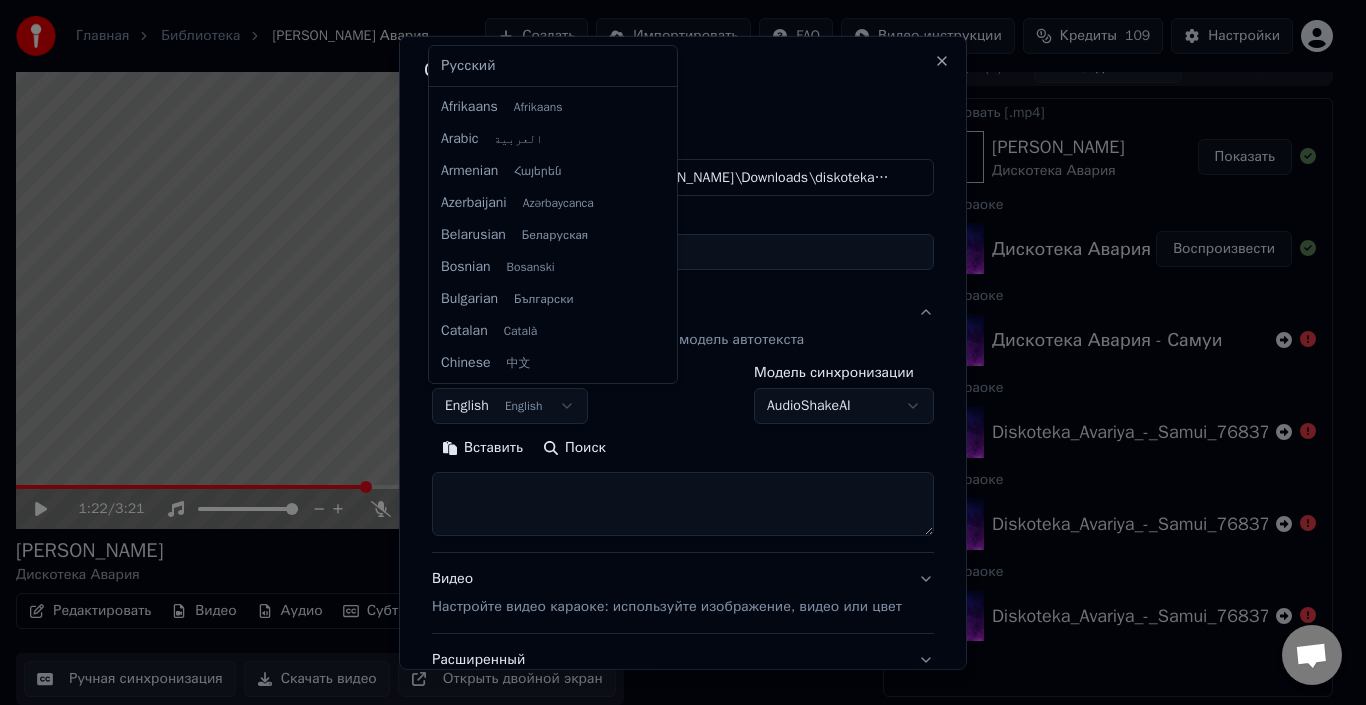 scroll, scrollTop: 160, scrollLeft: 0, axis: vertical 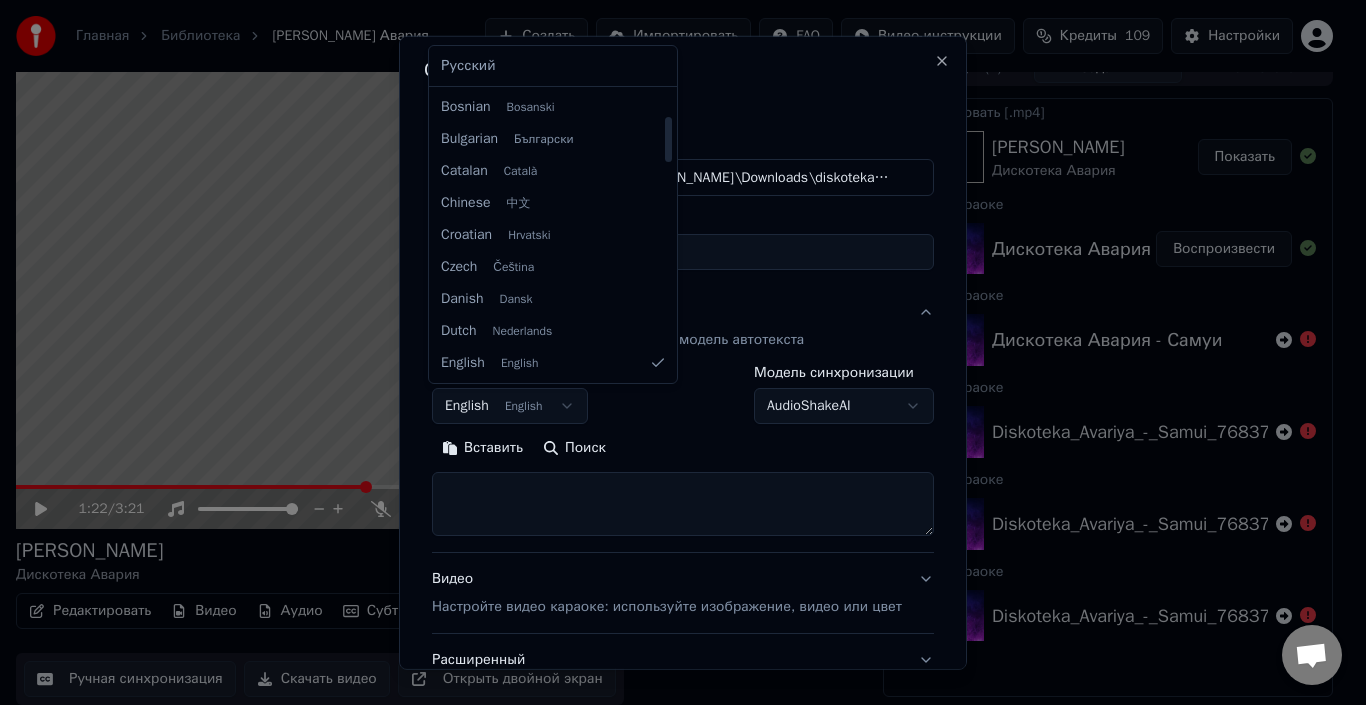 select on "**" 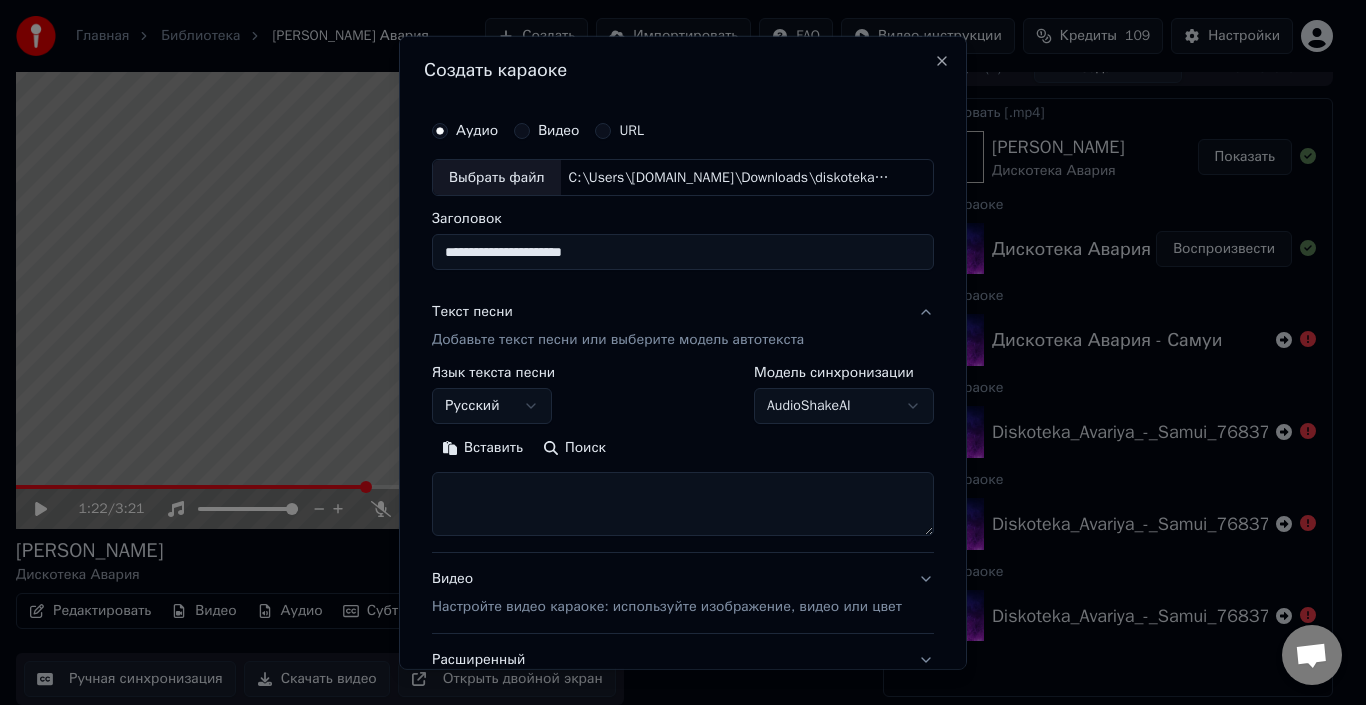 click on "Вставить" at bounding box center [482, 448] 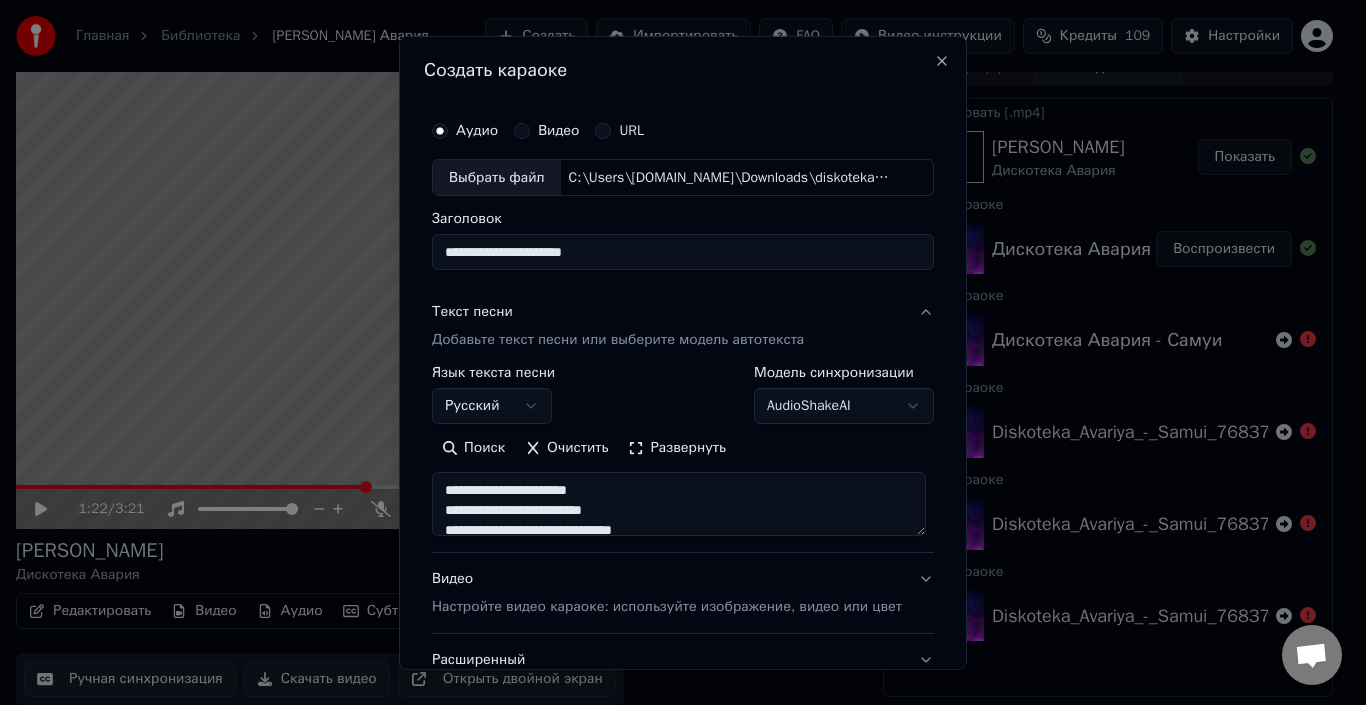 click at bounding box center [679, 504] 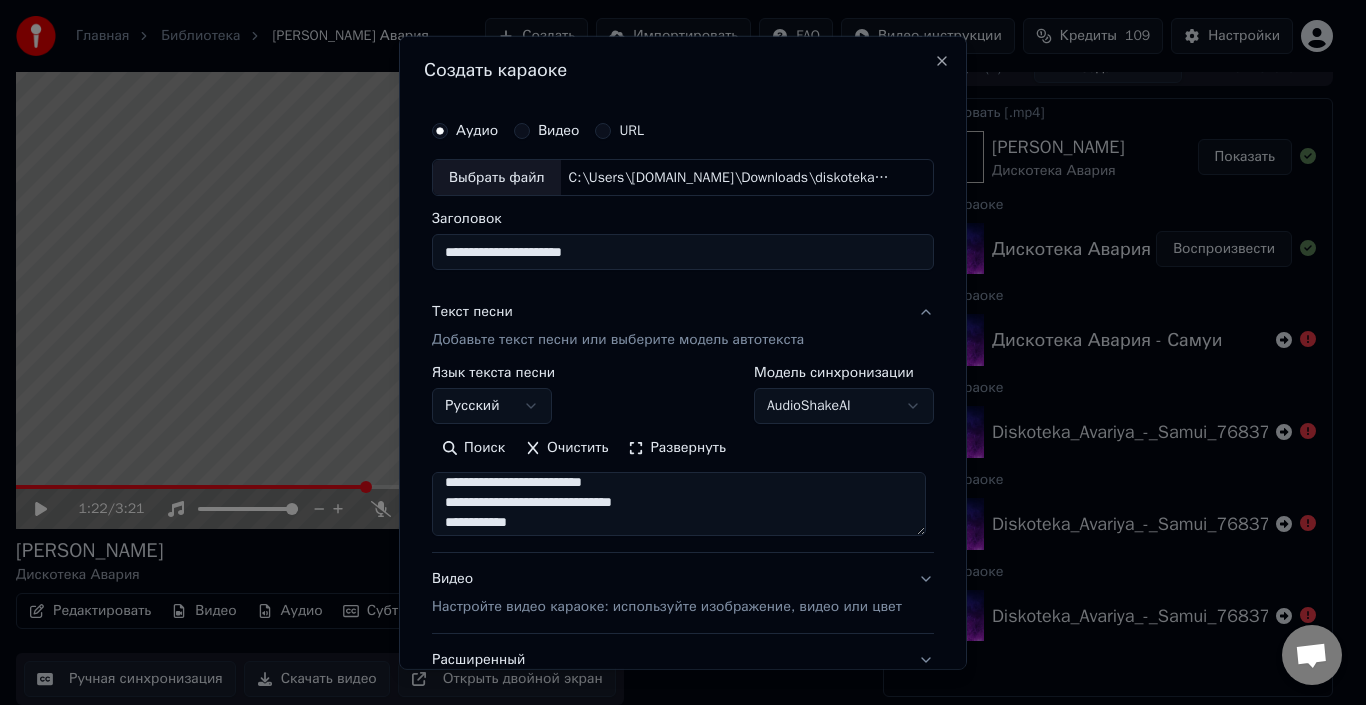 scroll, scrollTop: 8, scrollLeft: 0, axis: vertical 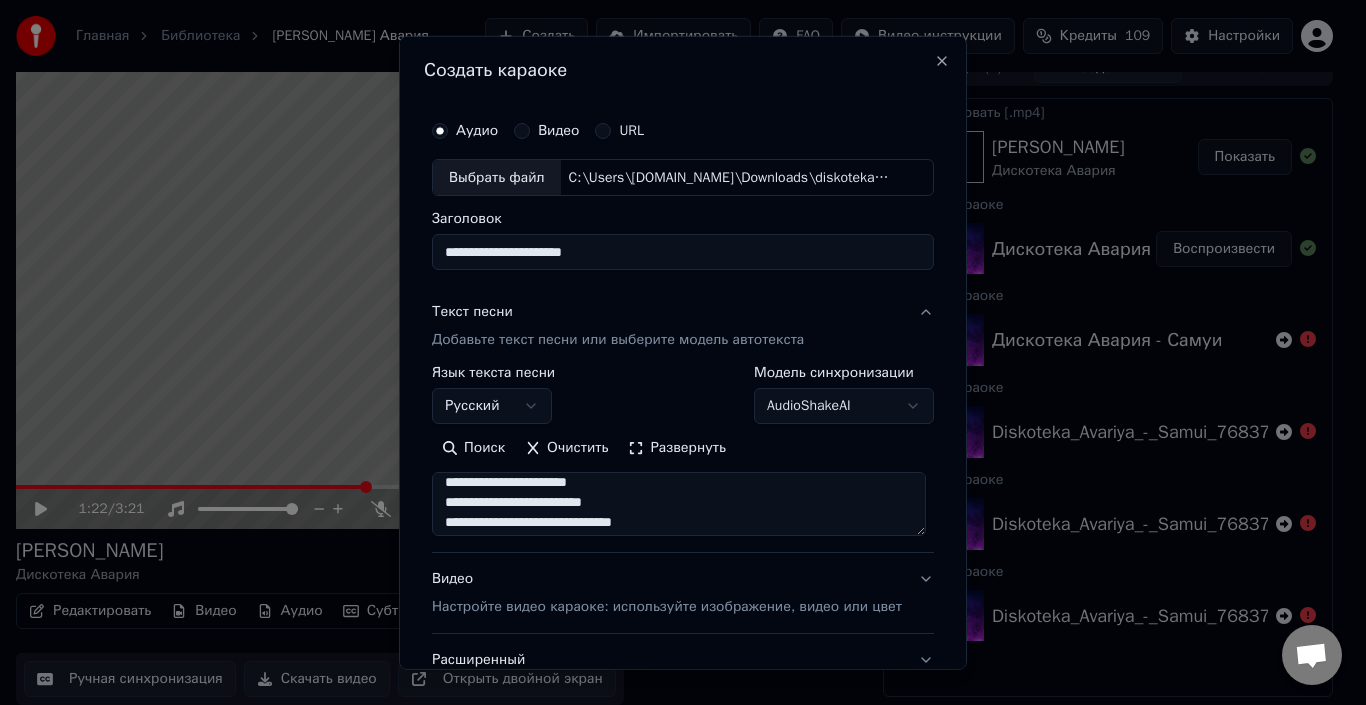 click on "Настройте видео караоке: используйте изображение, видео или цвет" at bounding box center (667, 607) 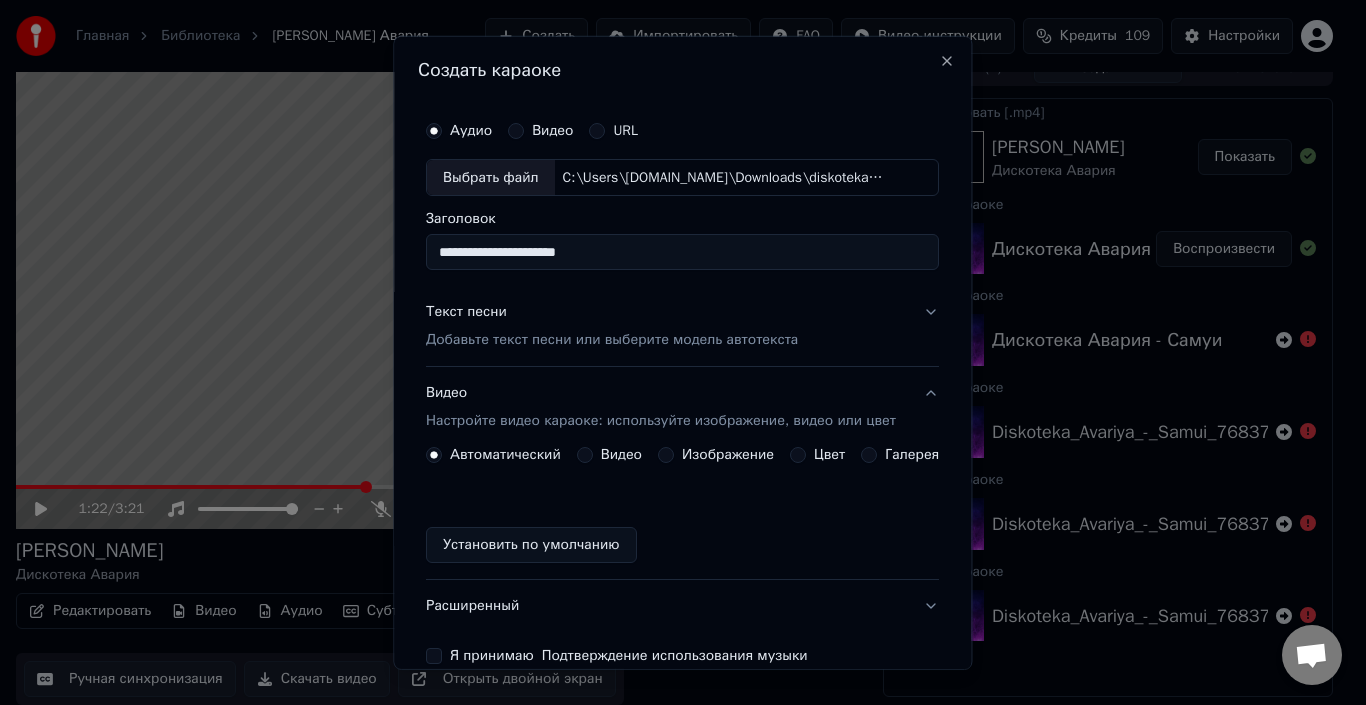 click on "Настройте видео караоке: используйте изображение, видео или цвет" at bounding box center (661, 421) 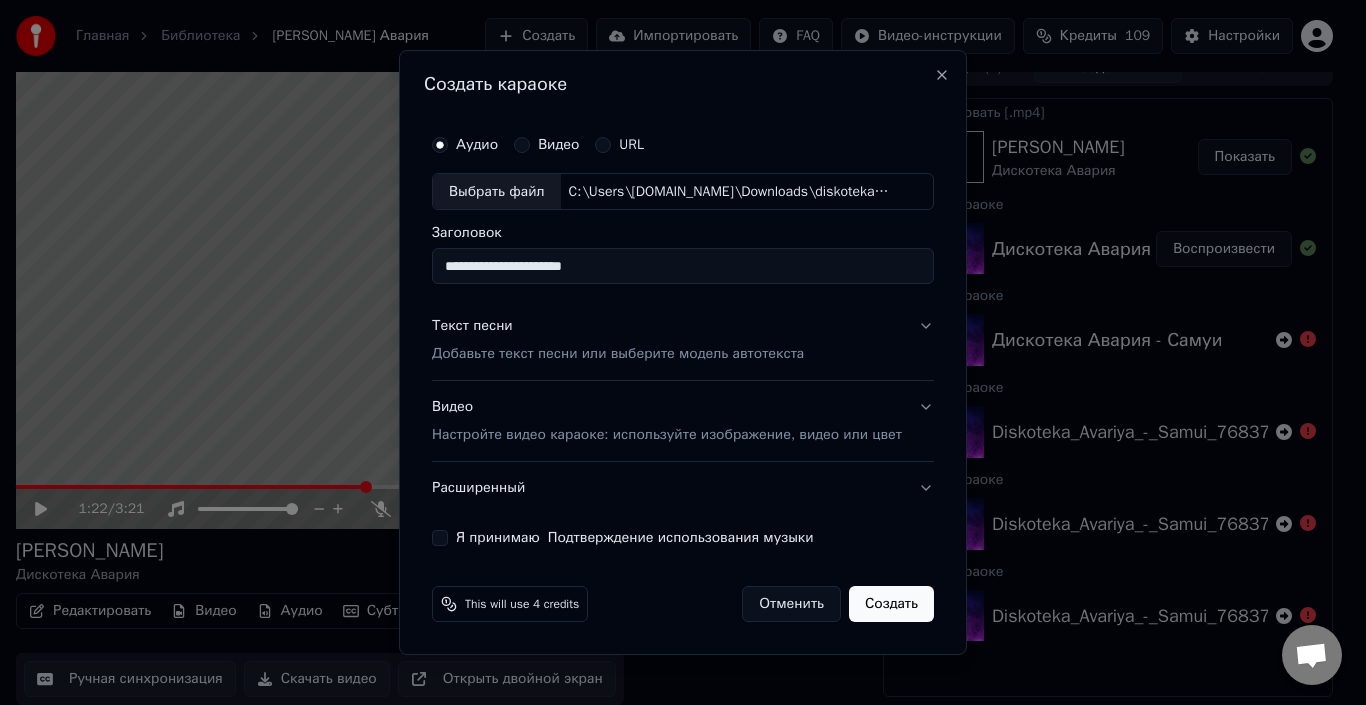 click on "Настройте видео караоке: используйте изображение, видео или цвет" at bounding box center [667, 435] 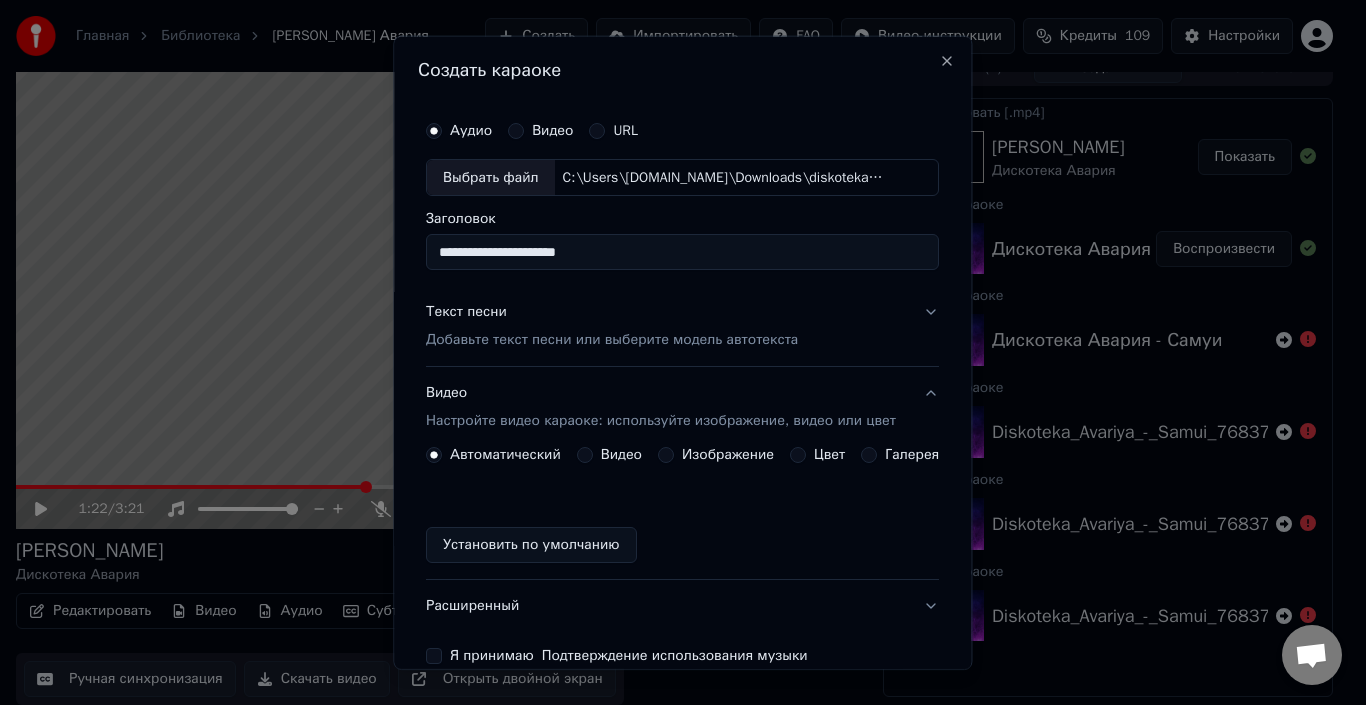click on "Галерея" at bounding box center (870, 455) 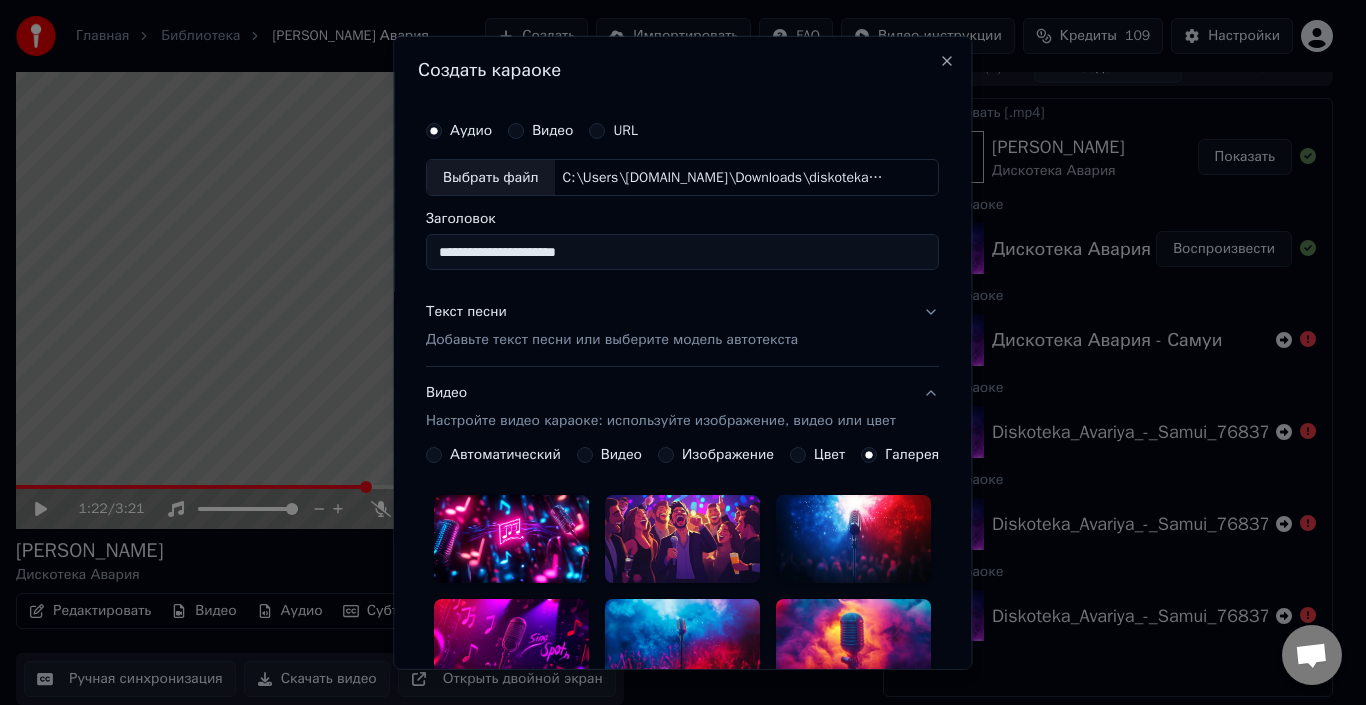 click at bounding box center (854, 538) 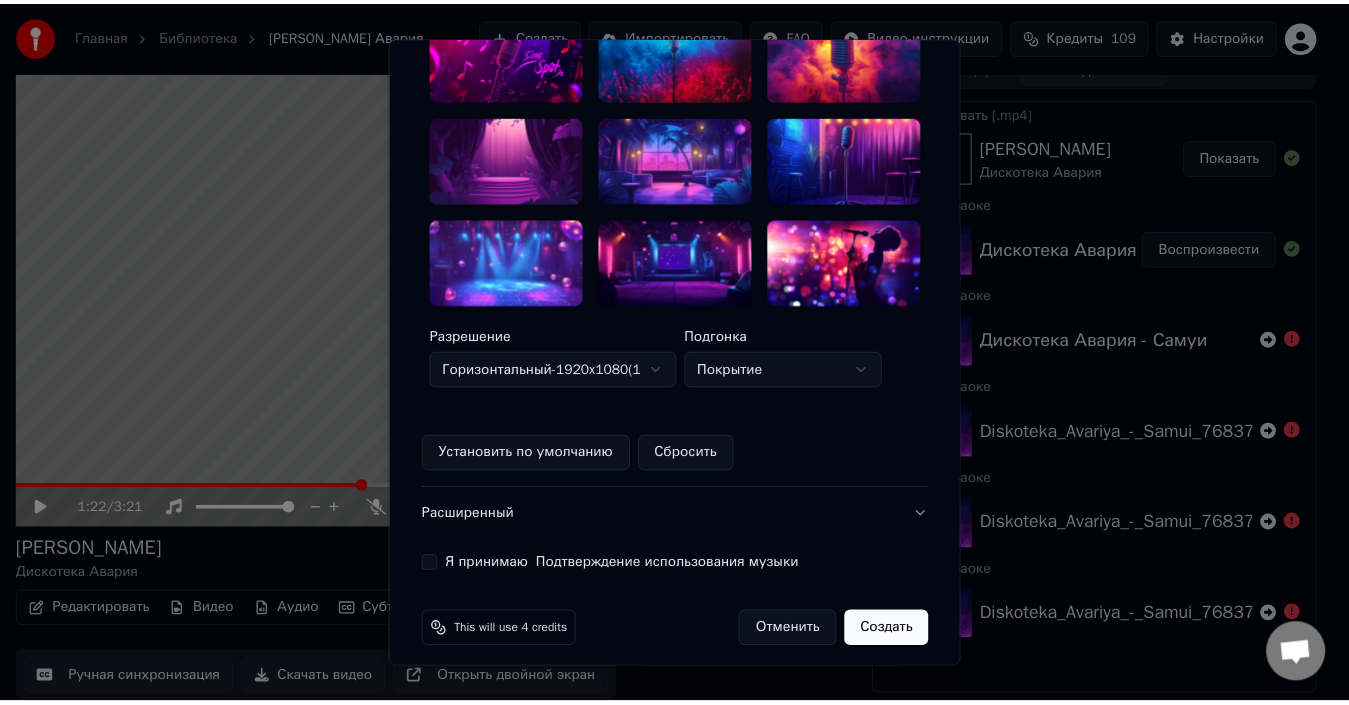 scroll, scrollTop: 595, scrollLeft: 0, axis: vertical 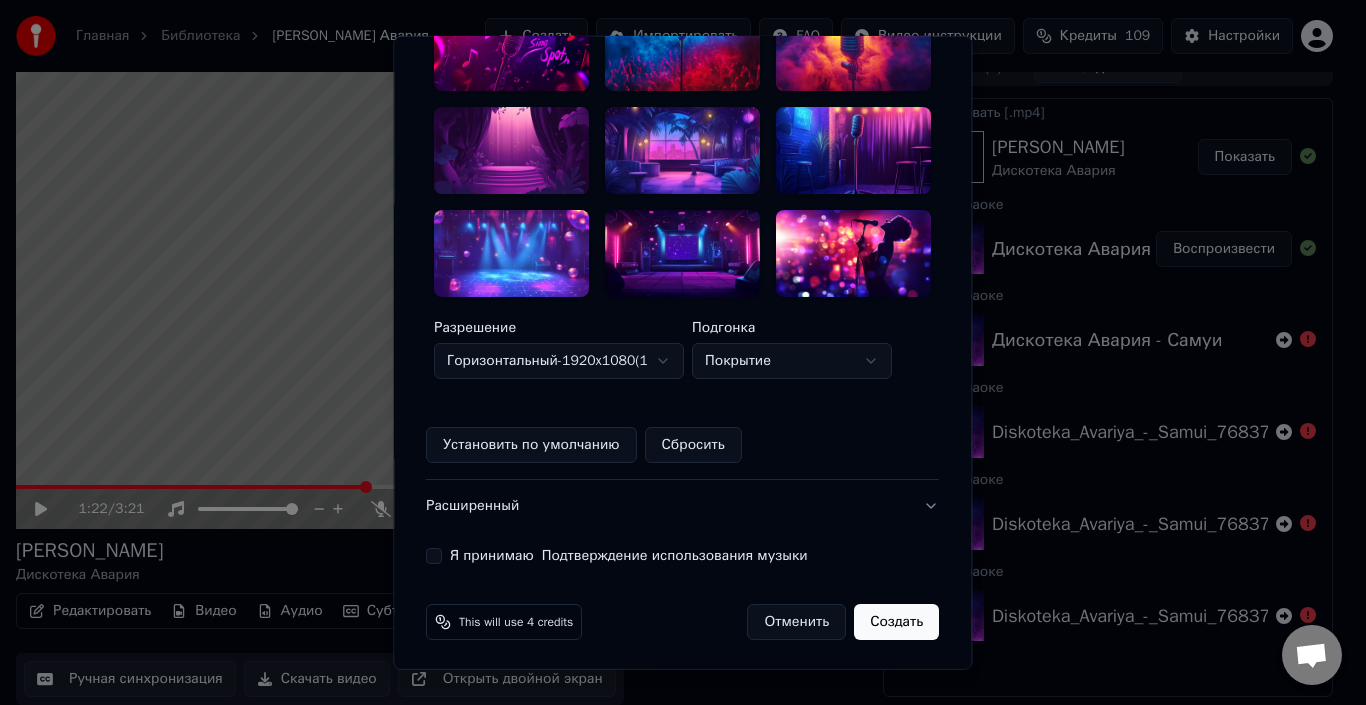 click on "Я принимаю   Подтверждение использования музыки" at bounding box center [434, 556] 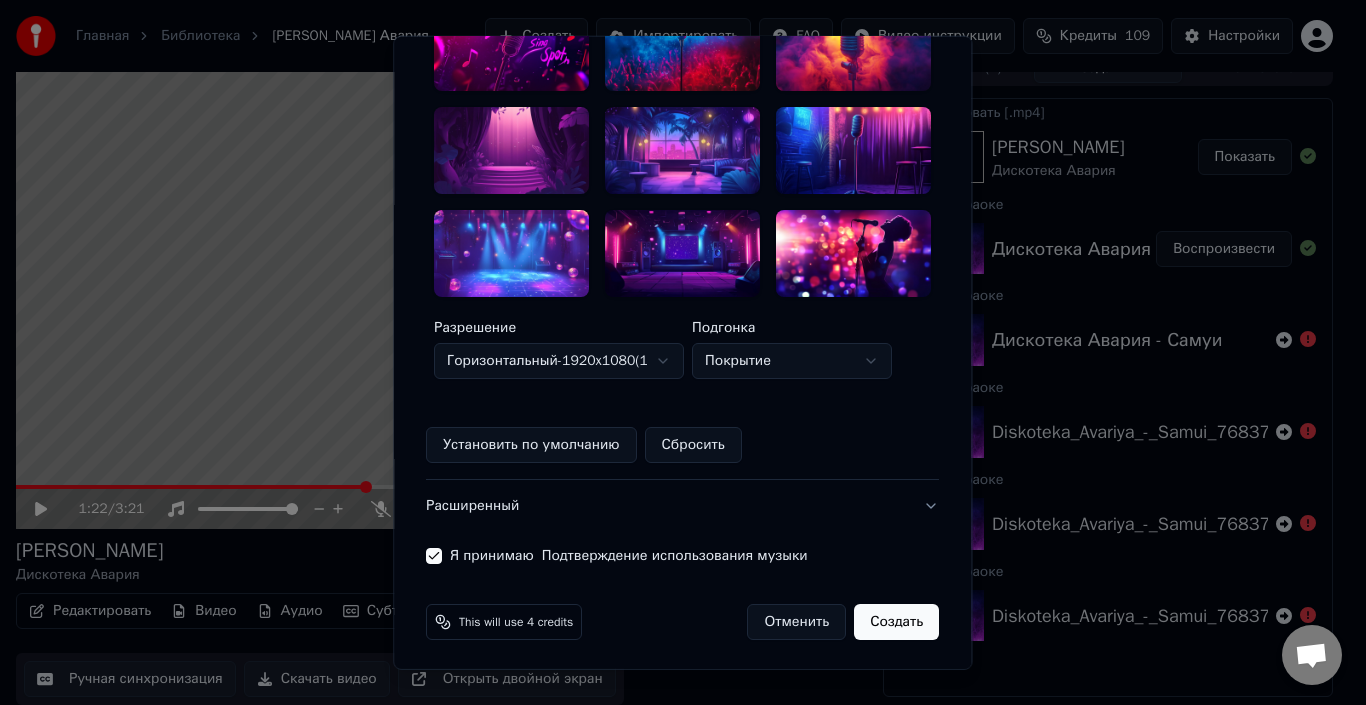 click on "Создать" at bounding box center (897, 622) 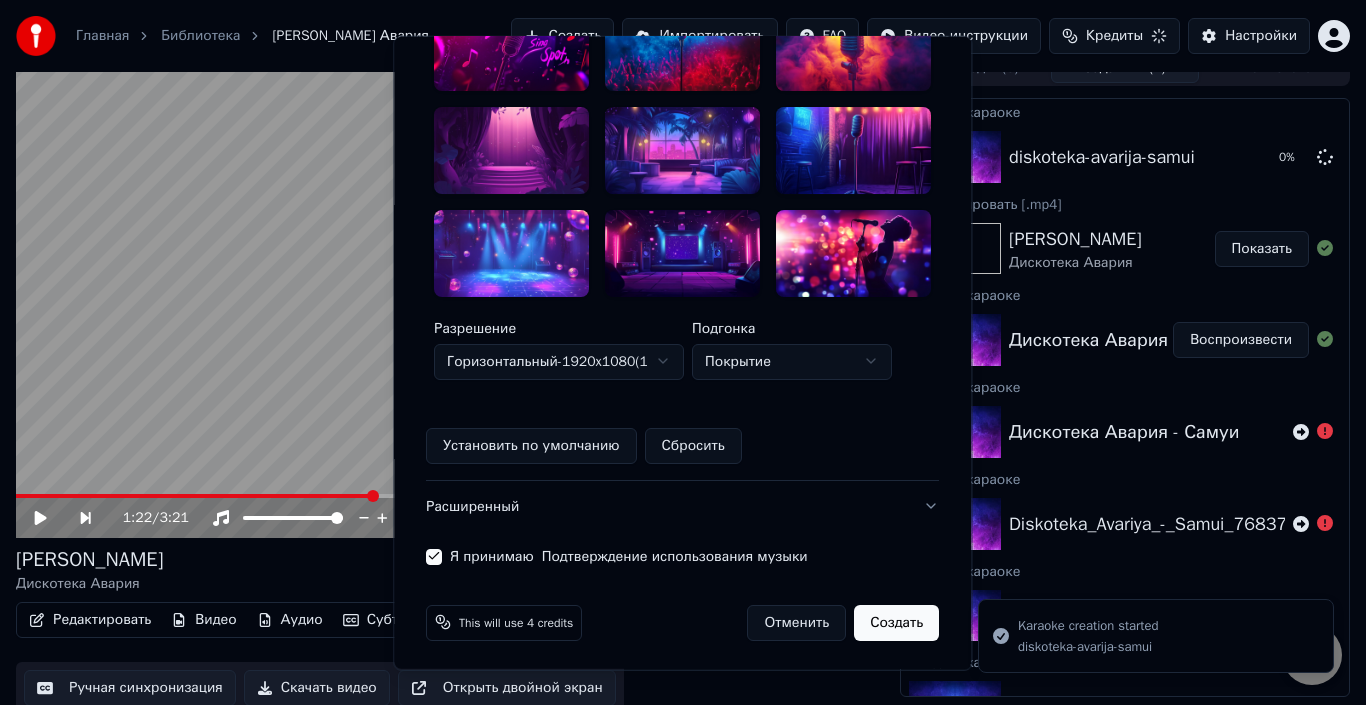 type 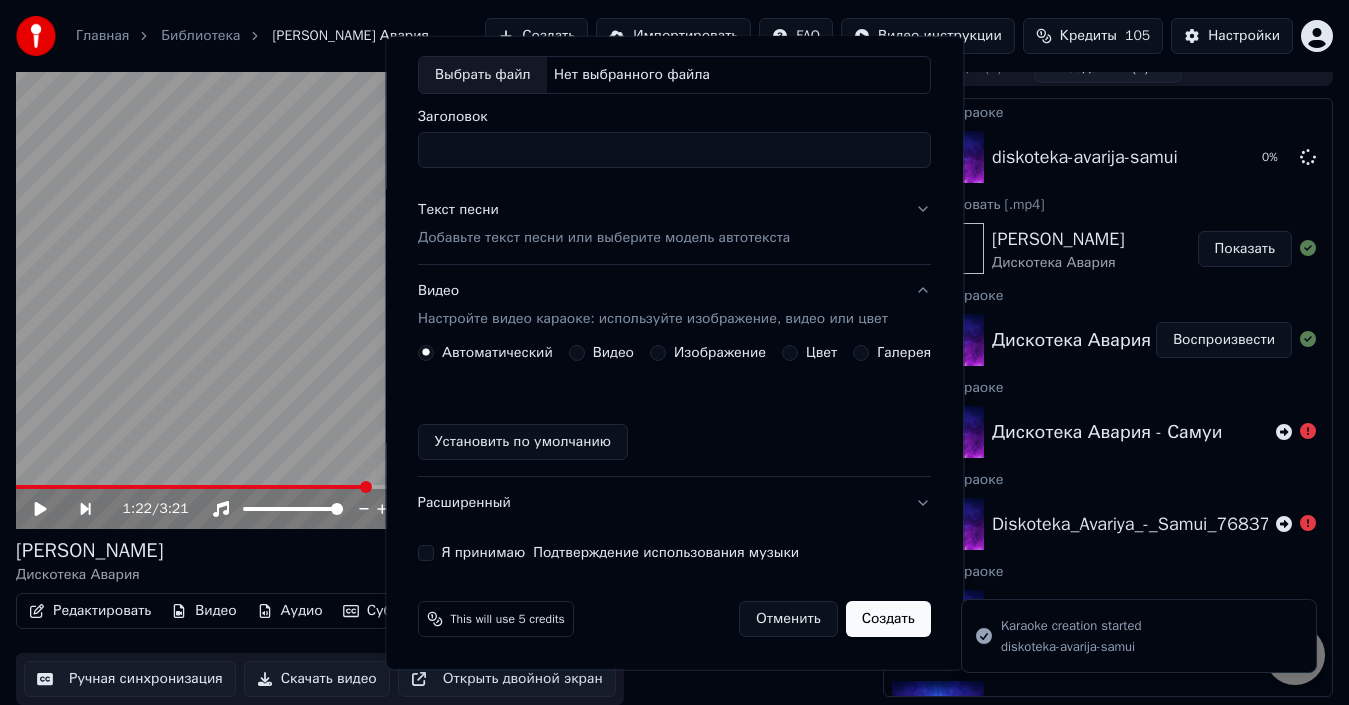 scroll, scrollTop: 0, scrollLeft: 0, axis: both 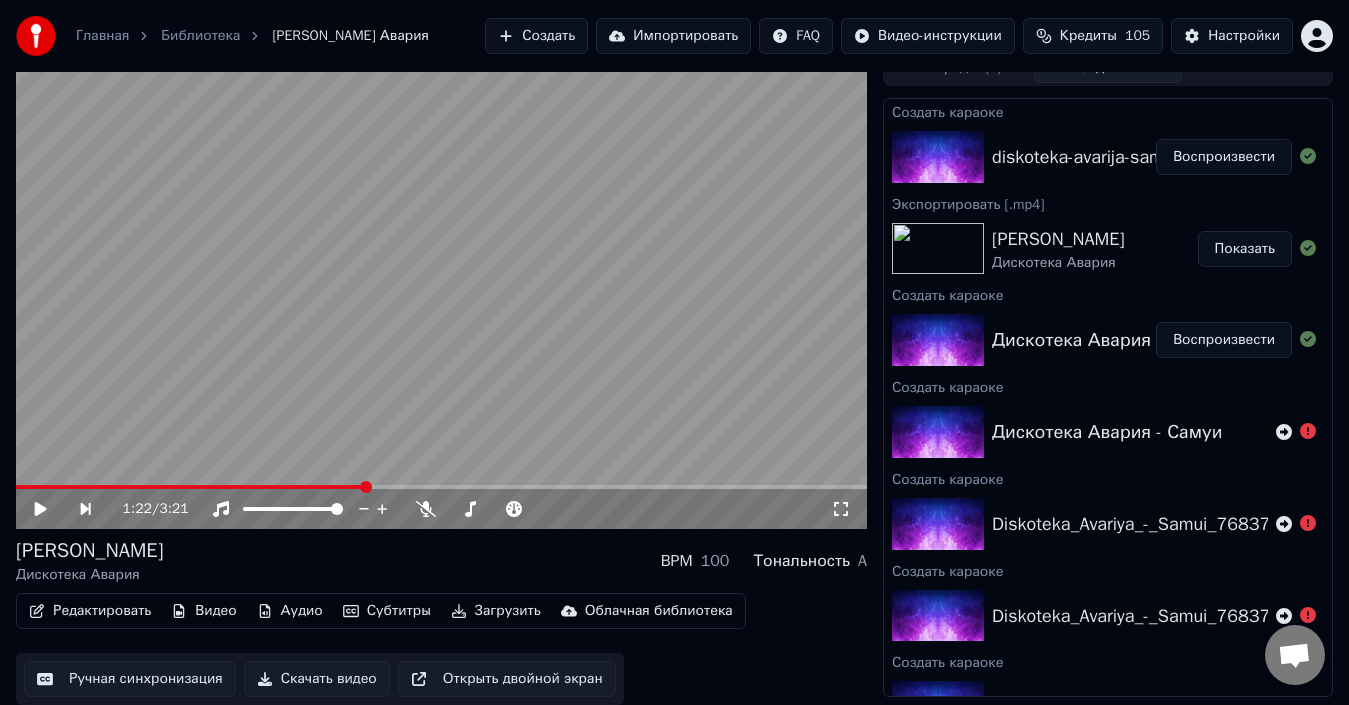 click on "Воспроизвести" at bounding box center [1224, 157] 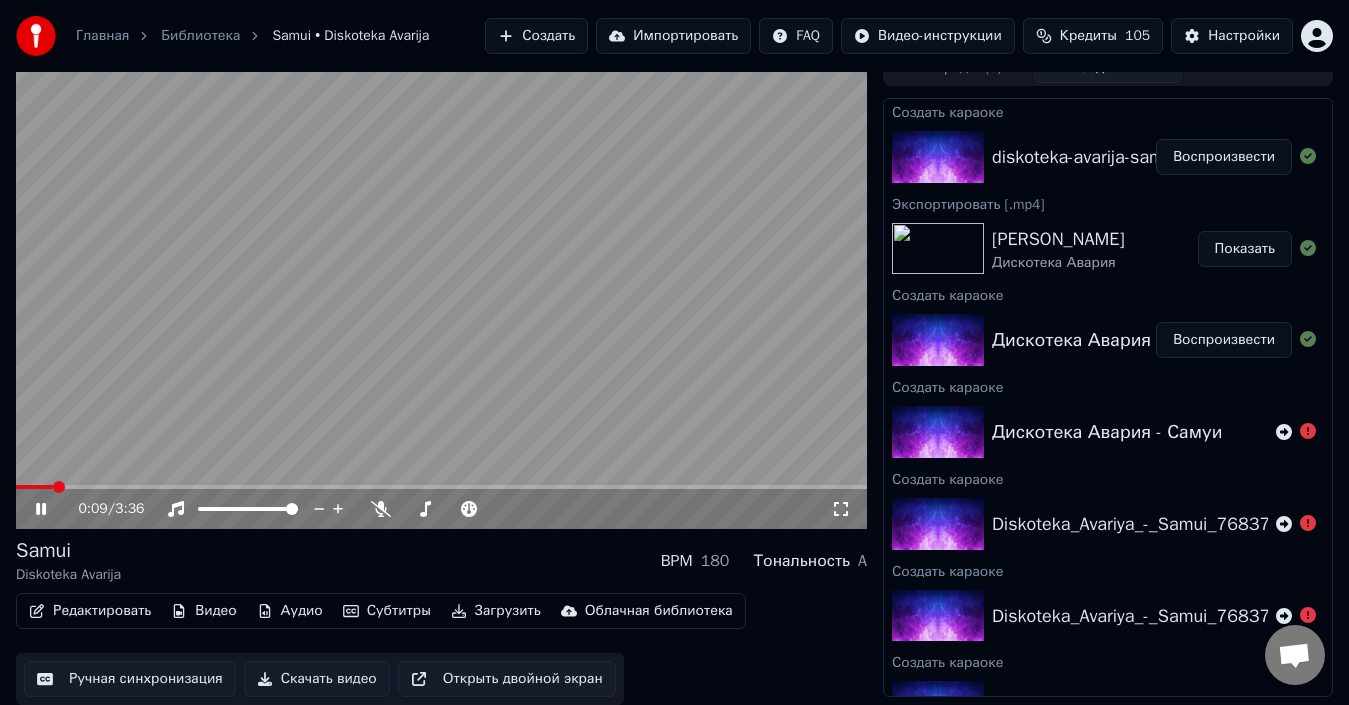 click 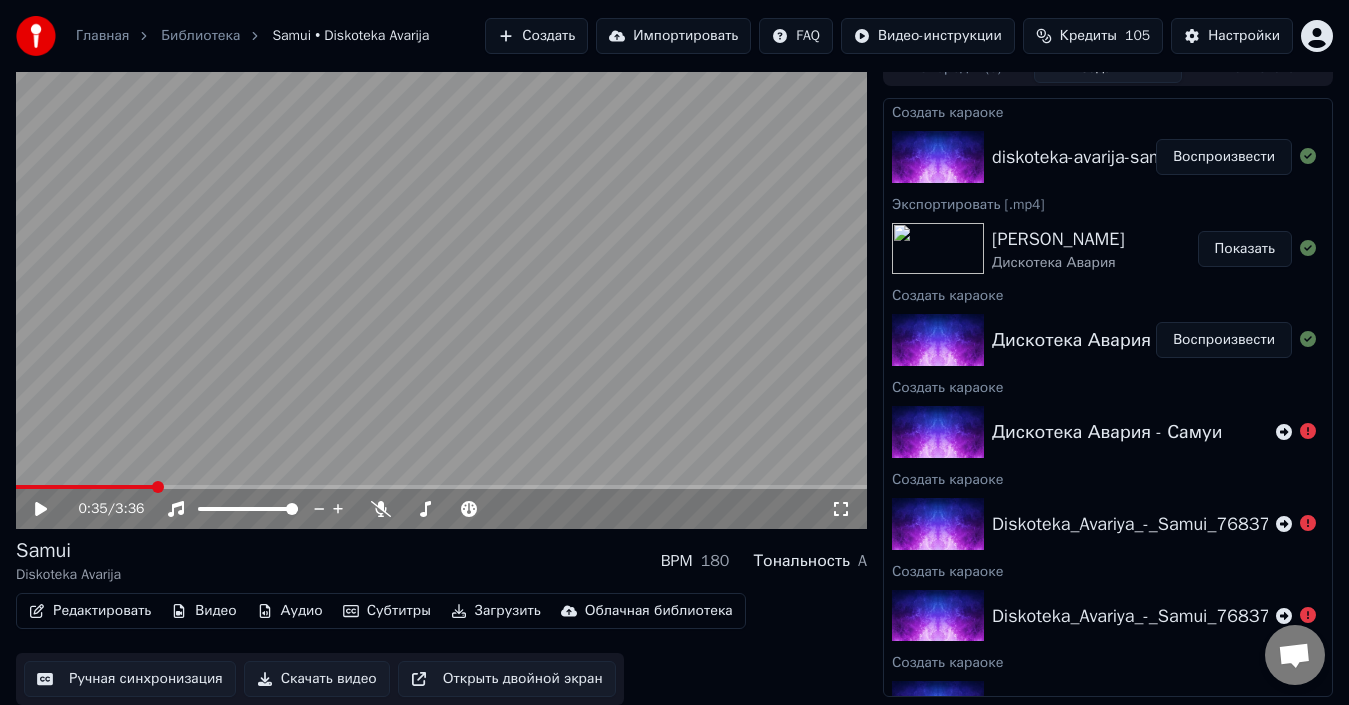 click at bounding box center [441, 487] 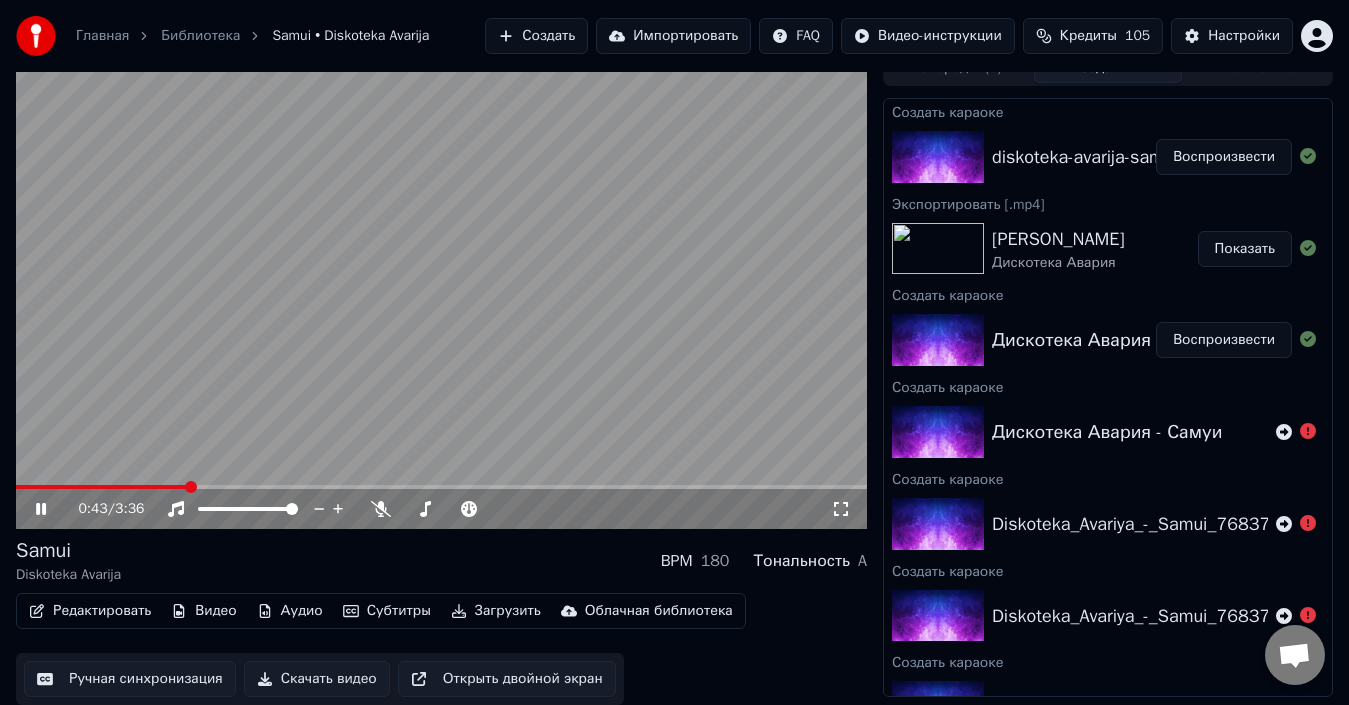 click at bounding box center (441, 289) 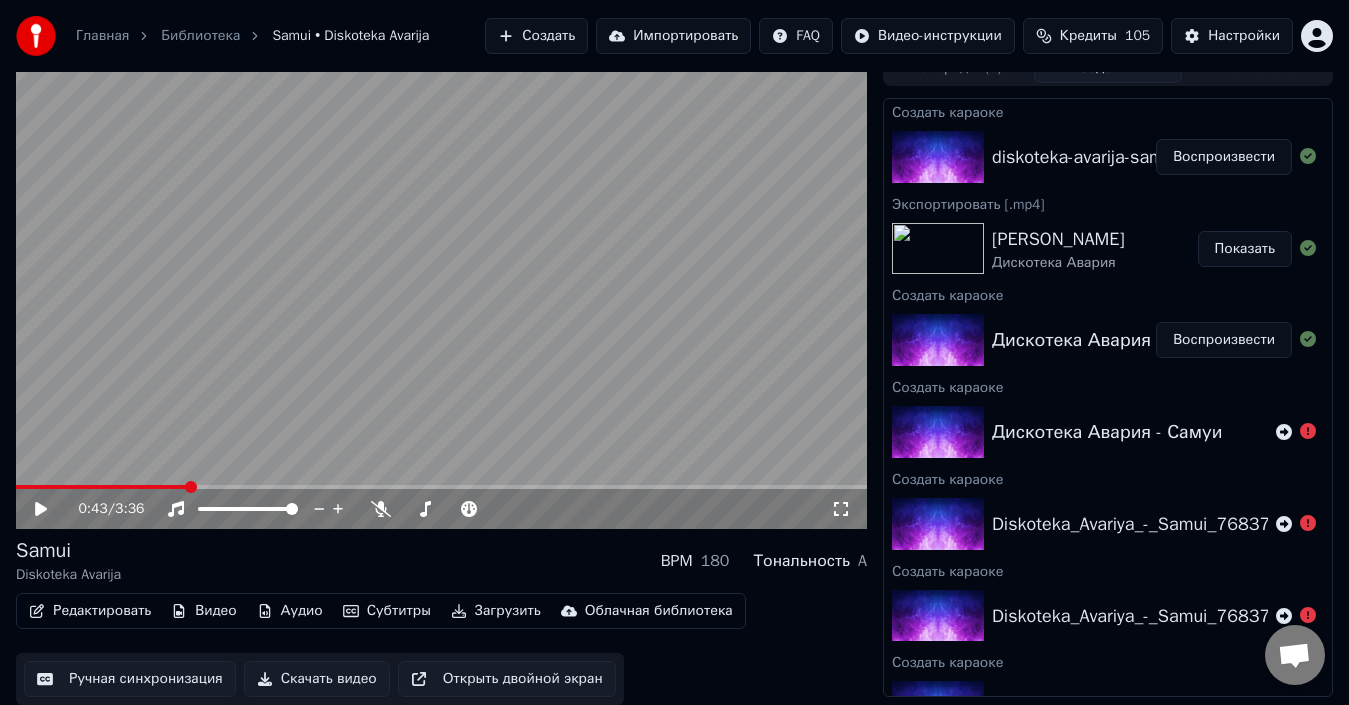 click at bounding box center (441, 289) 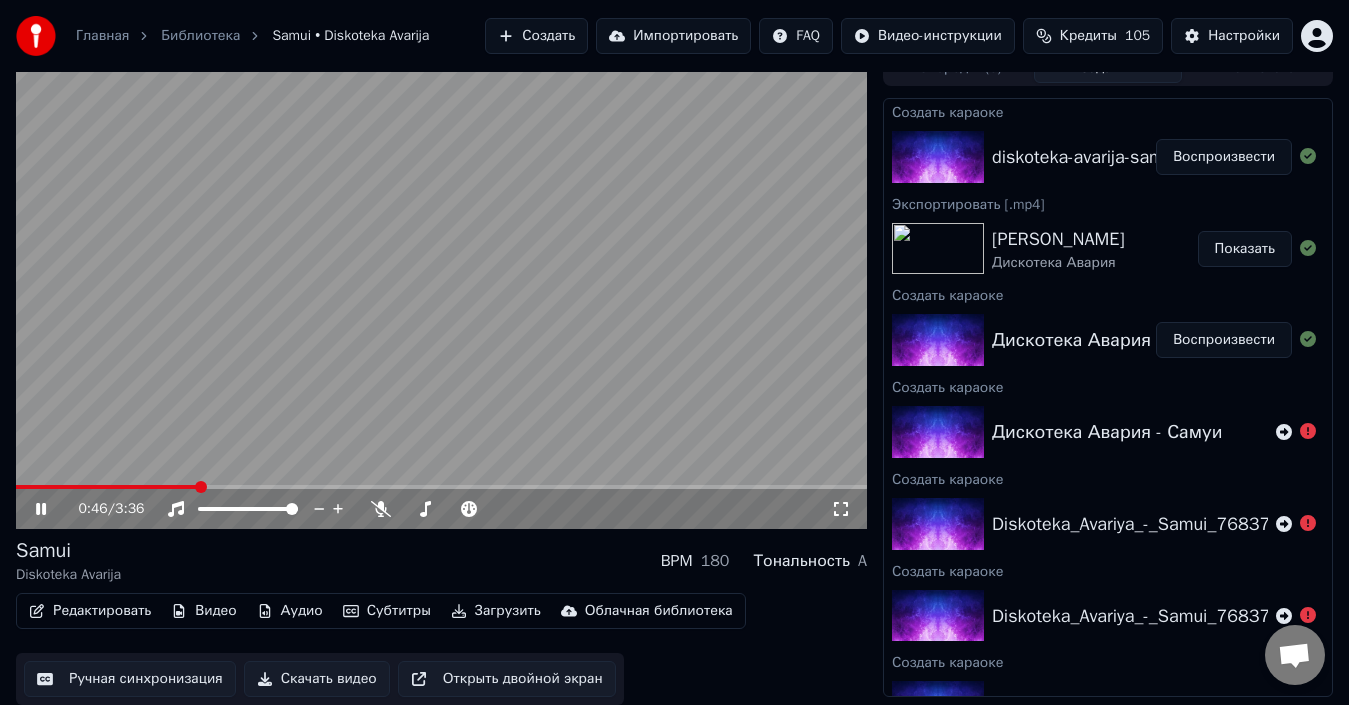 click at bounding box center [441, 289] 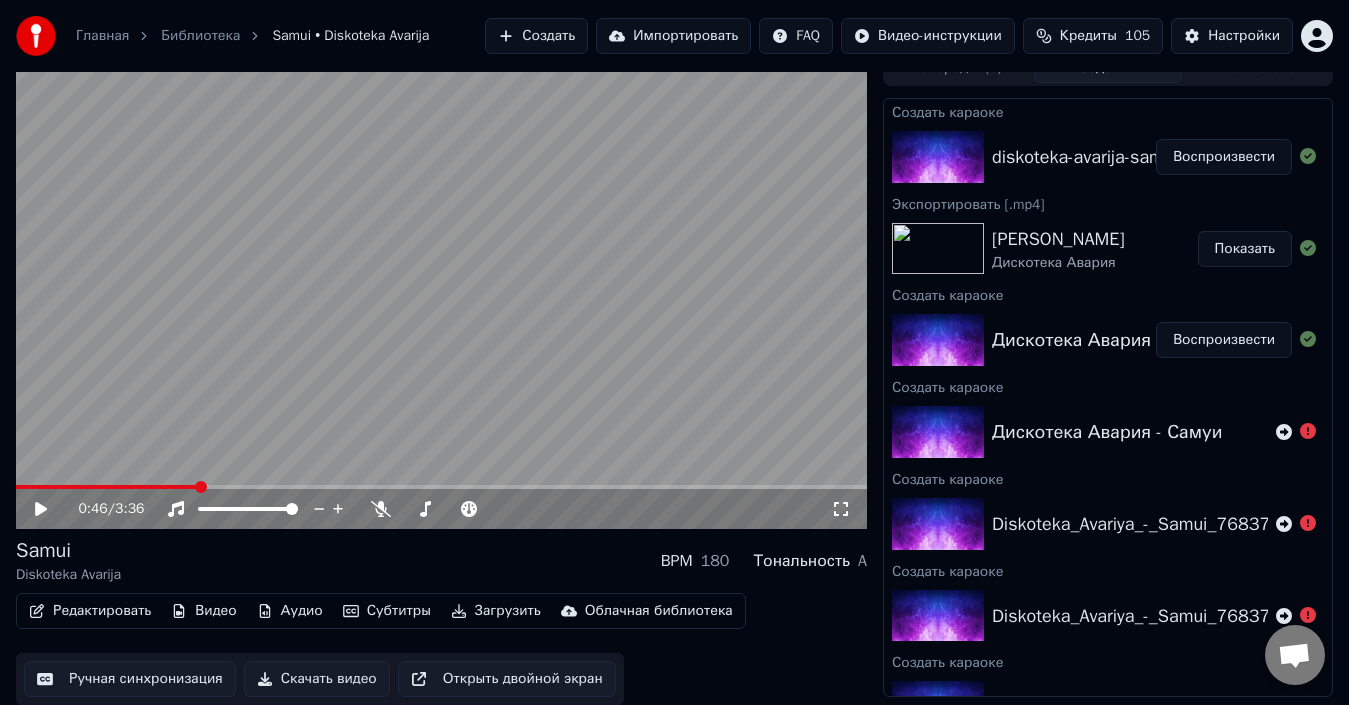 click at bounding box center (441, 289) 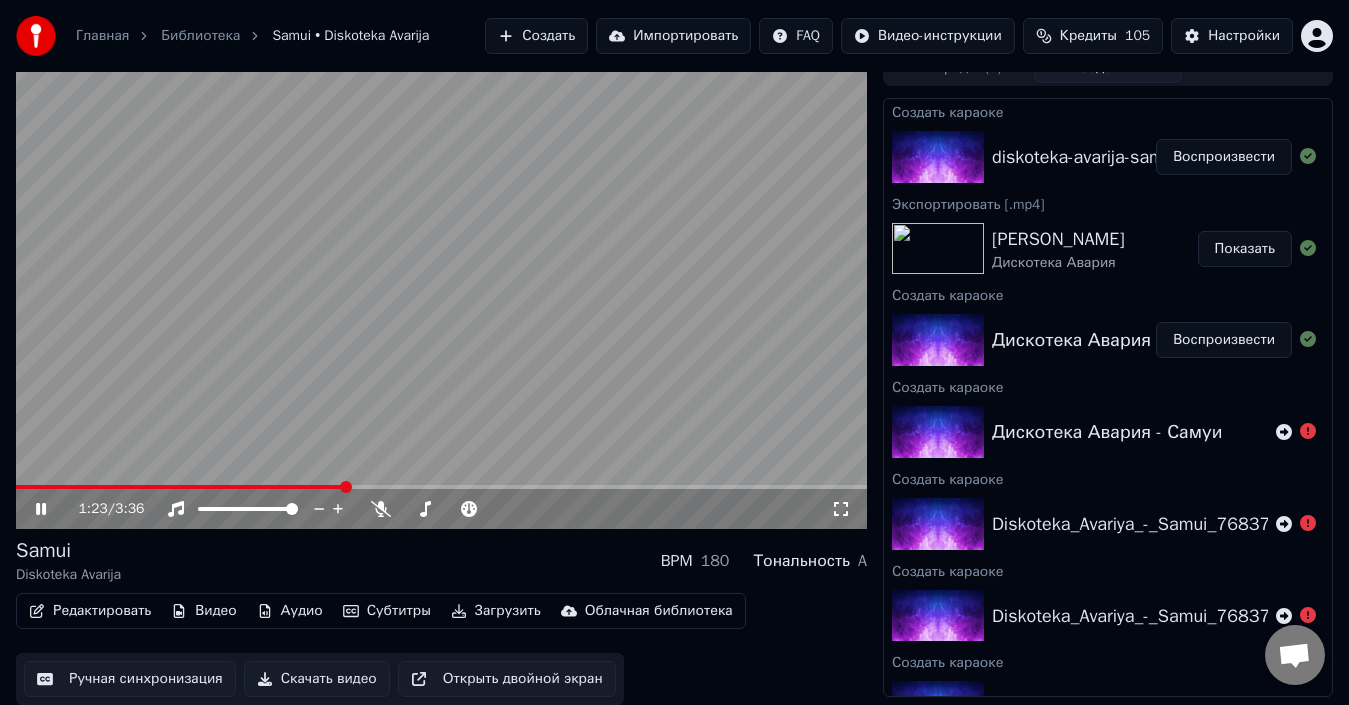 click on "1:23  /  3:36" at bounding box center (441, 509) 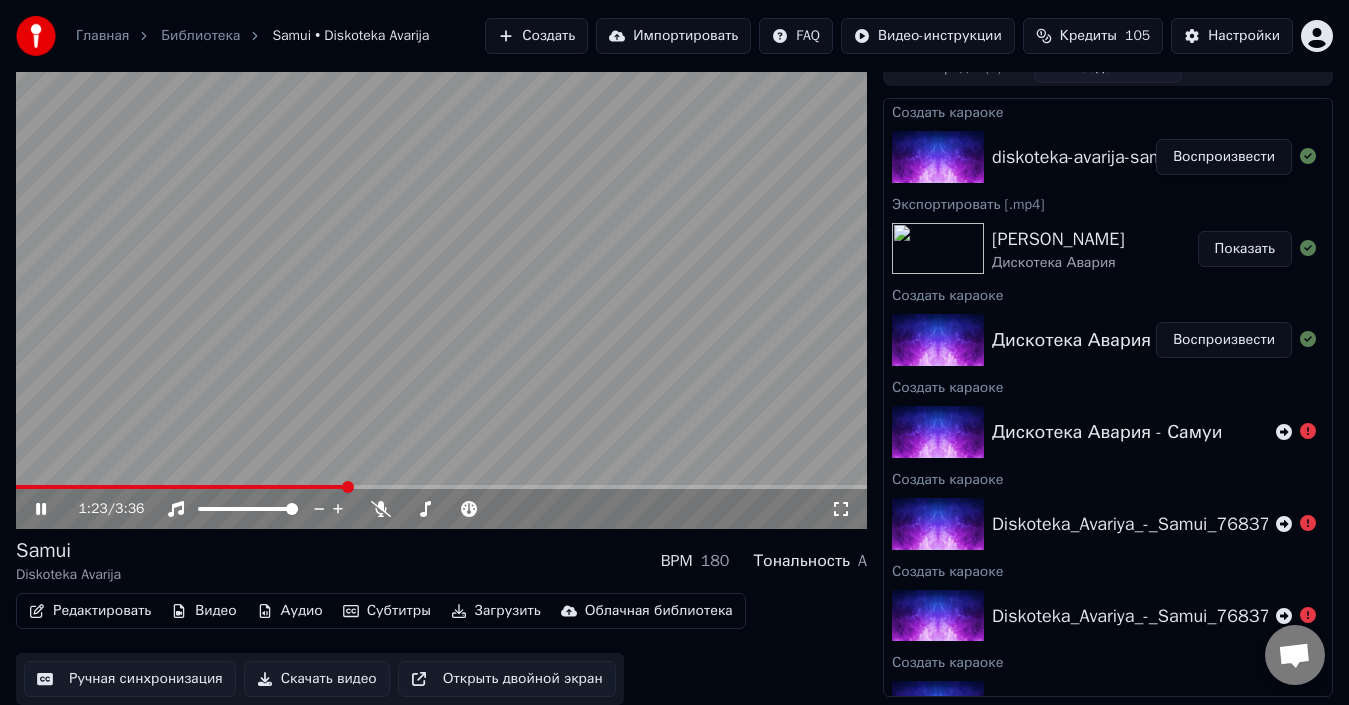click at bounding box center [441, 487] 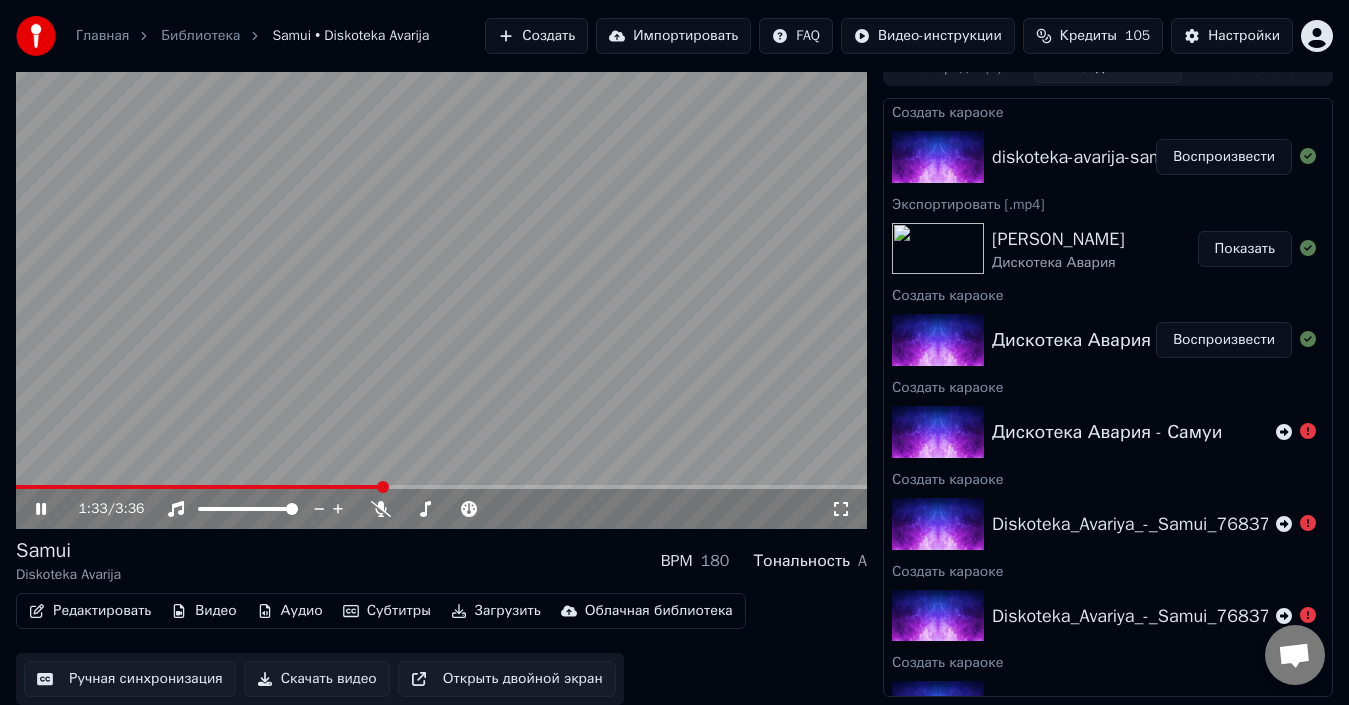 click at bounding box center (441, 487) 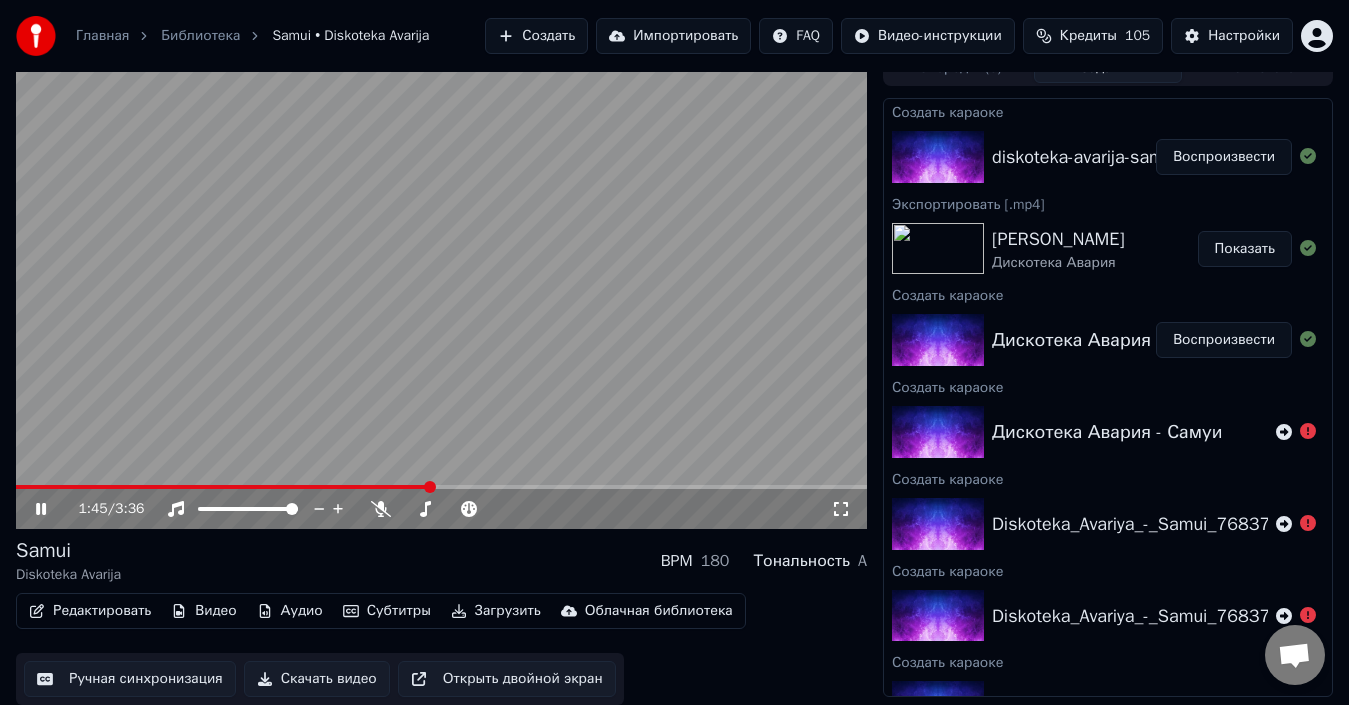 click at bounding box center [441, 289] 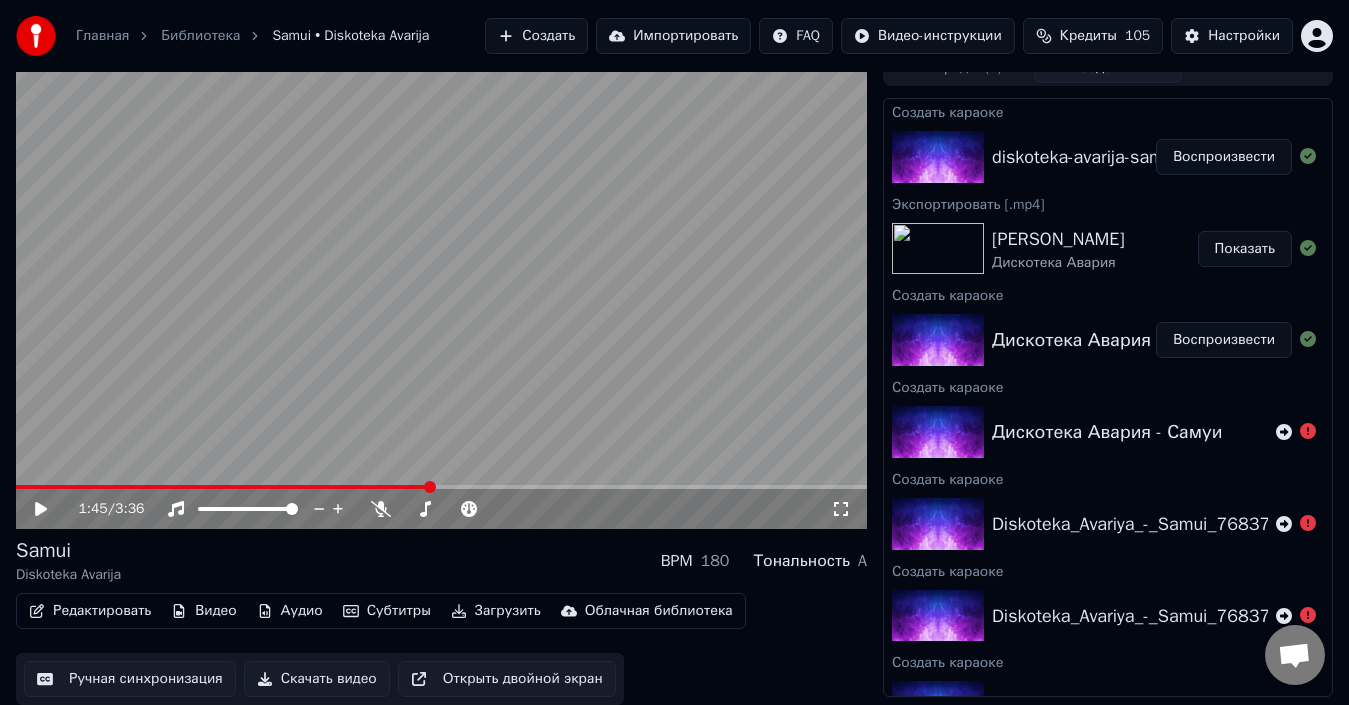 click at bounding box center [441, 289] 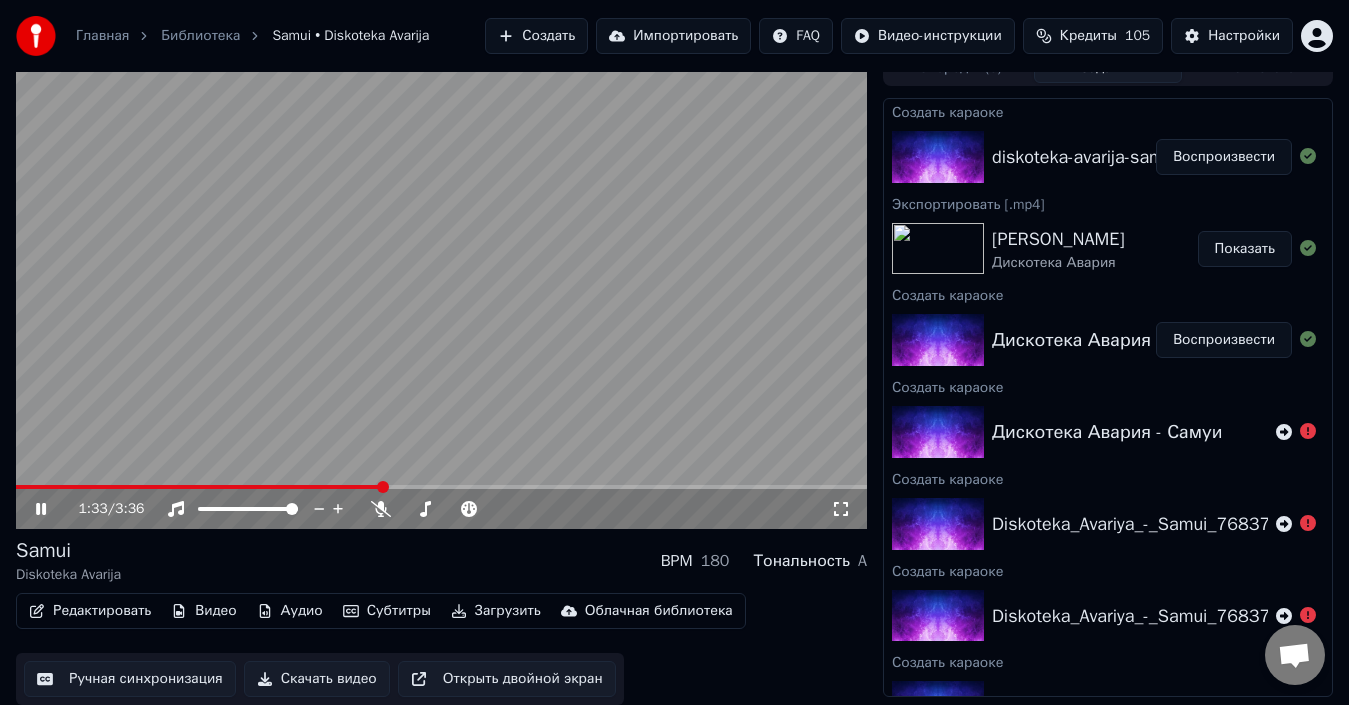 click at bounding box center [199, 487] 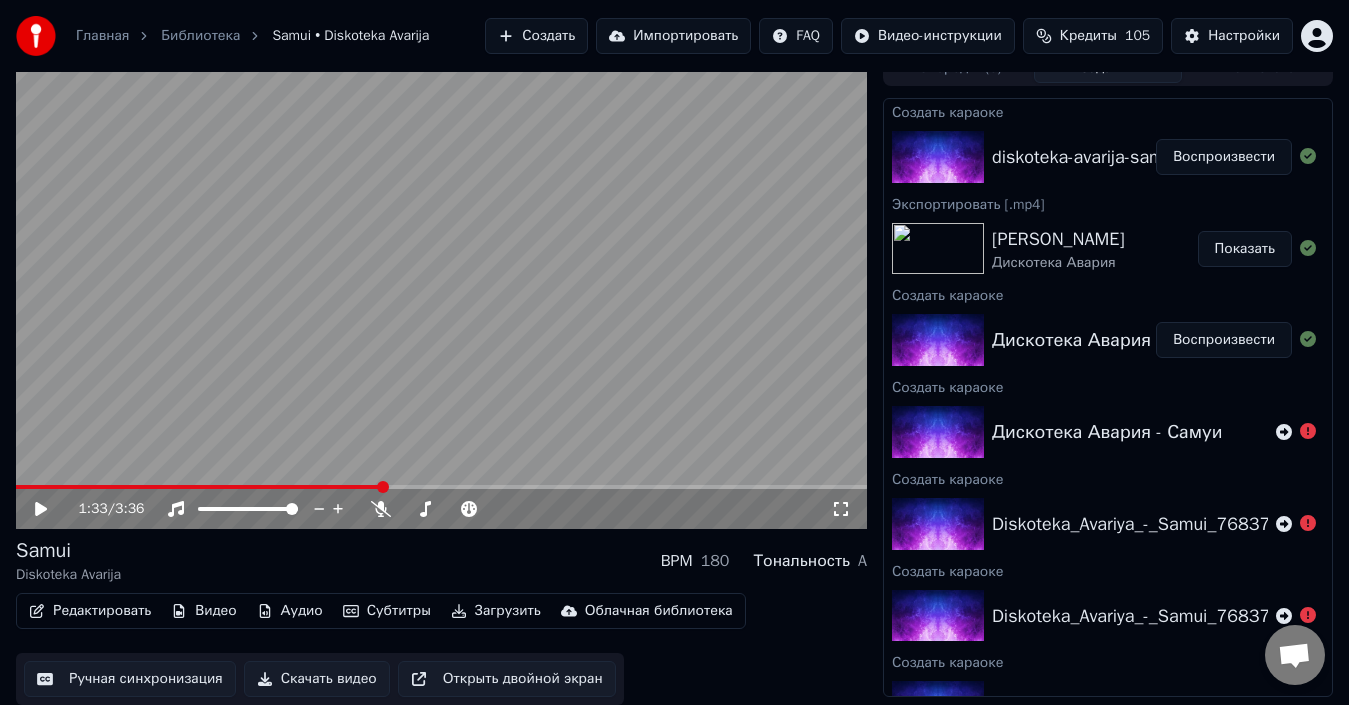 click at bounding box center (441, 289) 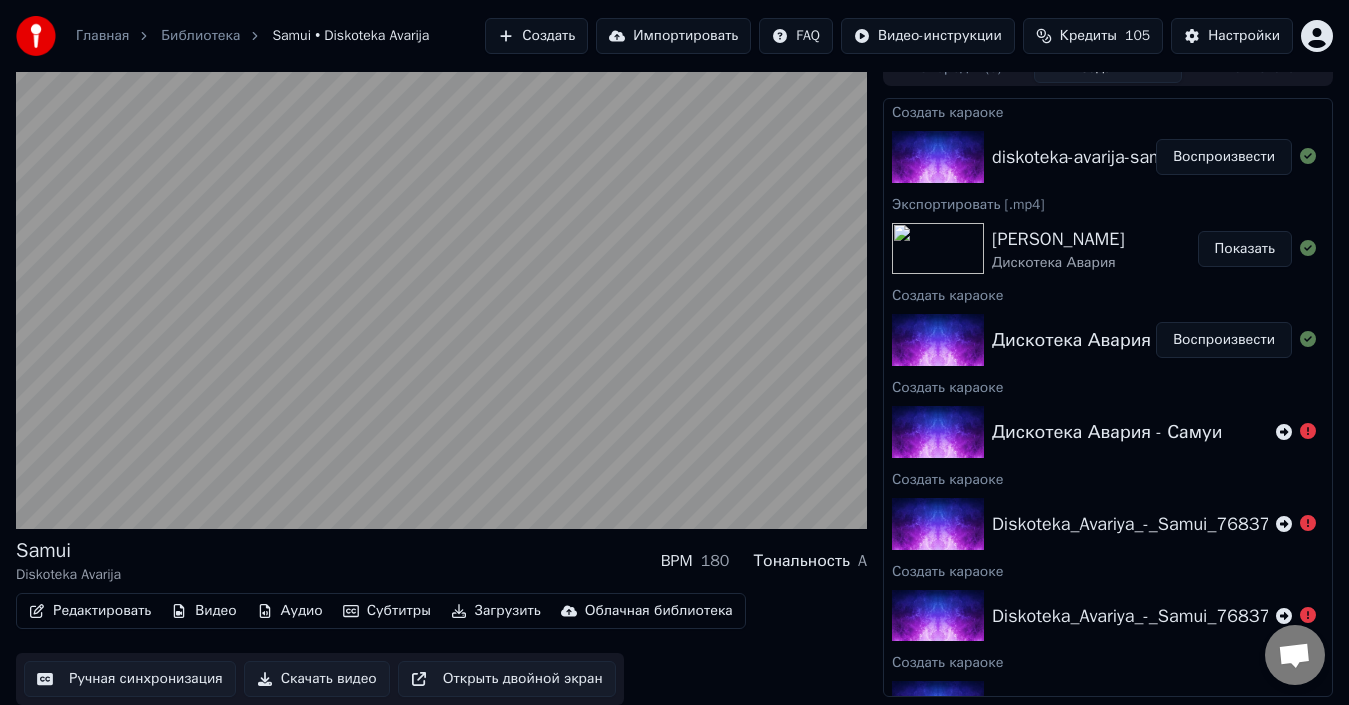 click at bounding box center (441, 289) 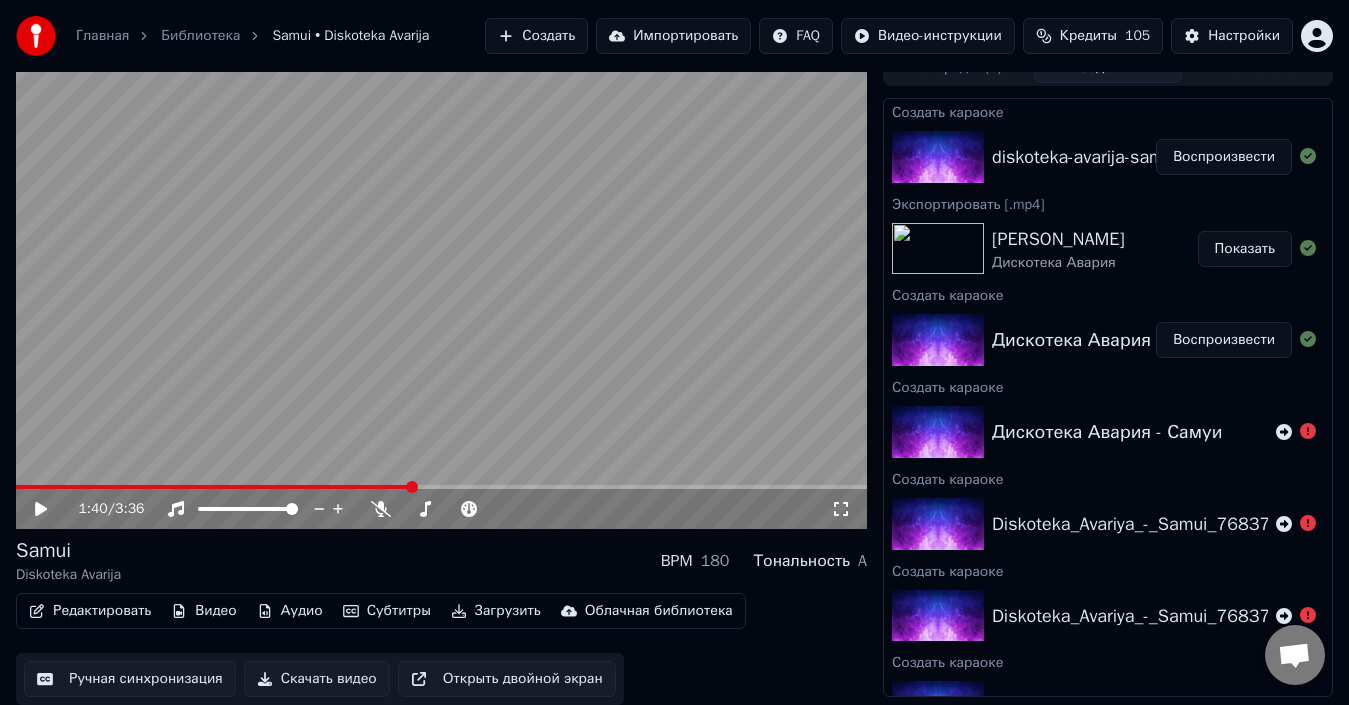 click at bounding box center (441, 289) 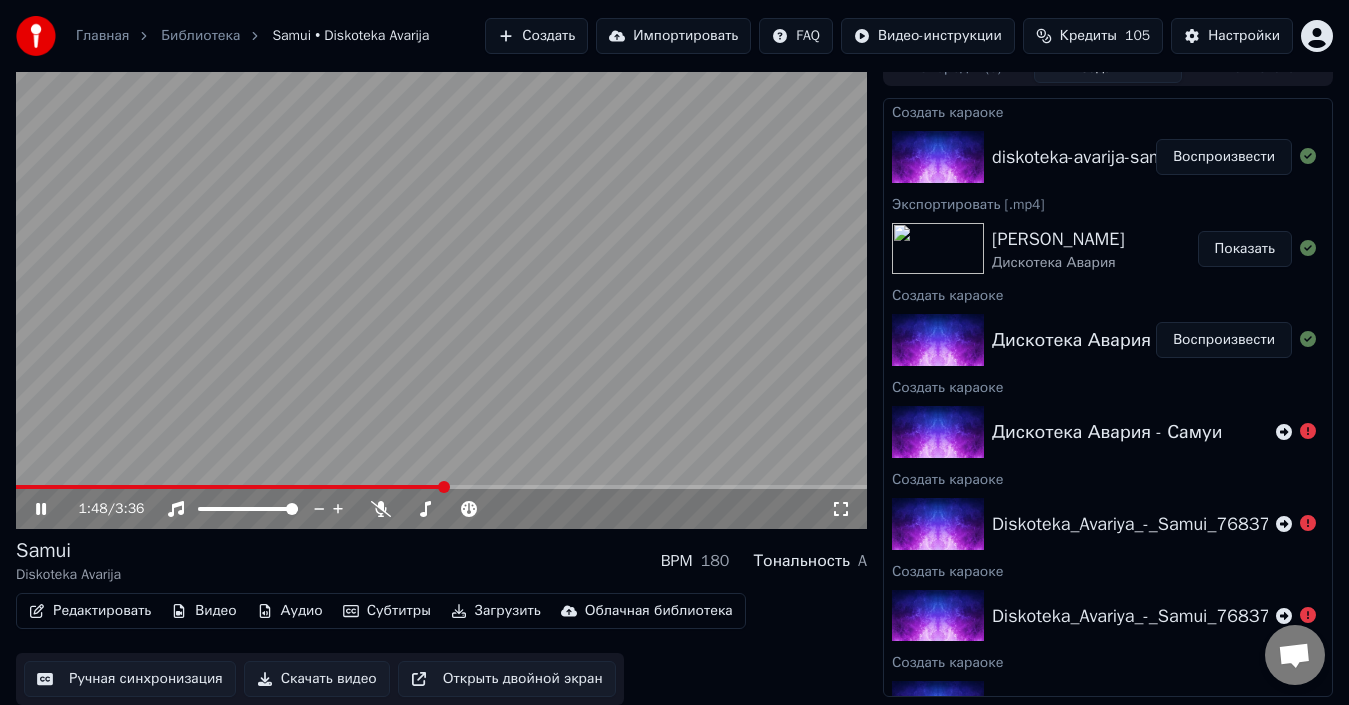 click at bounding box center (441, 289) 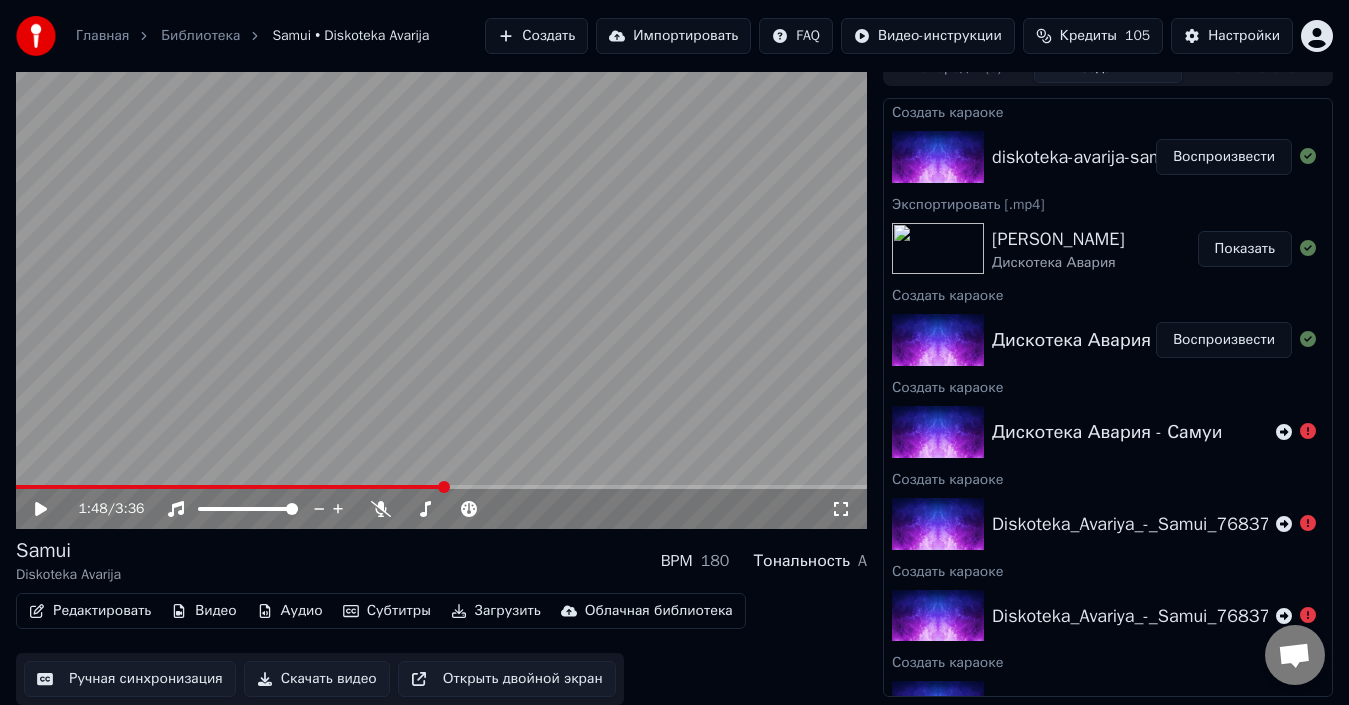 click at bounding box center [441, 289] 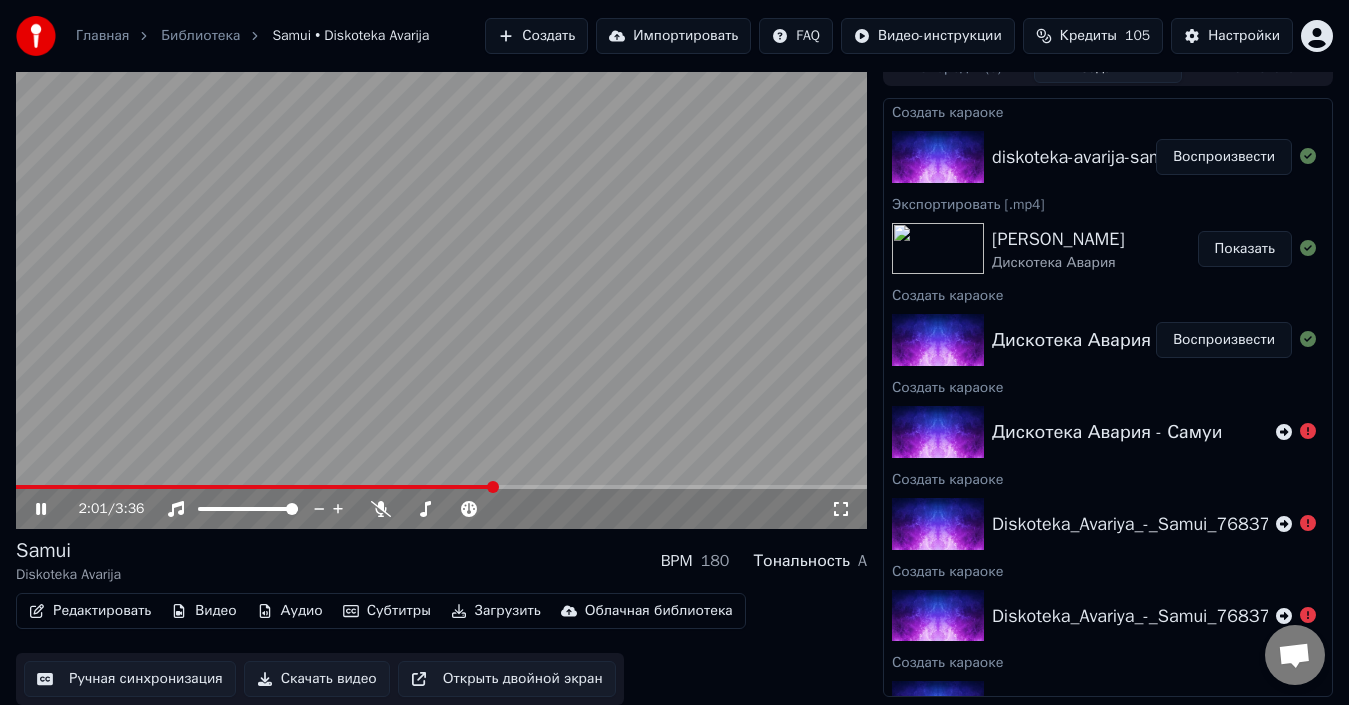 click at bounding box center [441, 289] 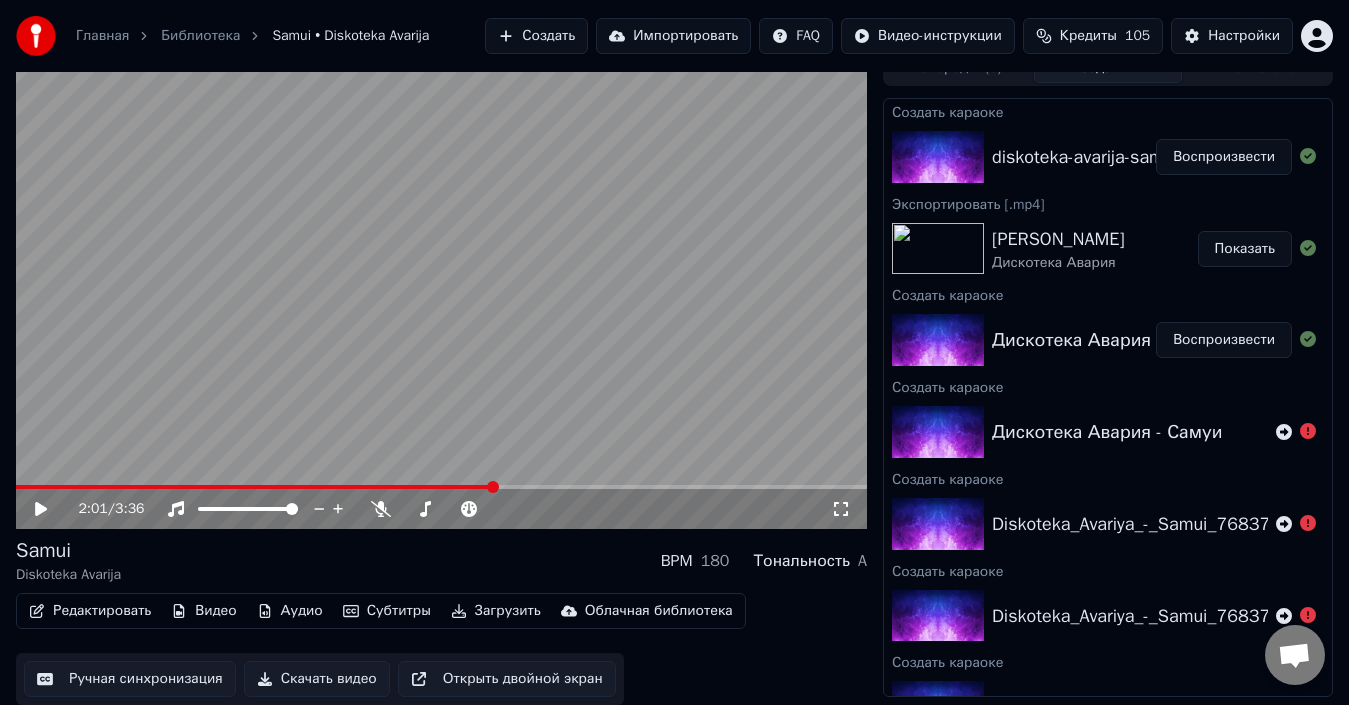 click at bounding box center [441, 289] 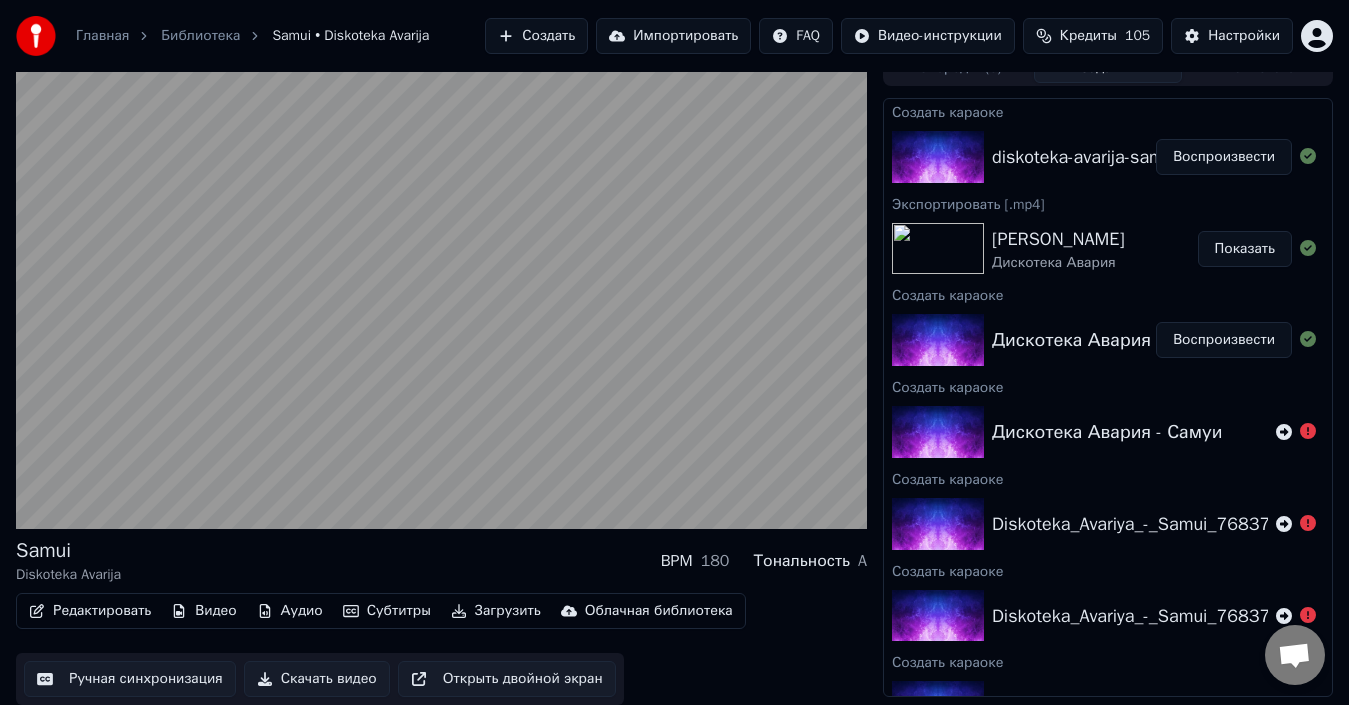 click at bounding box center (441, 289) 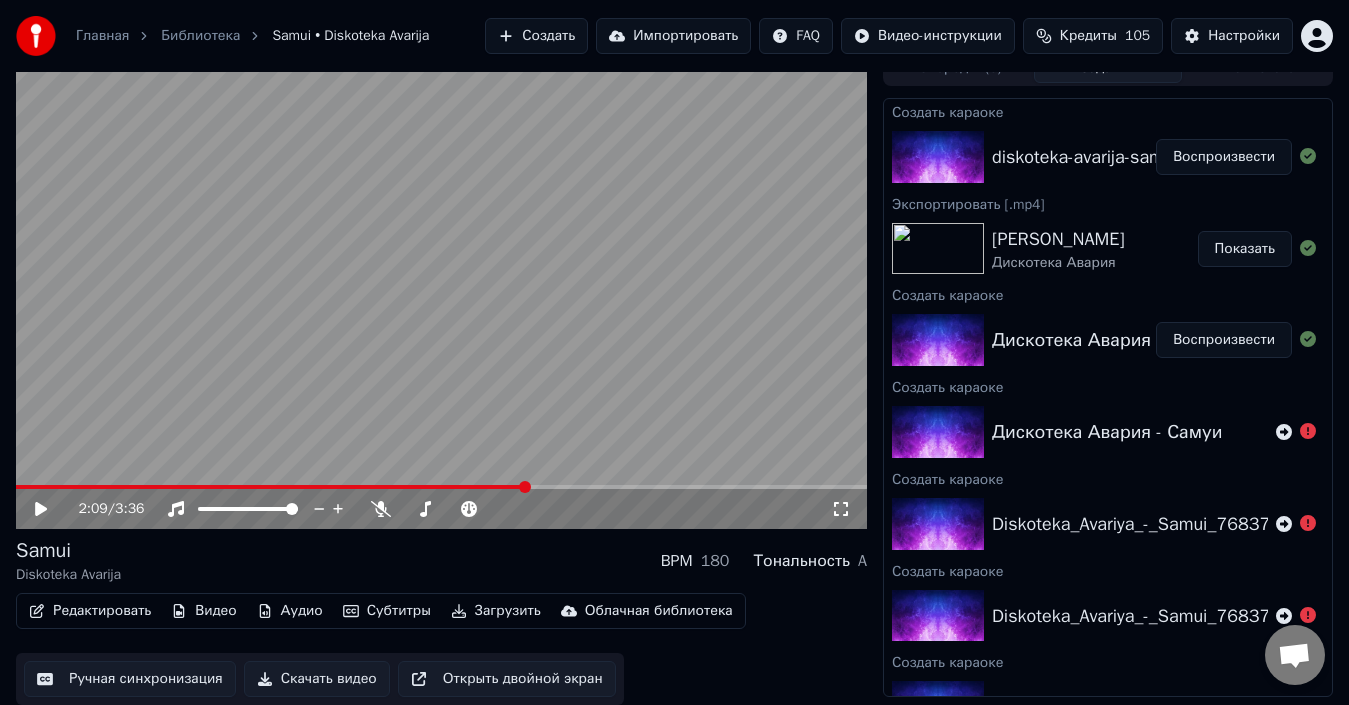 click at bounding box center (441, 289) 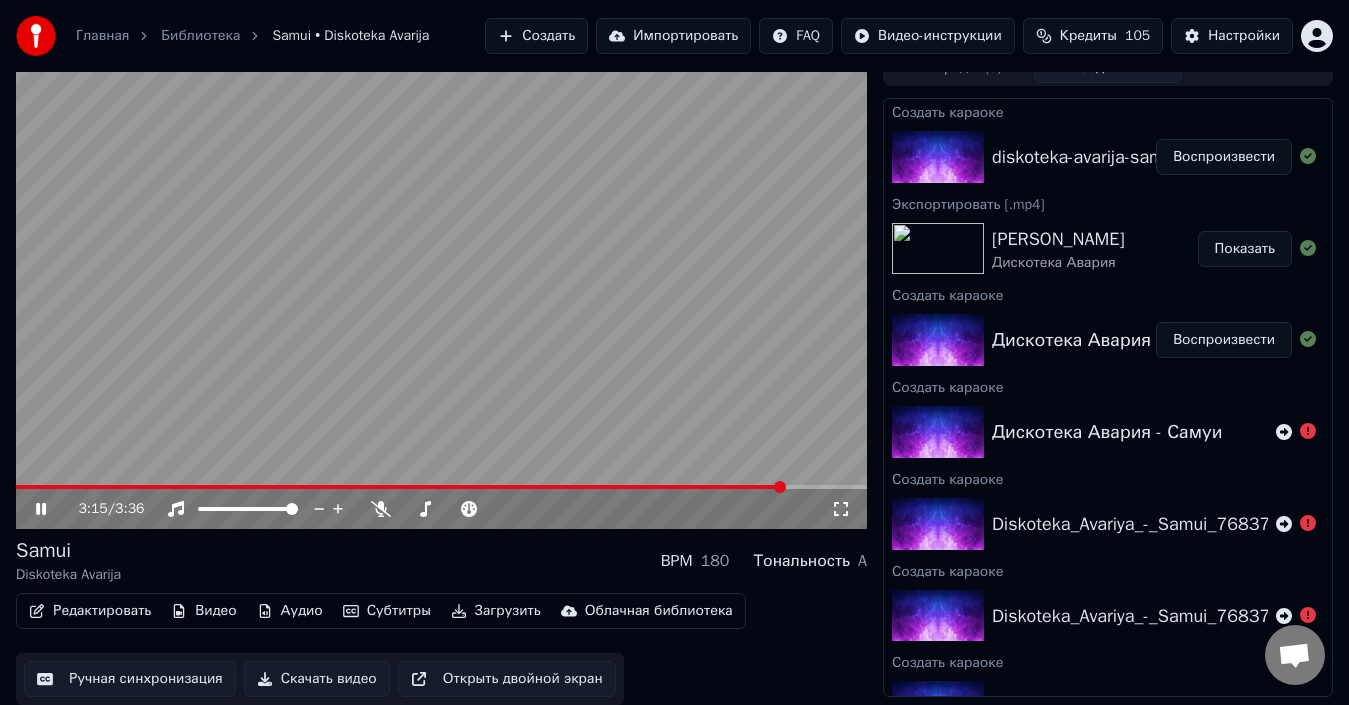 click on "Загрузить" at bounding box center (496, 611) 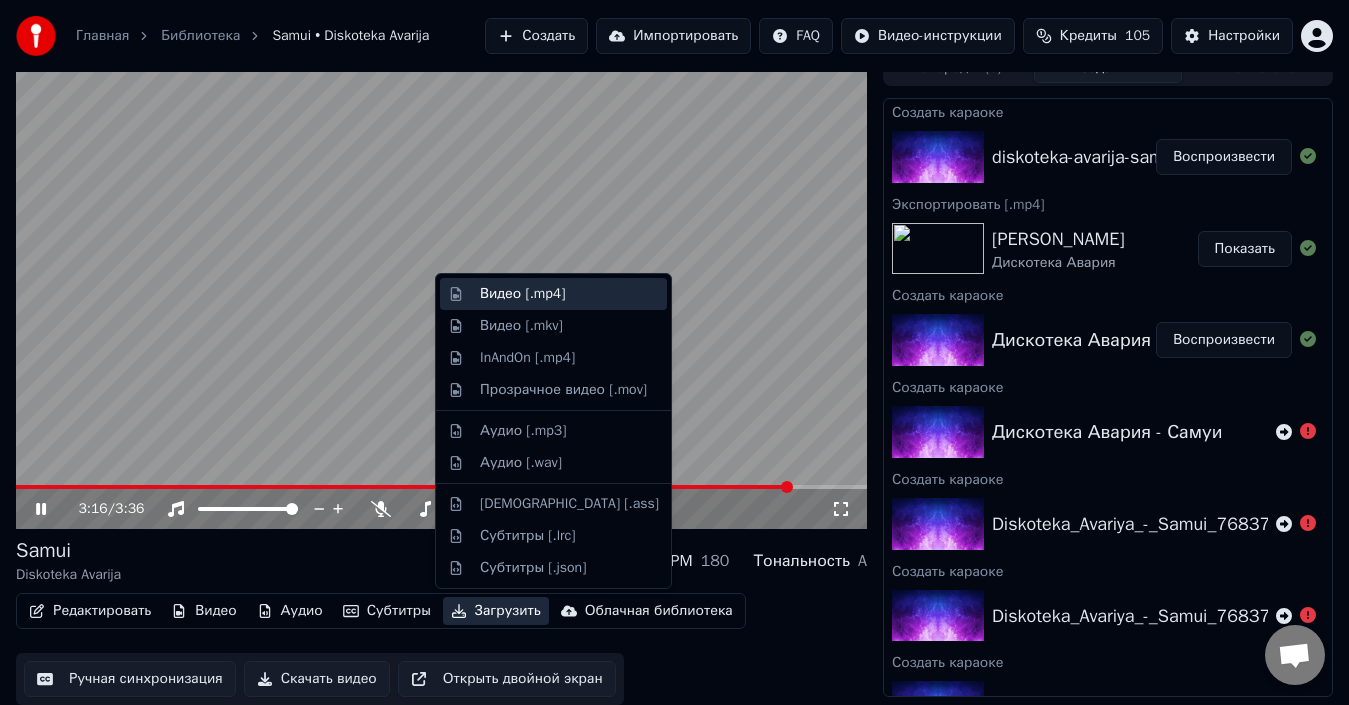 click on "Видео [.mp4]" at bounding box center (522, 294) 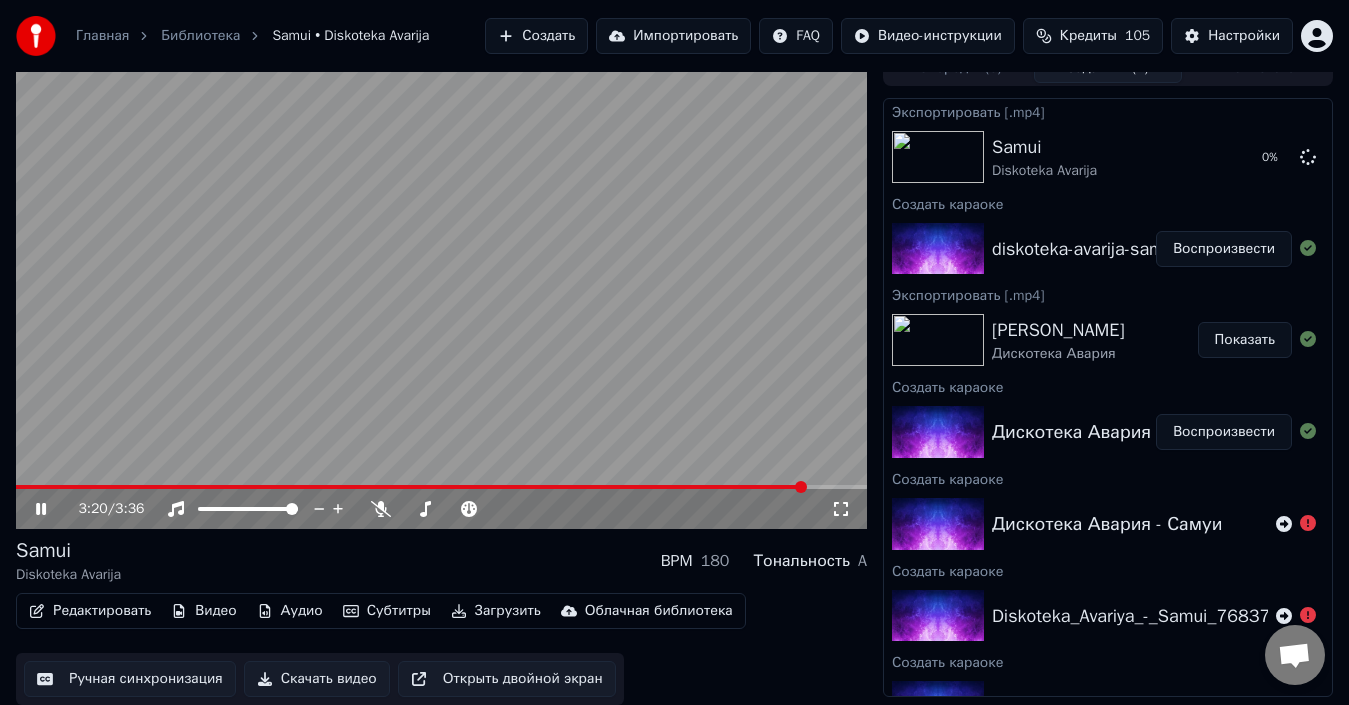 click at bounding box center [441, 289] 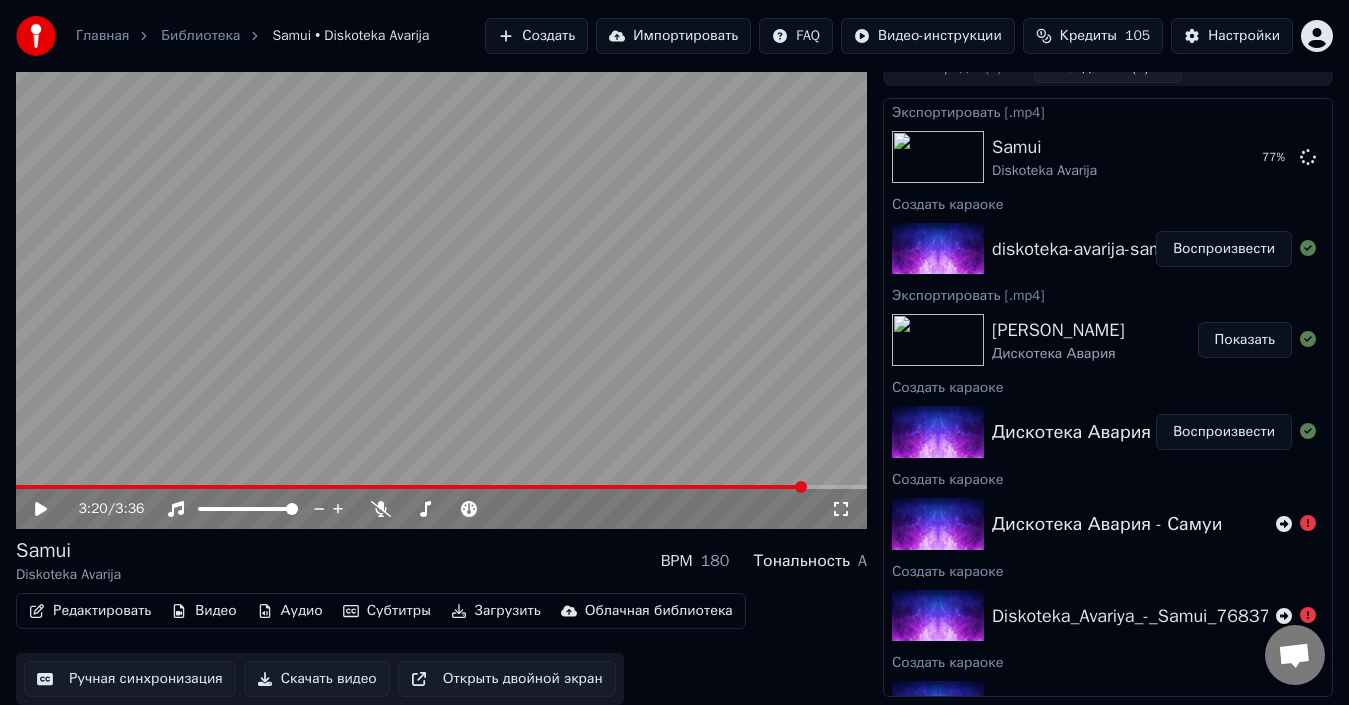 drag, startPoint x: 832, startPoint y: 620, endPoint x: 831, endPoint y: 658, distance: 38.013157 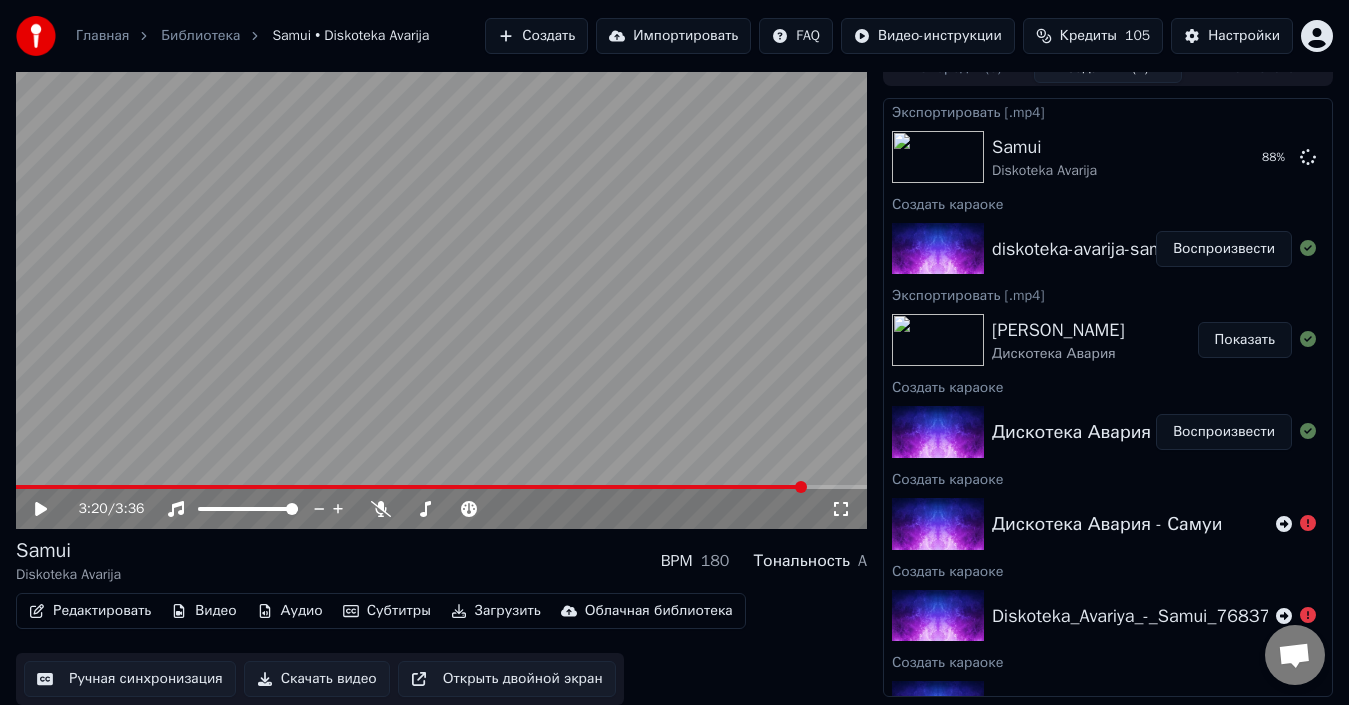click on "A" at bounding box center [862, 561] 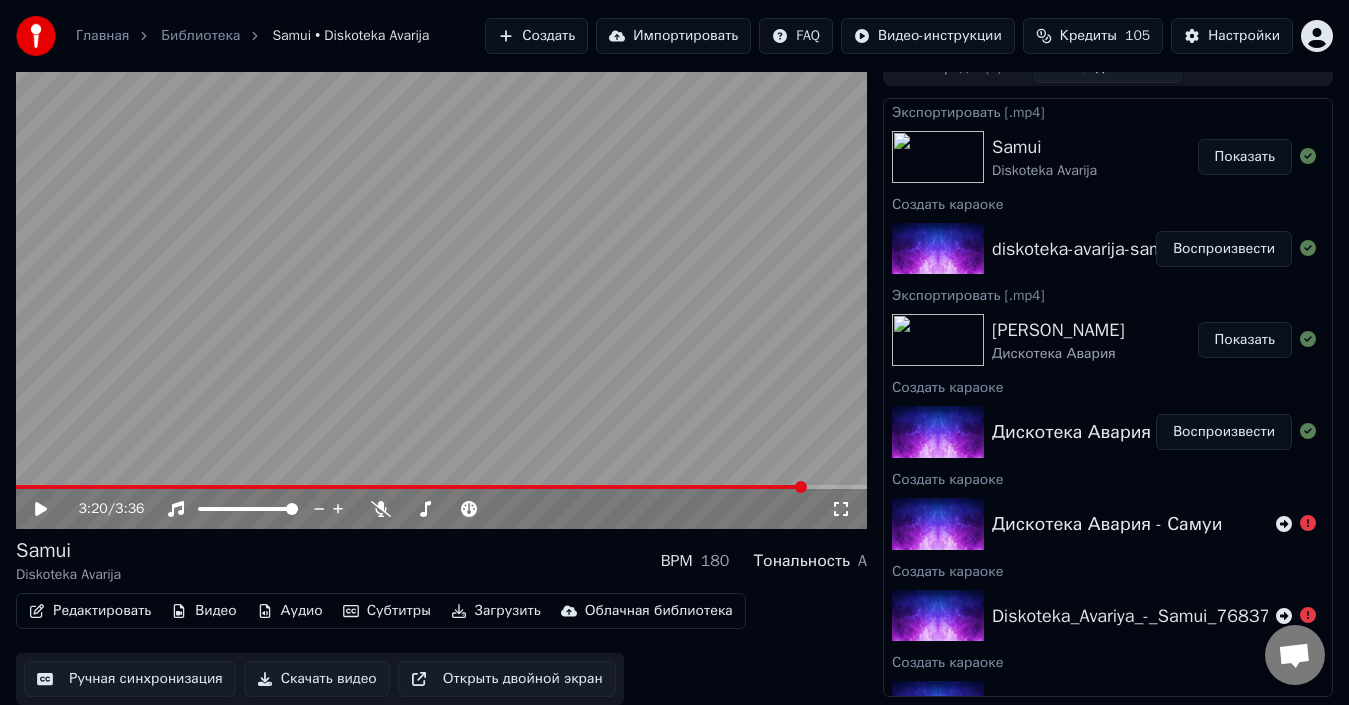 click on "Показать" at bounding box center [1245, 157] 